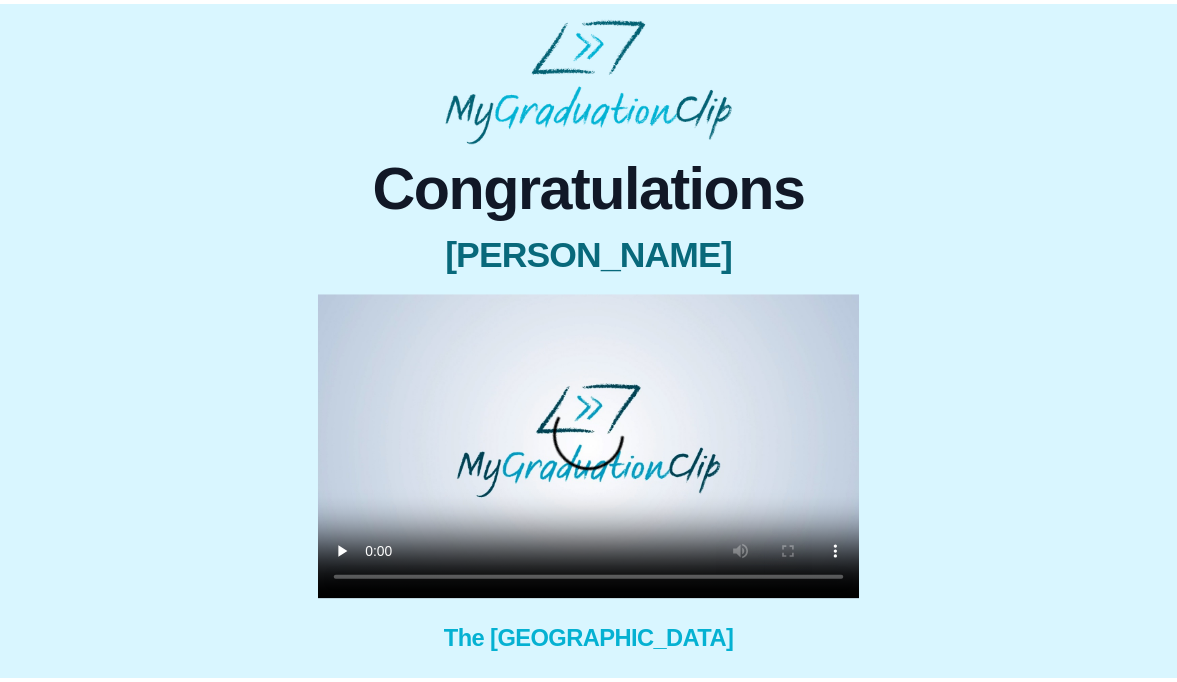 scroll, scrollTop: 0, scrollLeft: 0, axis: both 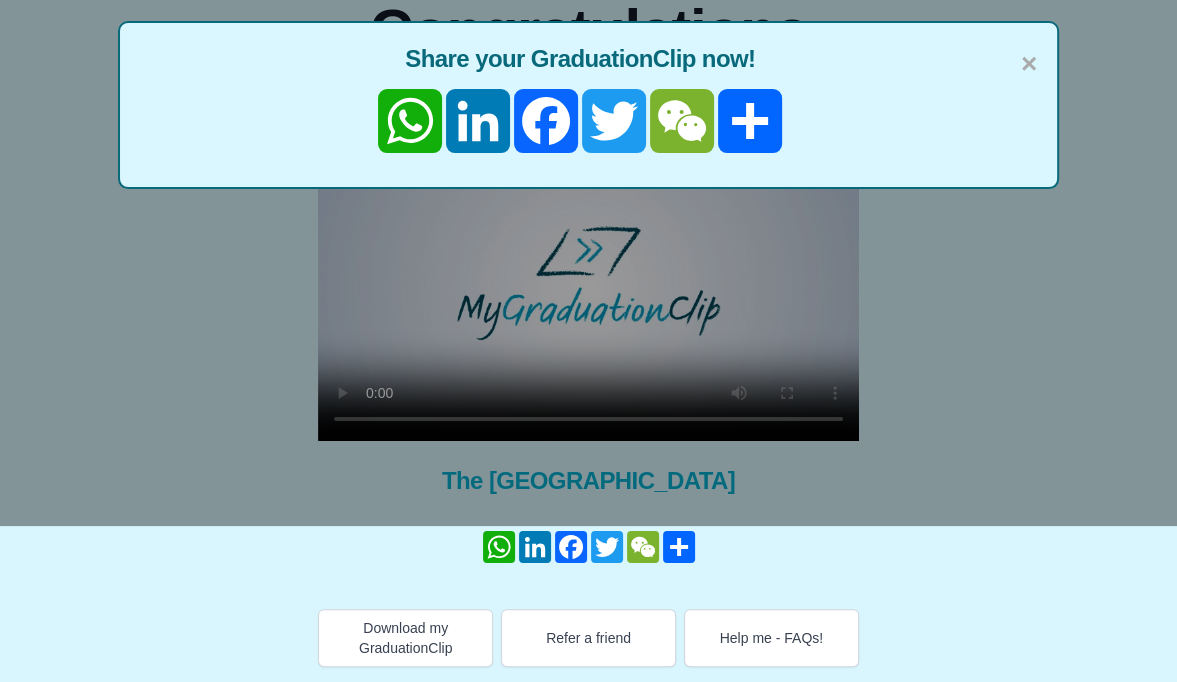 click on "× Share your GraduationClip now! WhatsApp LinkedIn Facebook Twitter WeChat Share" at bounding box center (588, 185) 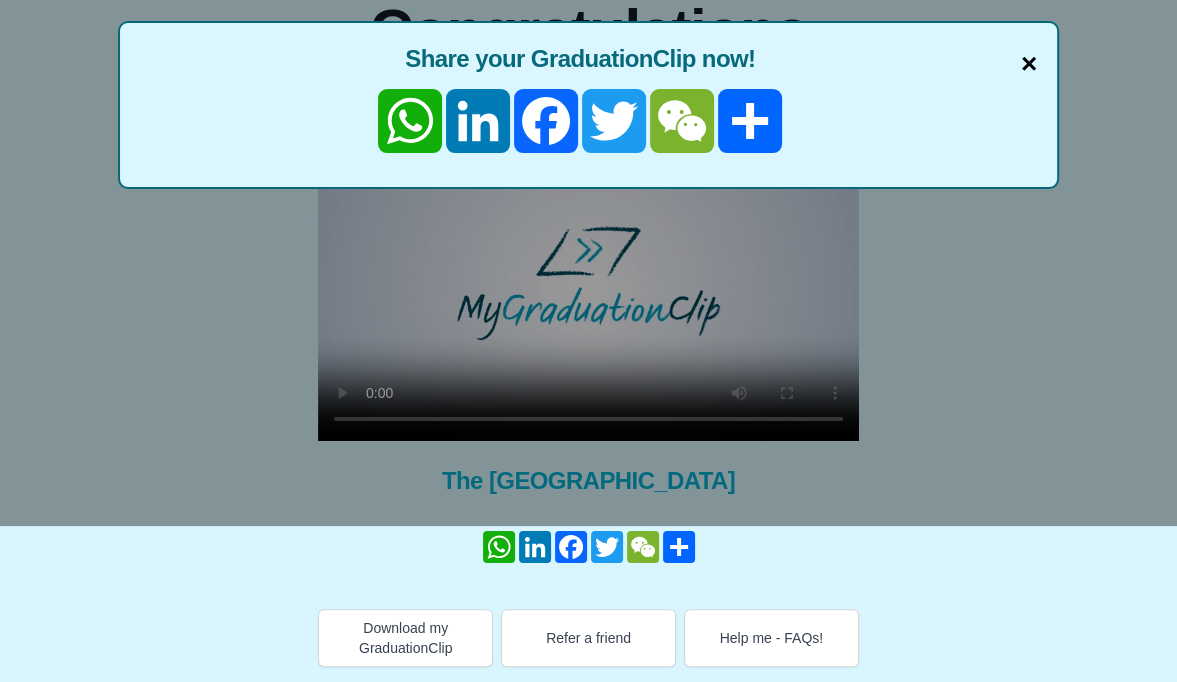 click on "×" at bounding box center [1029, 64] 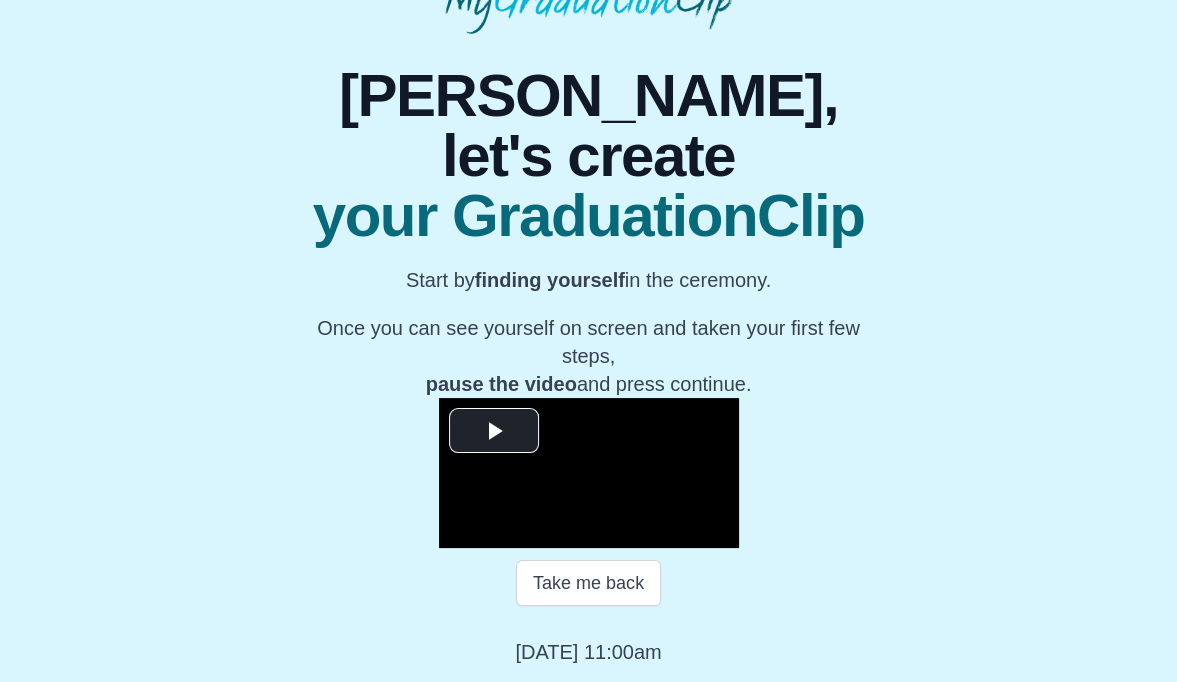 scroll, scrollTop: 272, scrollLeft: 0, axis: vertical 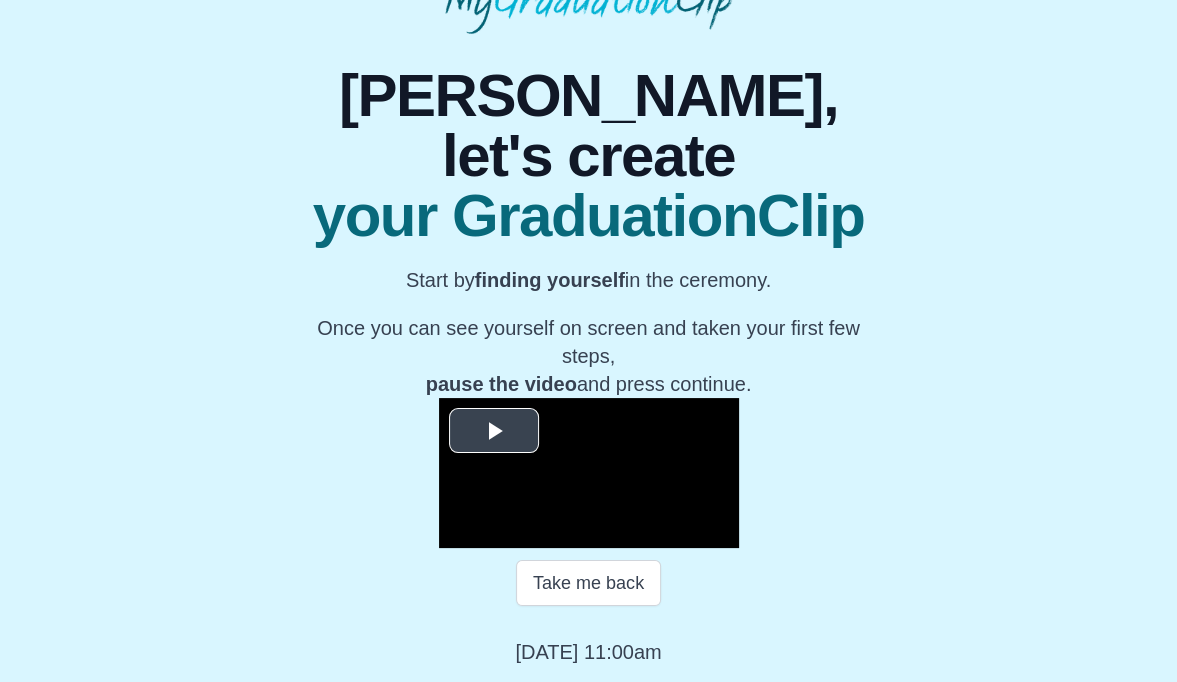 click at bounding box center (494, 430) 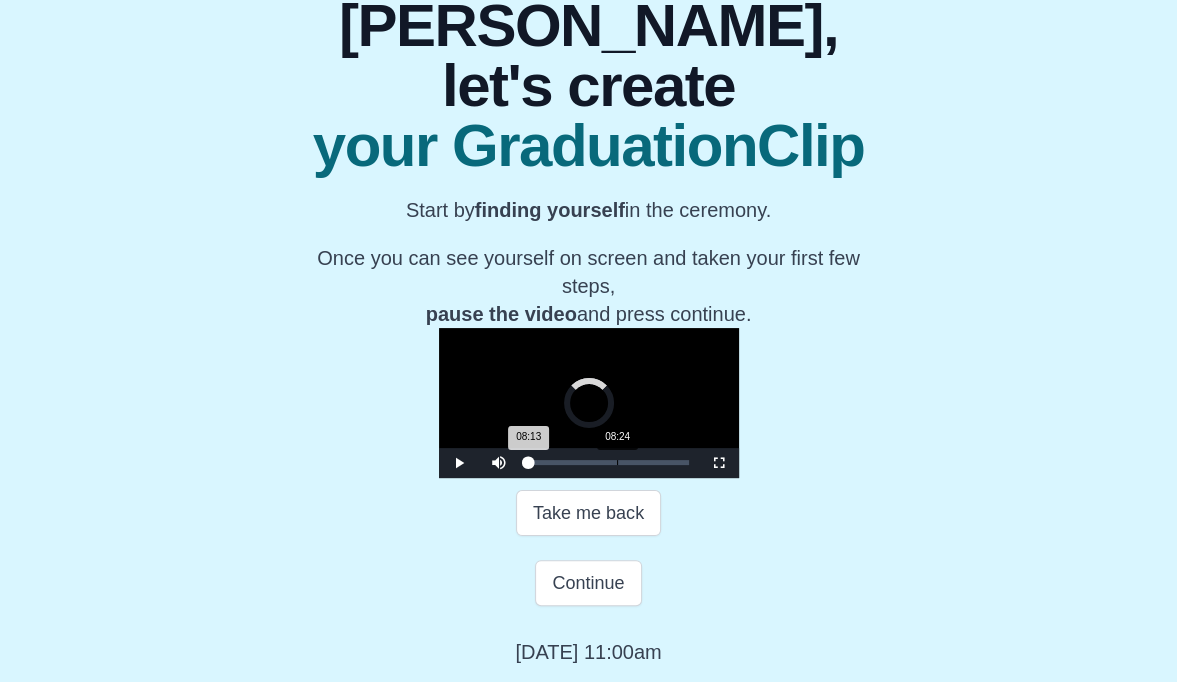 click on "Loaded : 0% 08:24 08:13 Progress : 0%" at bounding box center (609, 463) 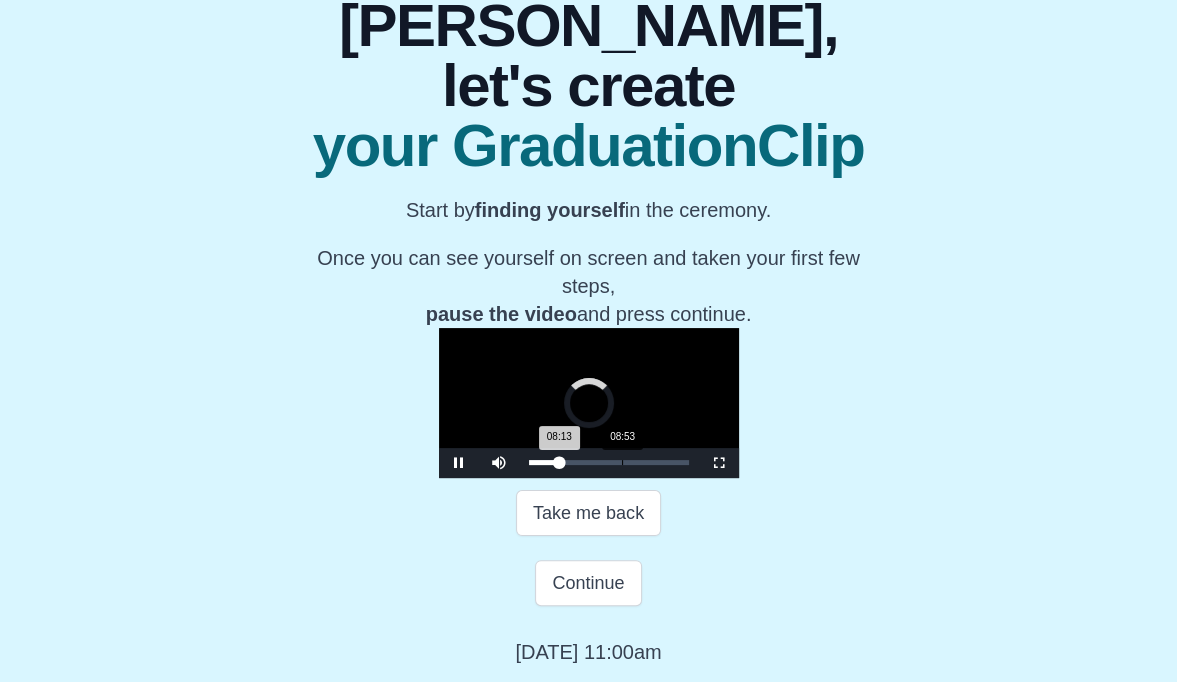 click on "08:13 Progress : 0%" at bounding box center [544, 462] 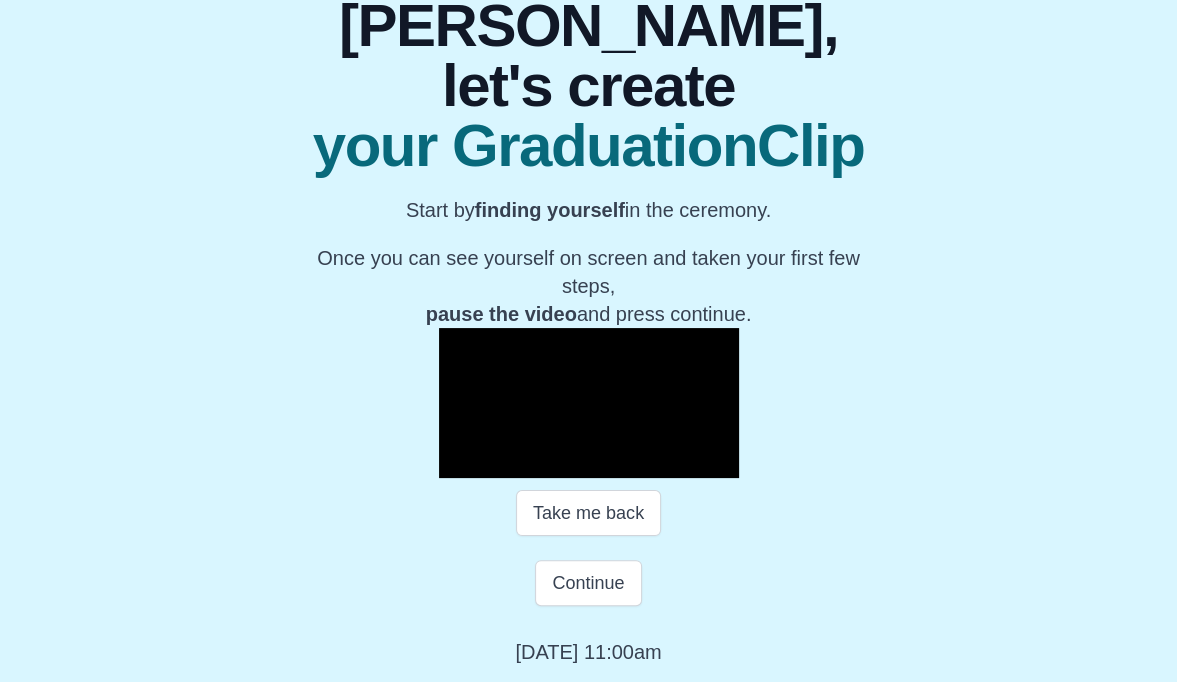 click at bounding box center (459, 463) 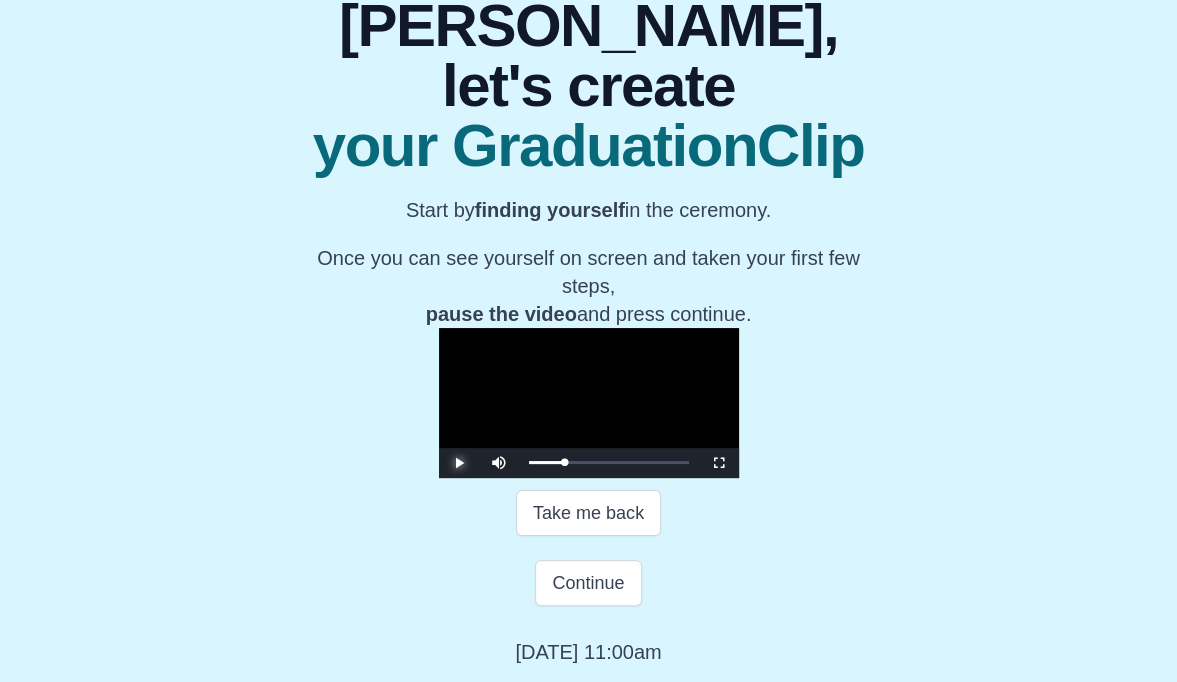 click at bounding box center [459, 463] 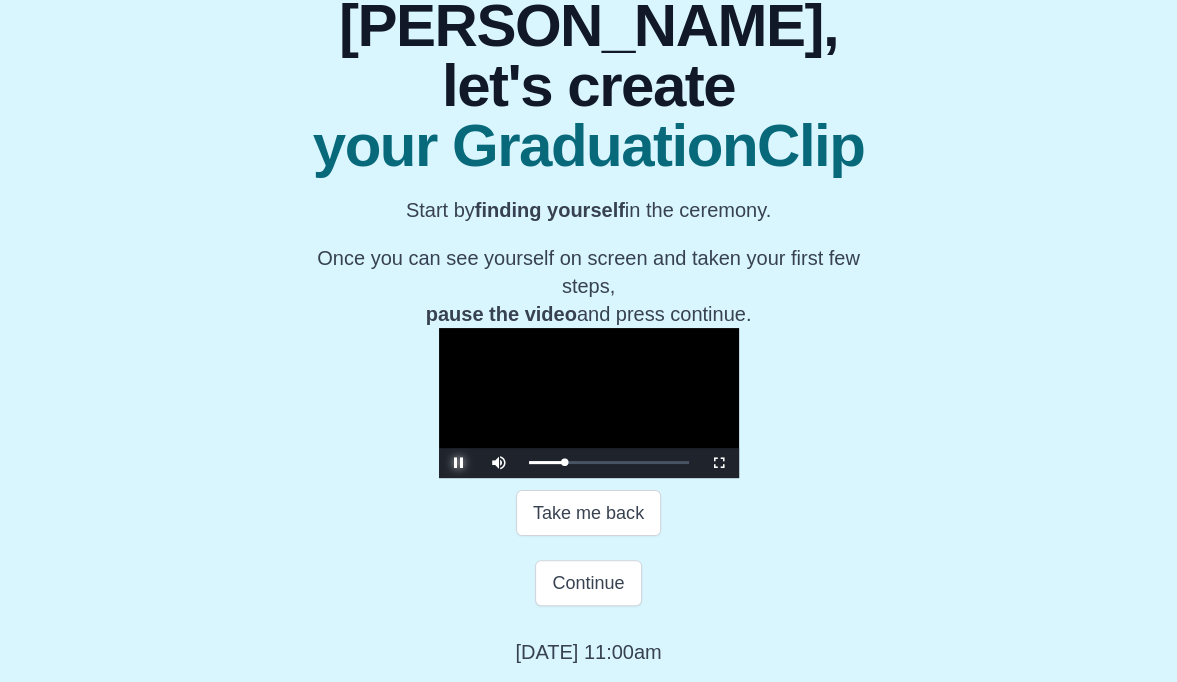click at bounding box center (459, 463) 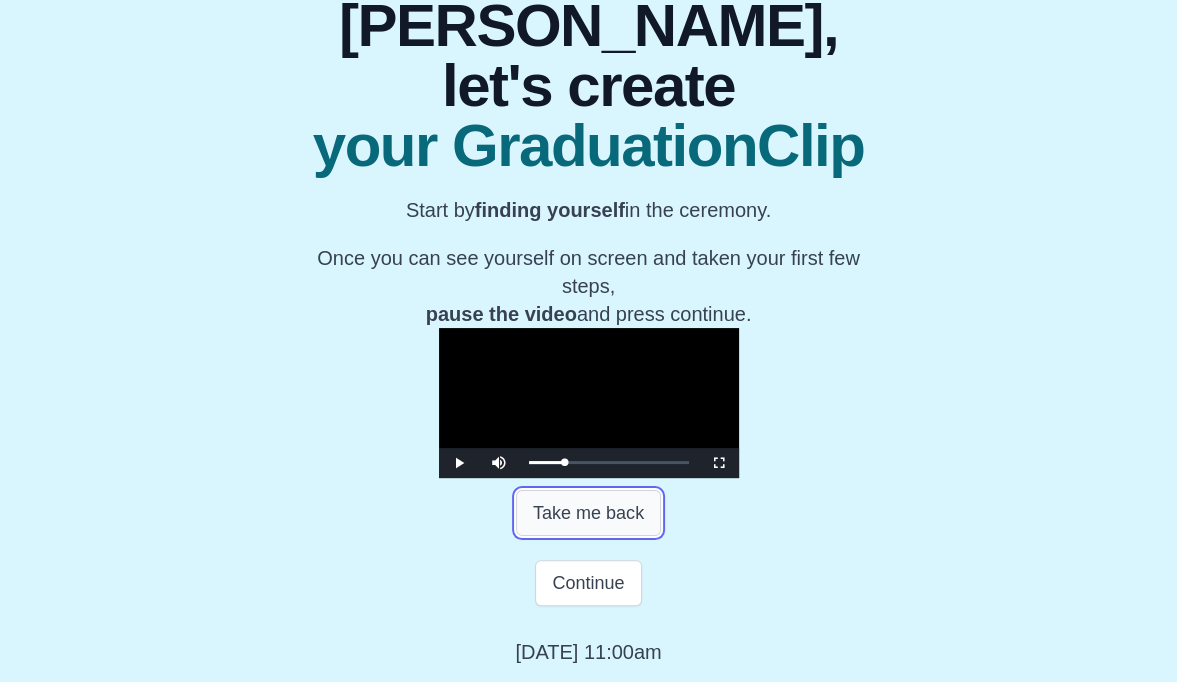 click on "Take me back" at bounding box center [588, 513] 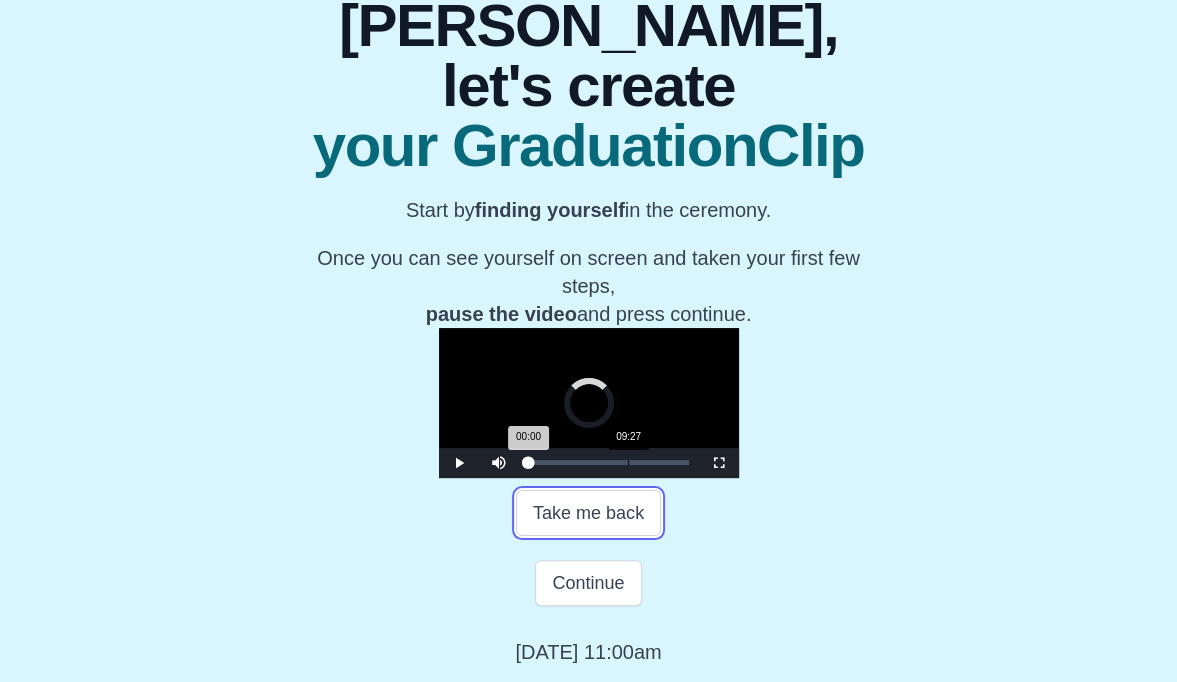 click on "Loaded : 0% 09:27 00:00 Progress : 0%" at bounding box center (609, 462) 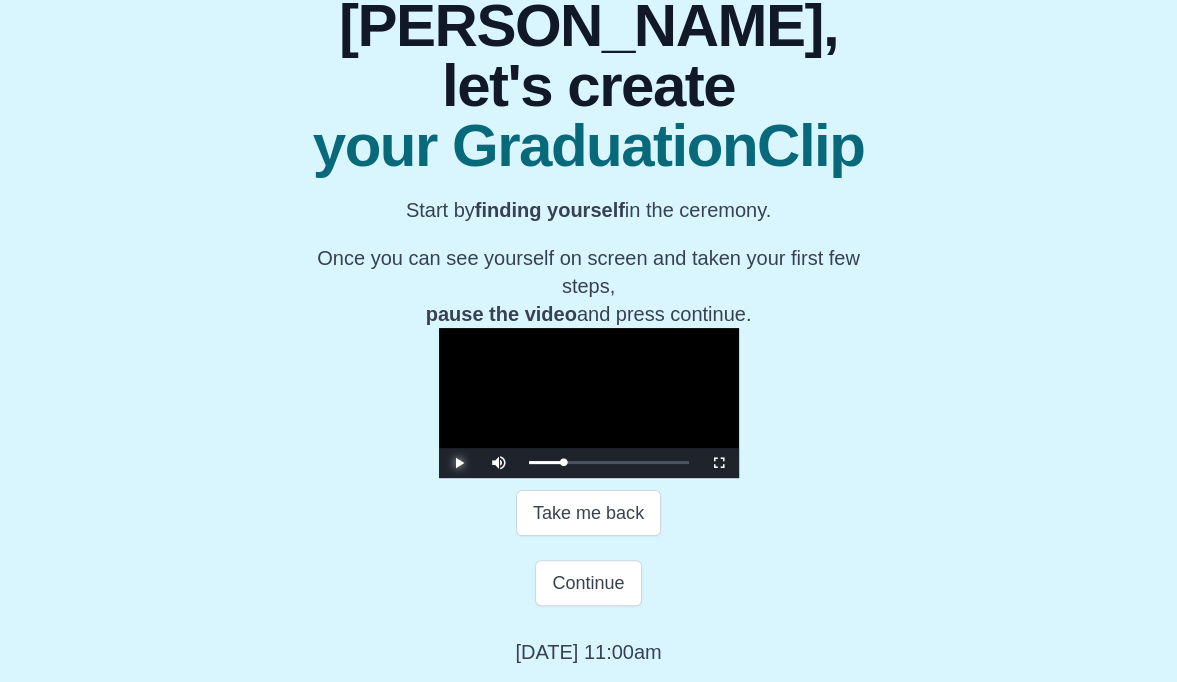 click at bounding box center (459, 463) 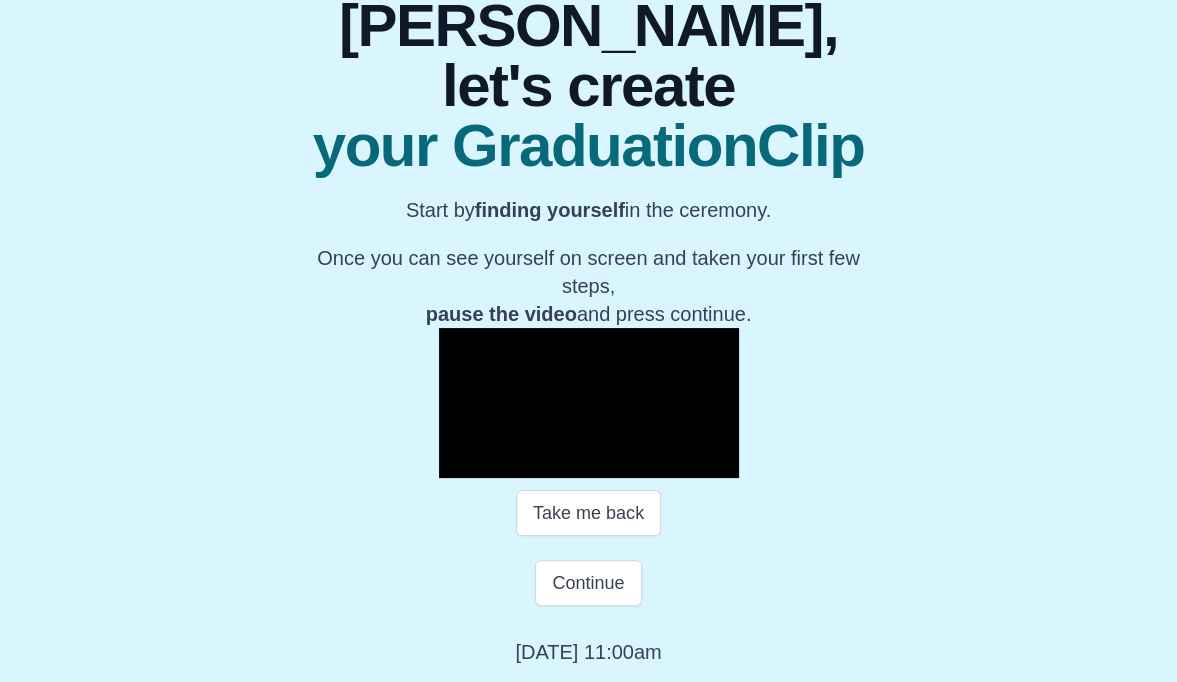 click at bounding box center [459, 463] 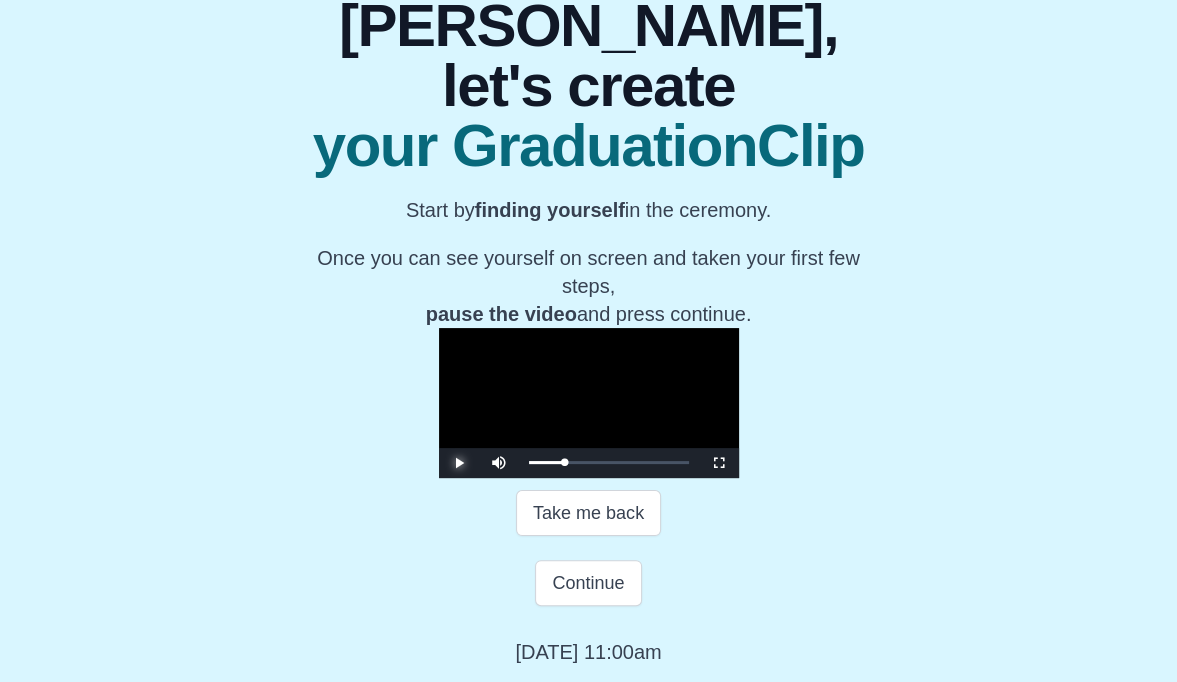 click at bounding box center (459, 463) 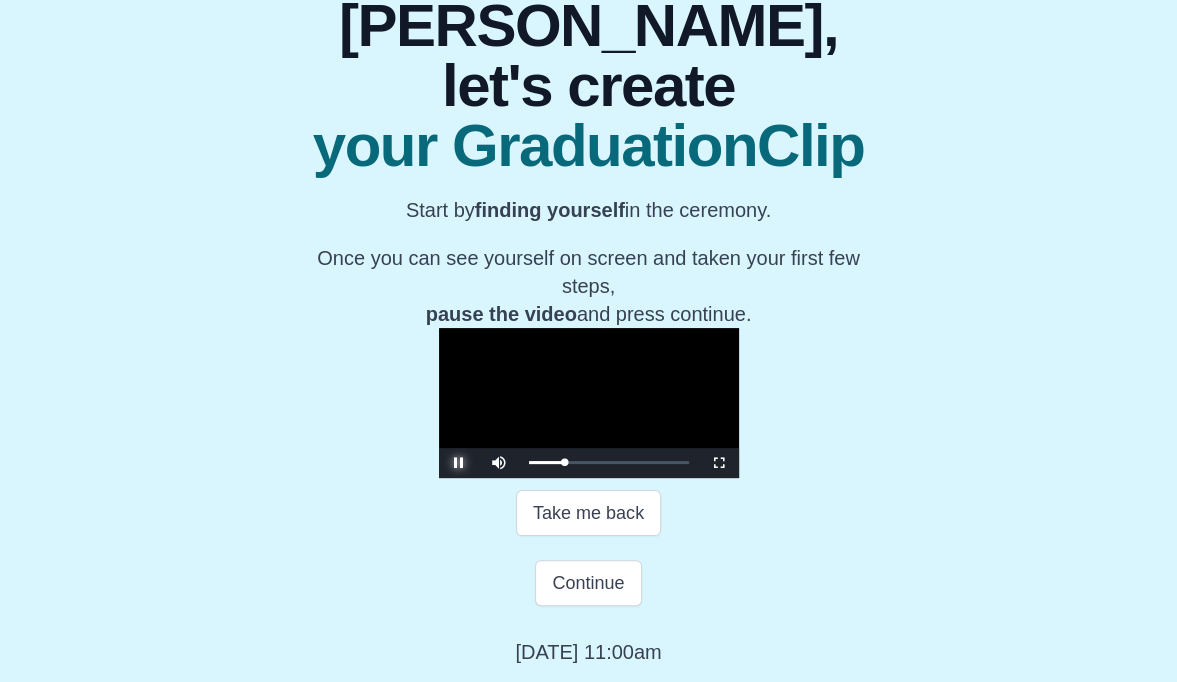 click at bounding box center [459, 463] 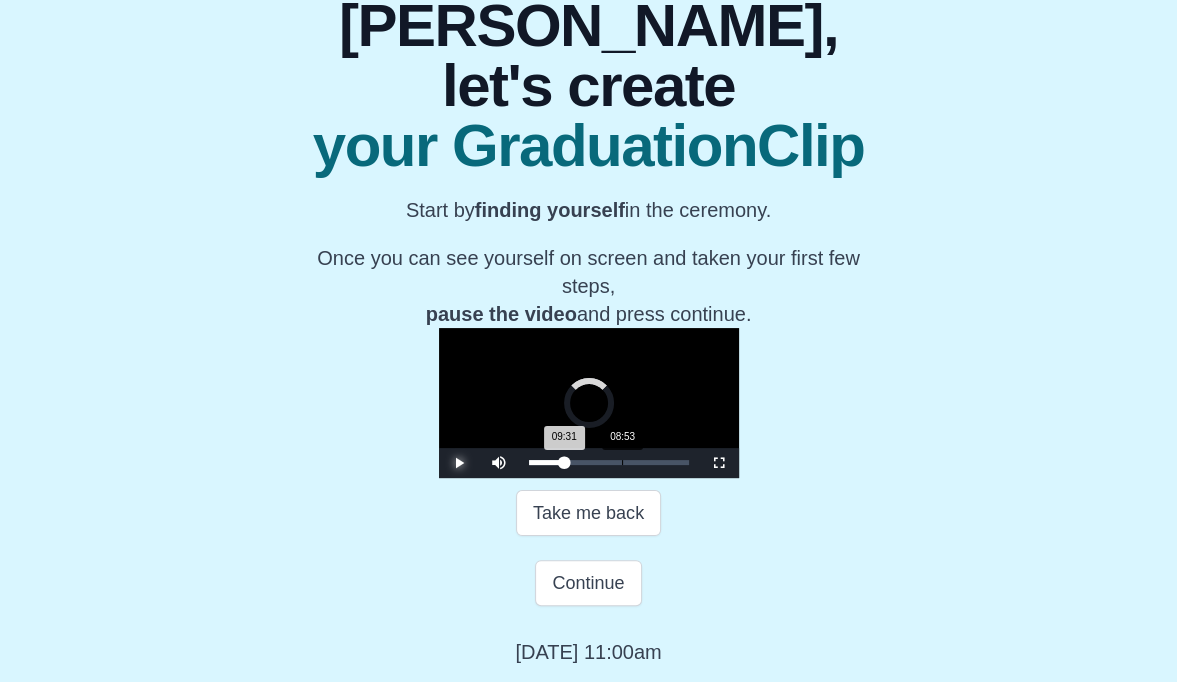 click on "09:31 Progress : 0%" at bounding box center (547, 462) 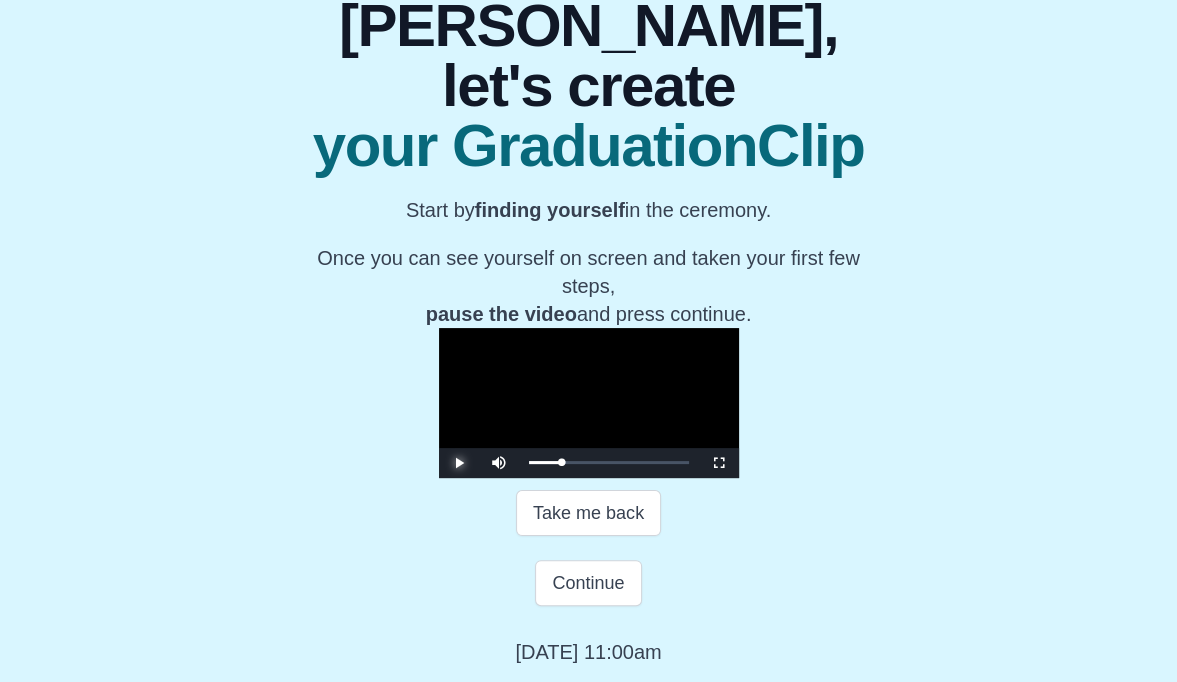 click at bounding box center (459, 463) 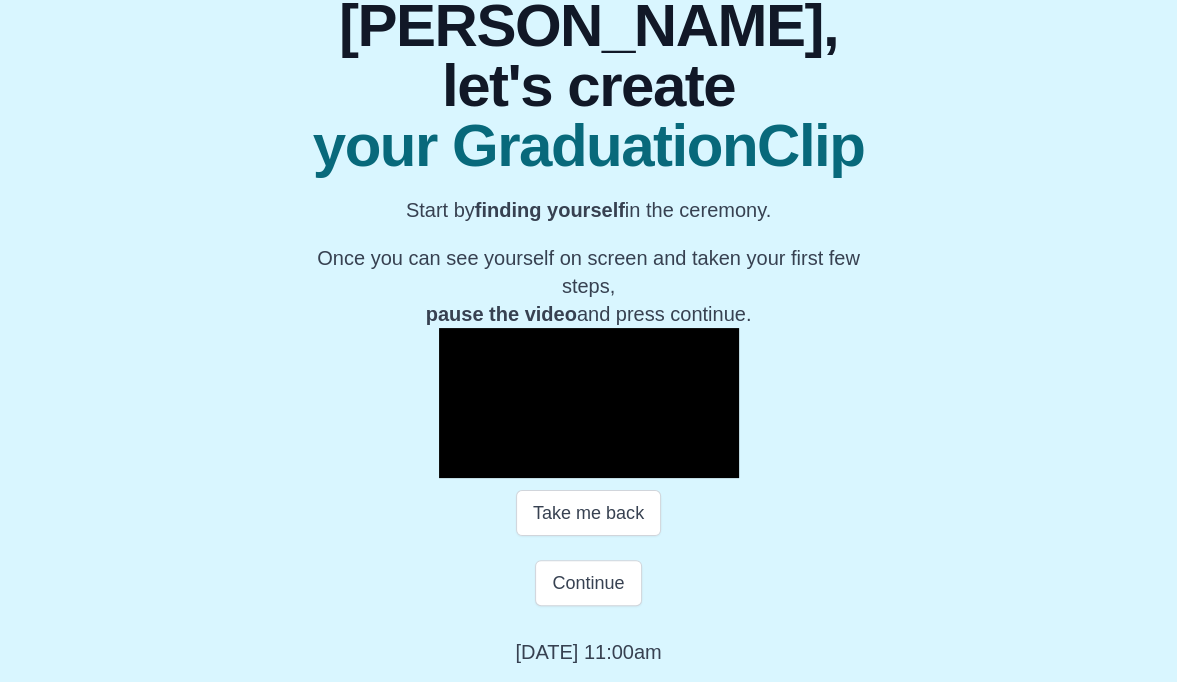 click at bounding box center (459, 463) 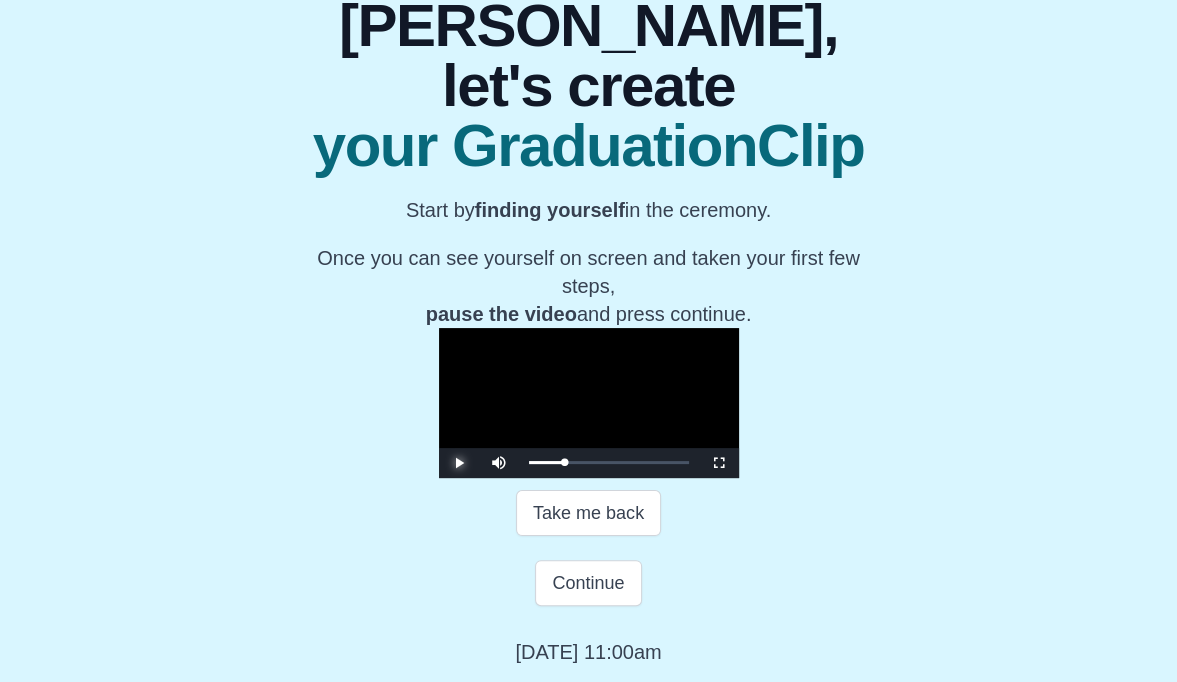 scroll, scrollTop: 417, scrollLeft: 0, axis: vertical 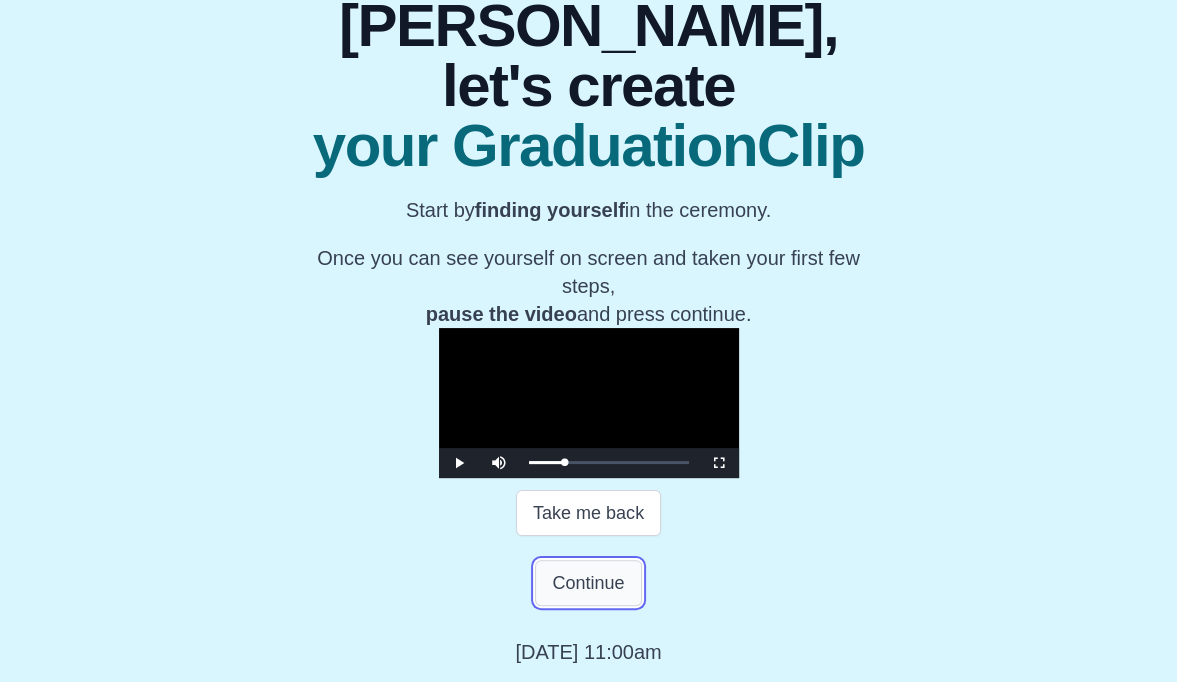 click on "Continue" at bounding box center [588, 583] 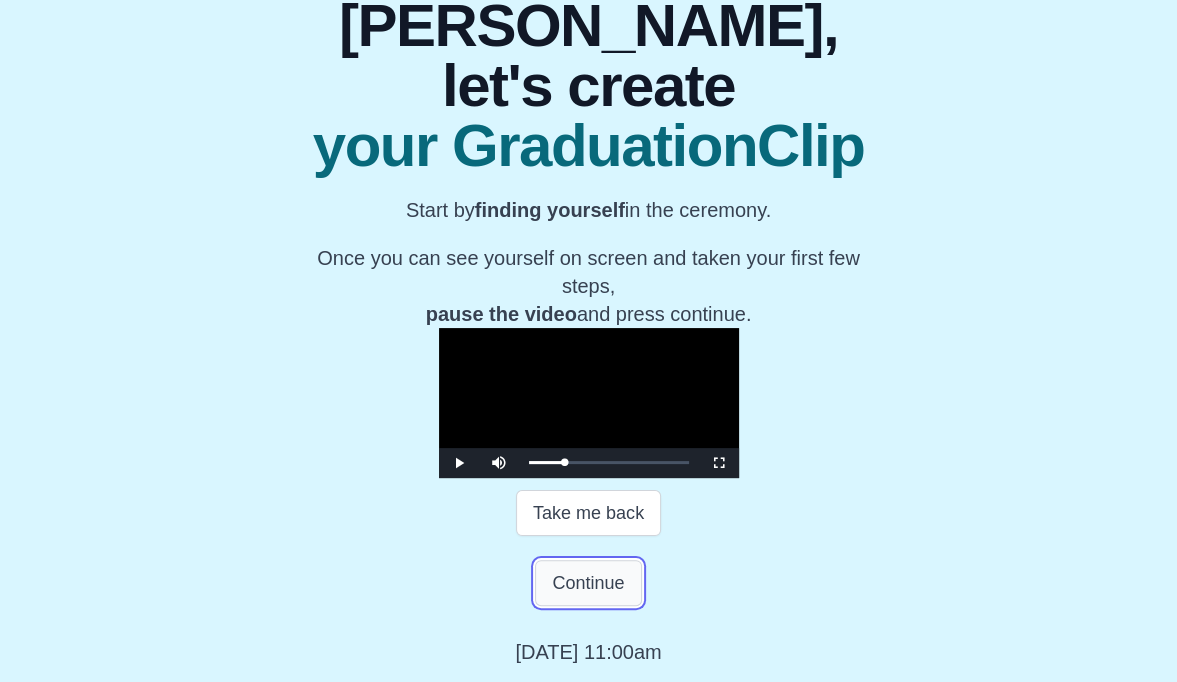 click on "Continue" at bounding box center [588, 583] 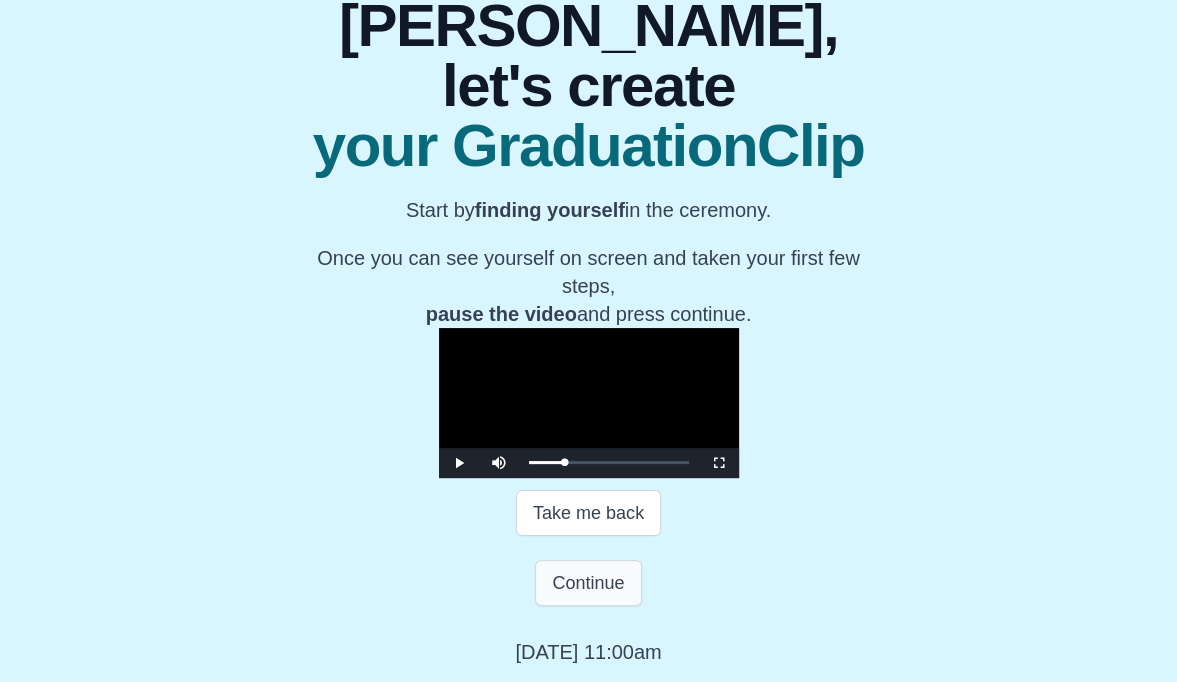 scroll, scrollTop: 40, scrollLeft: 0, axis: vertical 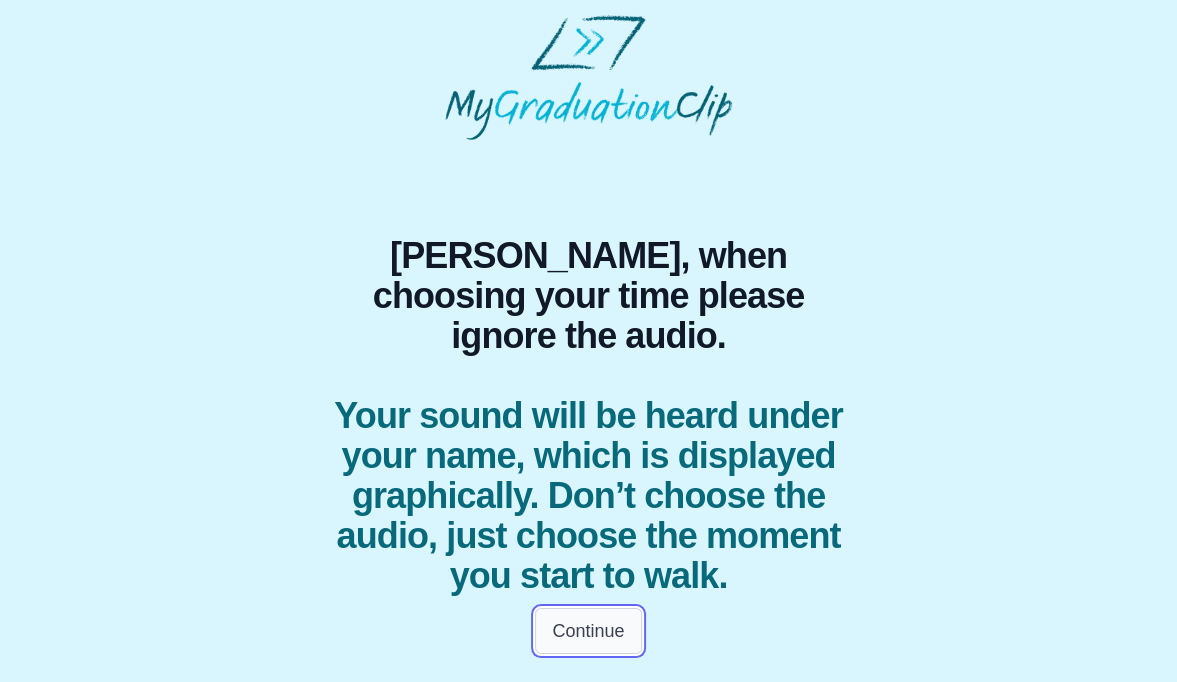 click on "Continue" at bounding box center (588, 631) 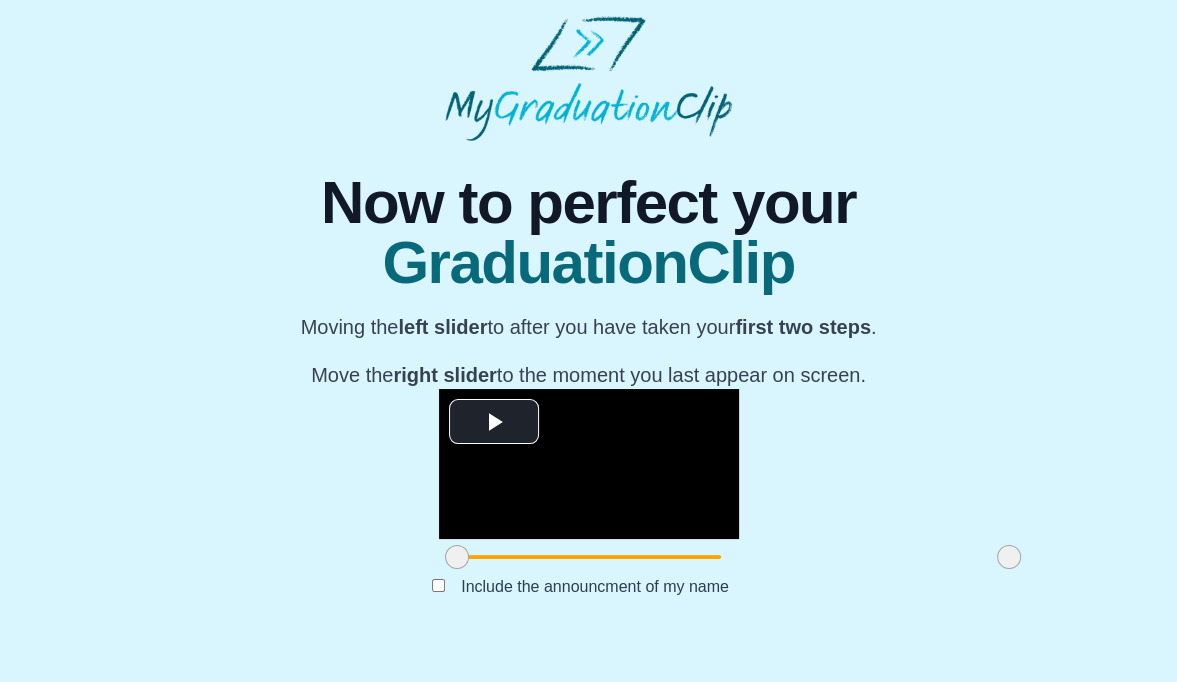 scroll, scrollTop: 239, scrollLeft: 0, axis: vertical 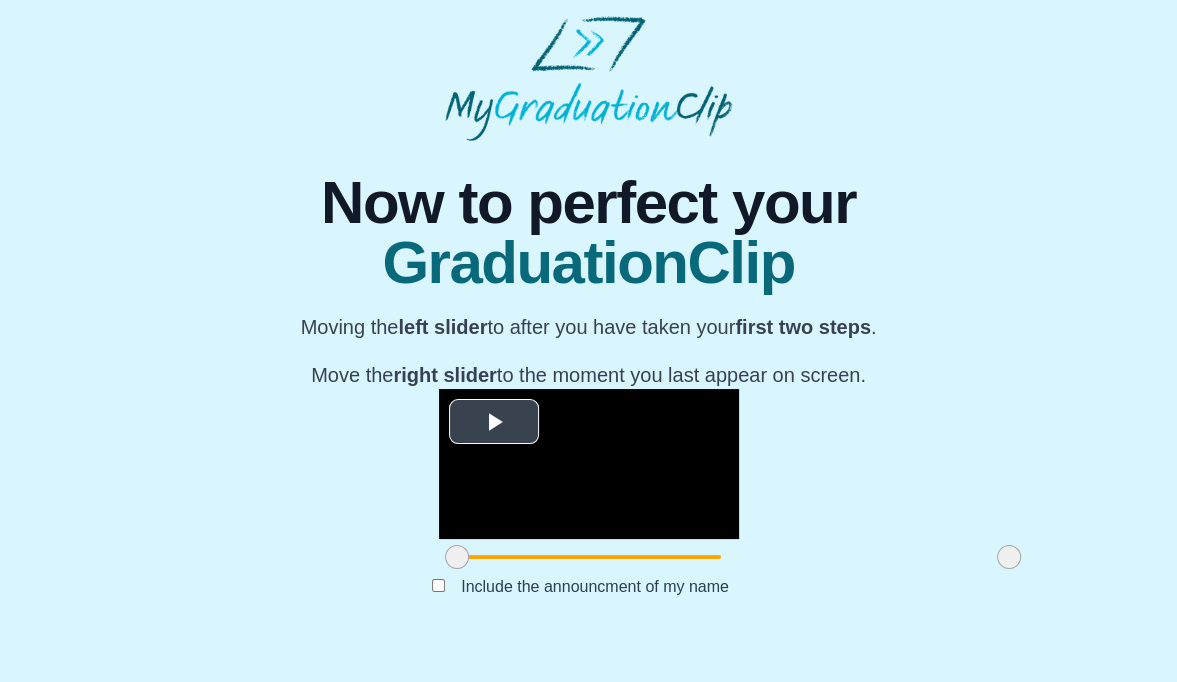 click at bounding box center [494, 421] 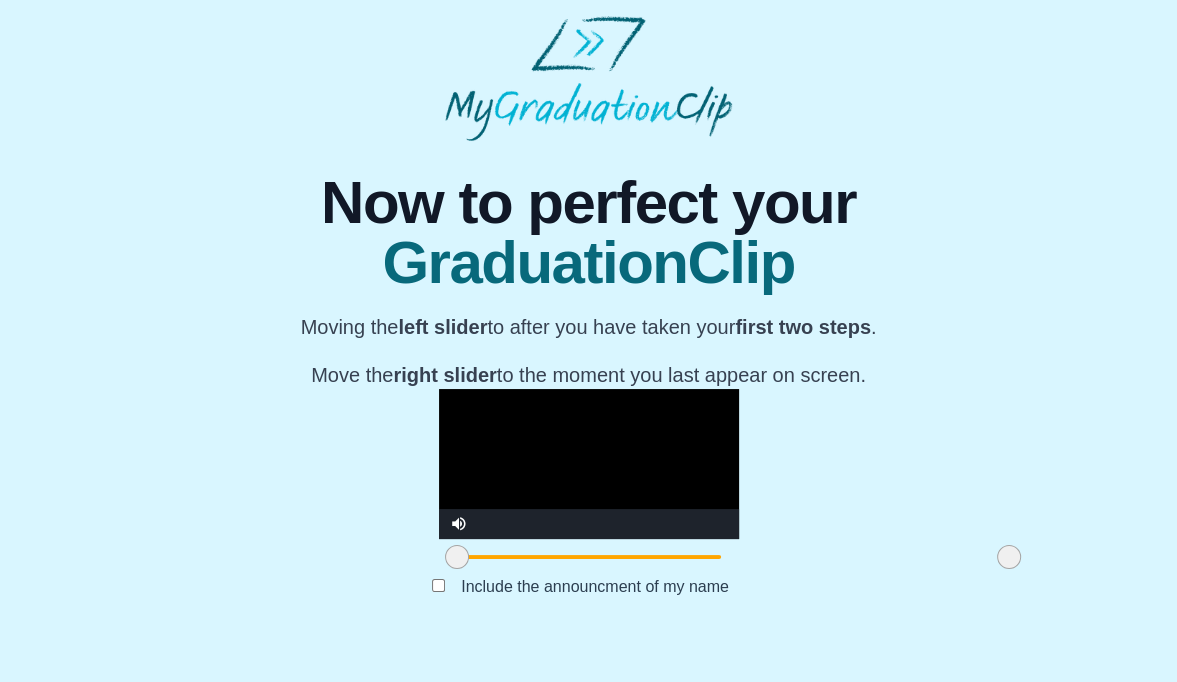 click at bounding box center (589, 464) 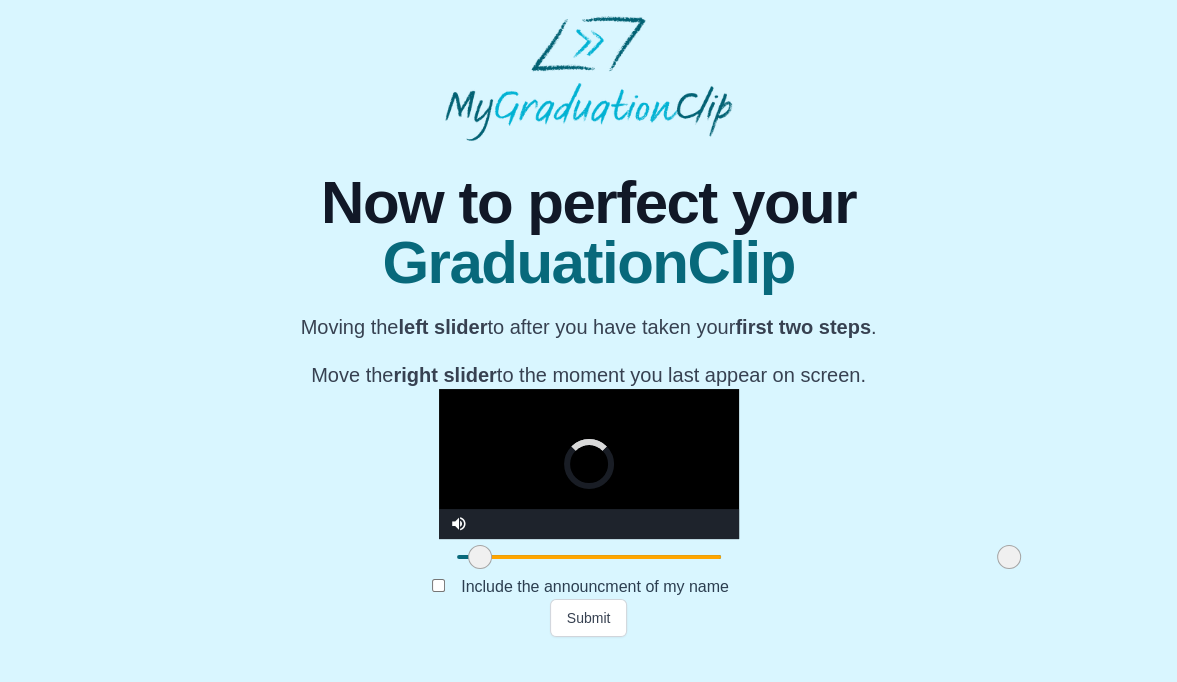 drag, startPoint x: 303, startPoint y: 586, endPoint x: 326, endPoint y: 590, distance: 23.345236 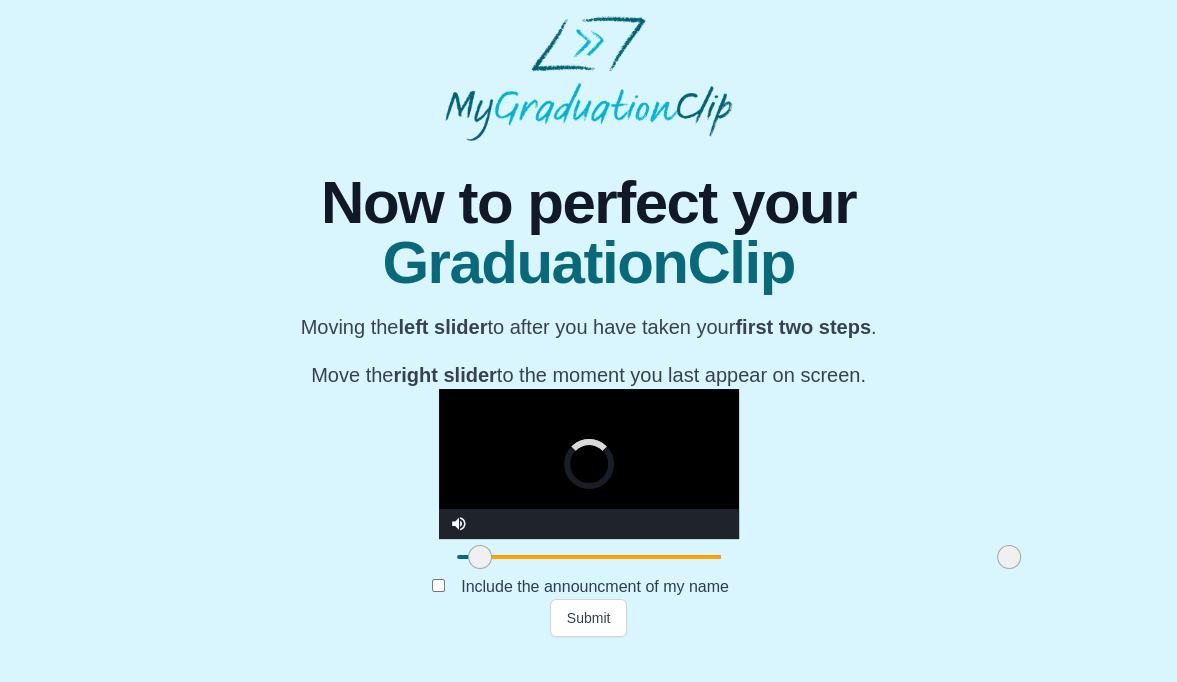 click at bounding box center (480, 557) 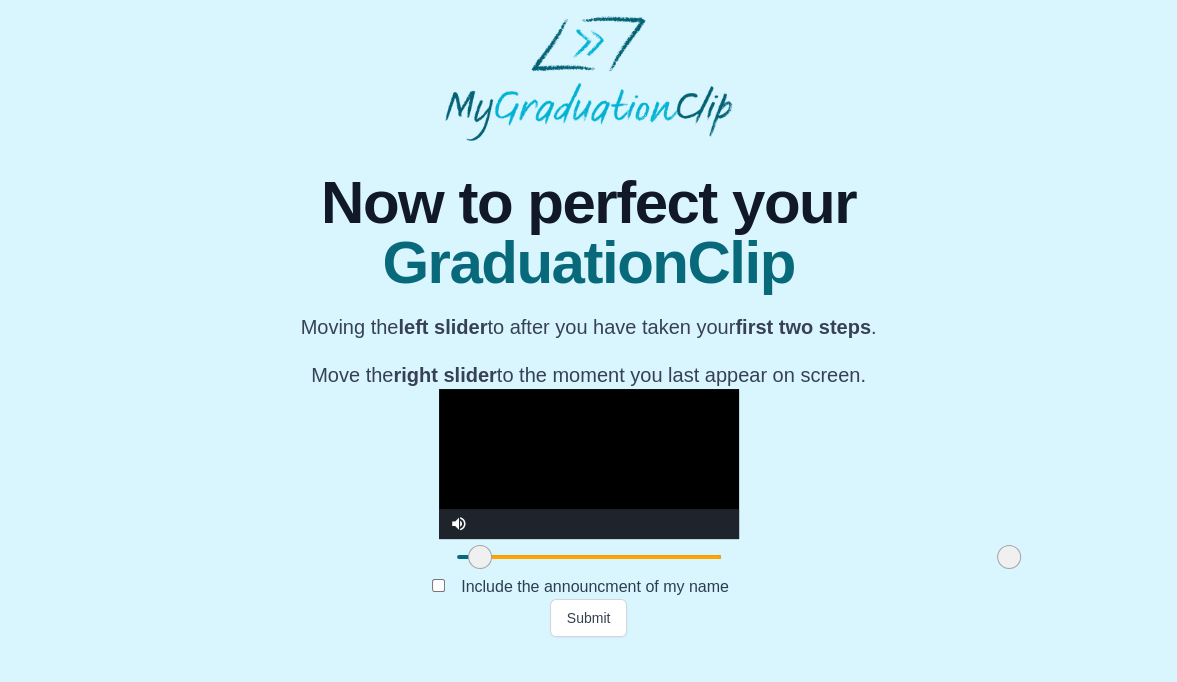 click at bounding box center [589, 464] 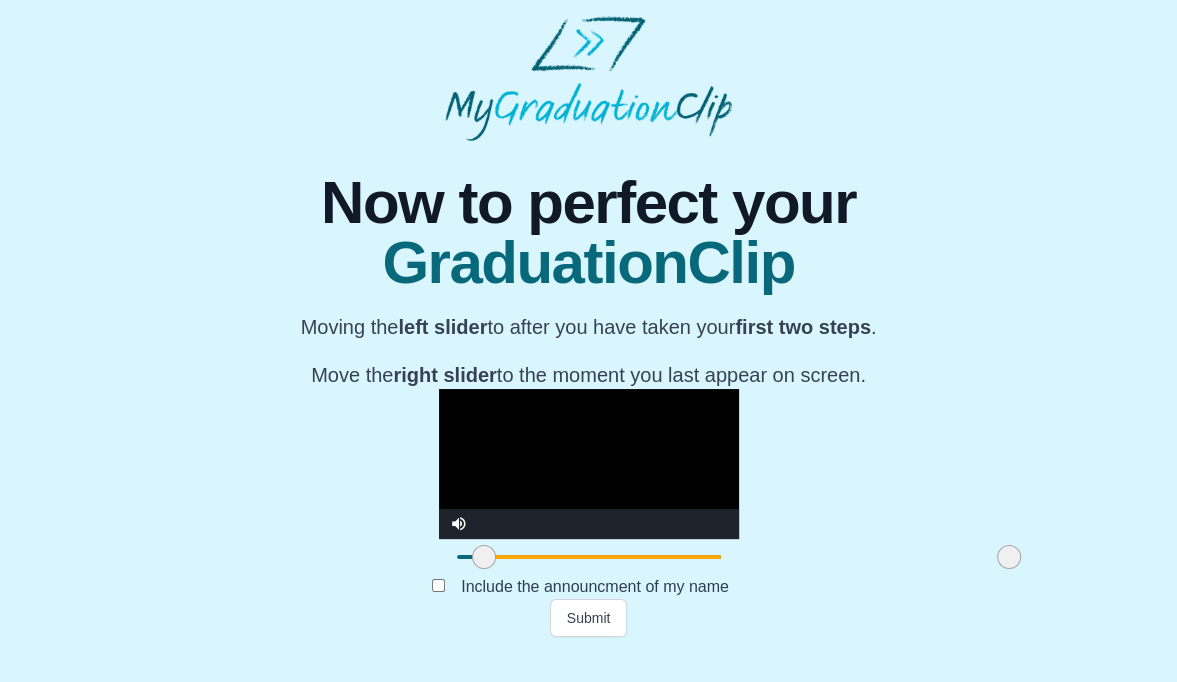 click at bounding box center (484, 557) 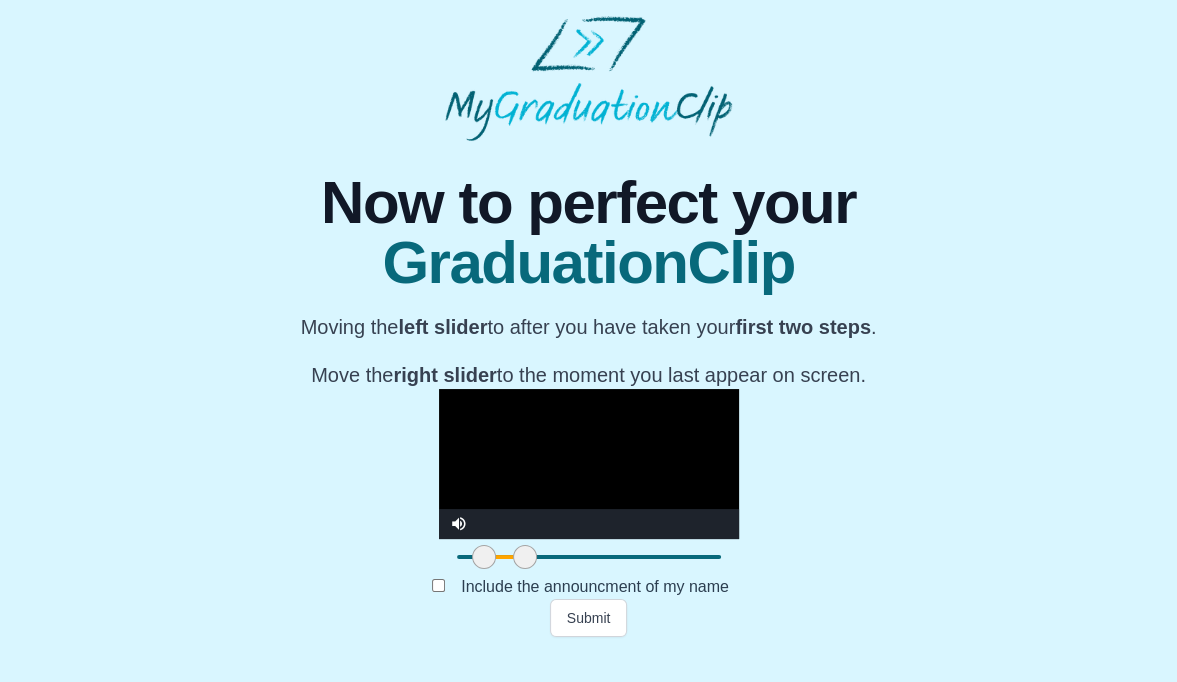 drag, startPoint x: 863, startPoint y: 590, endPoint x: 384, endPoint y: 560, distance: 479.93854 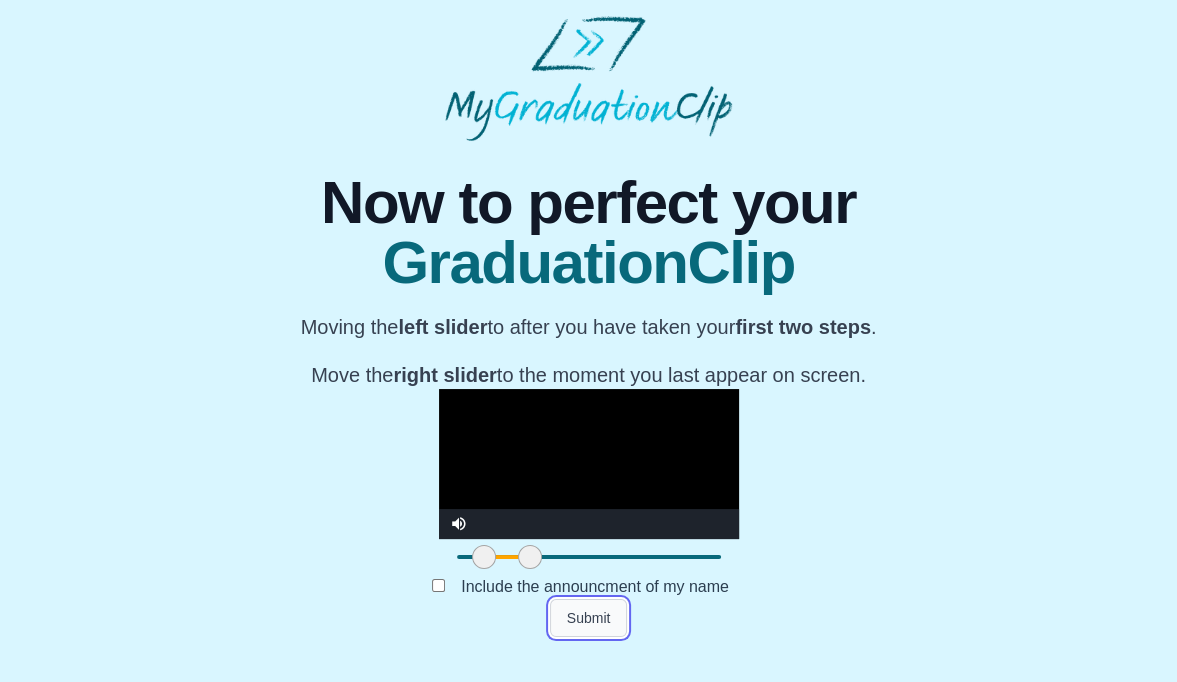 click on "Submit" at bounding box center [589, 618] 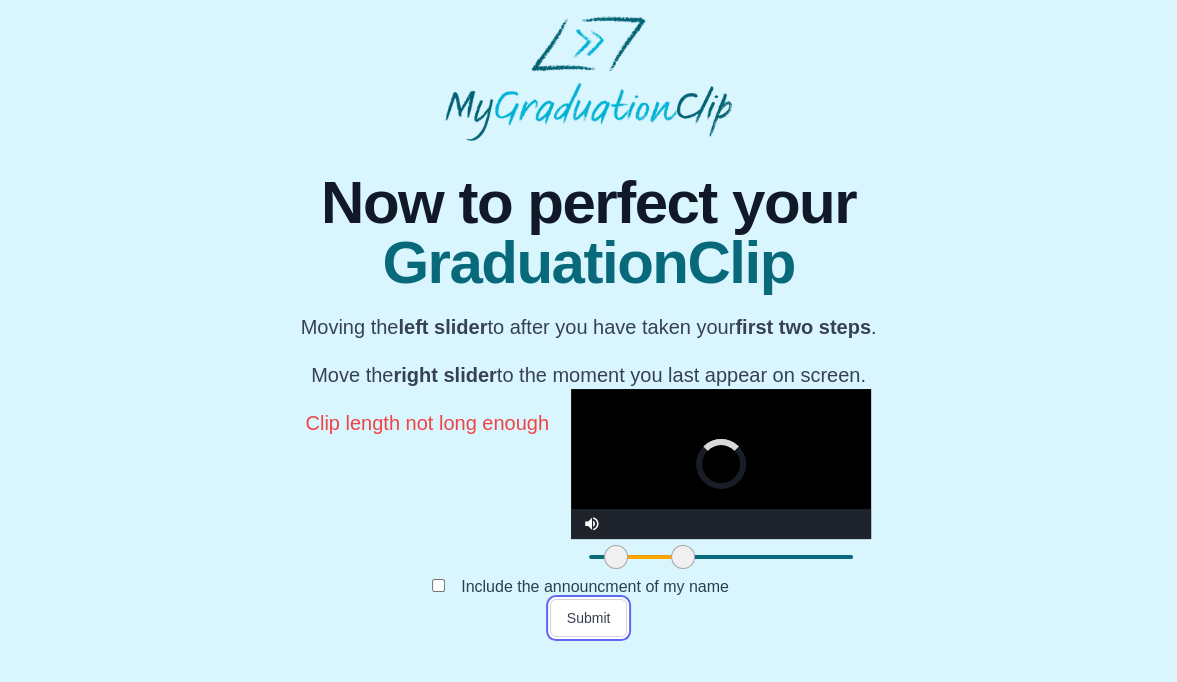 drag, startPoint x: 387, startPoint y: 636, endPoint x: 409, endPoint y: 643, distance: 23.086792 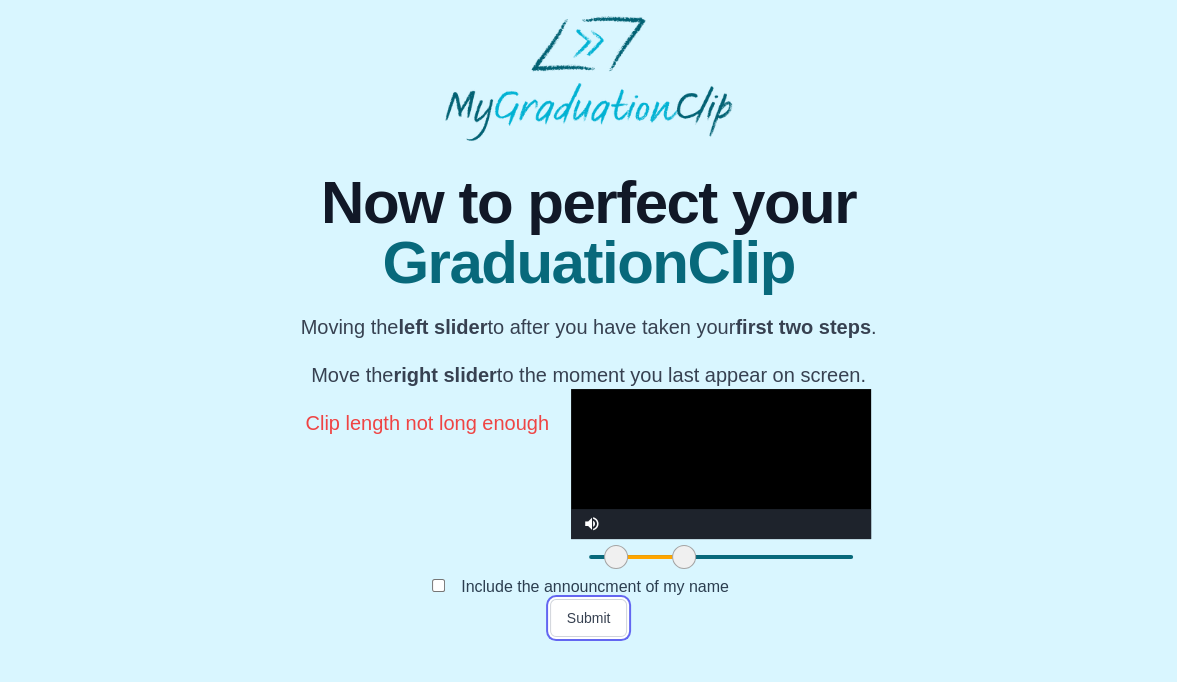 scroll, scrollTop: 287, scrollLeft: 0, axis: vertical 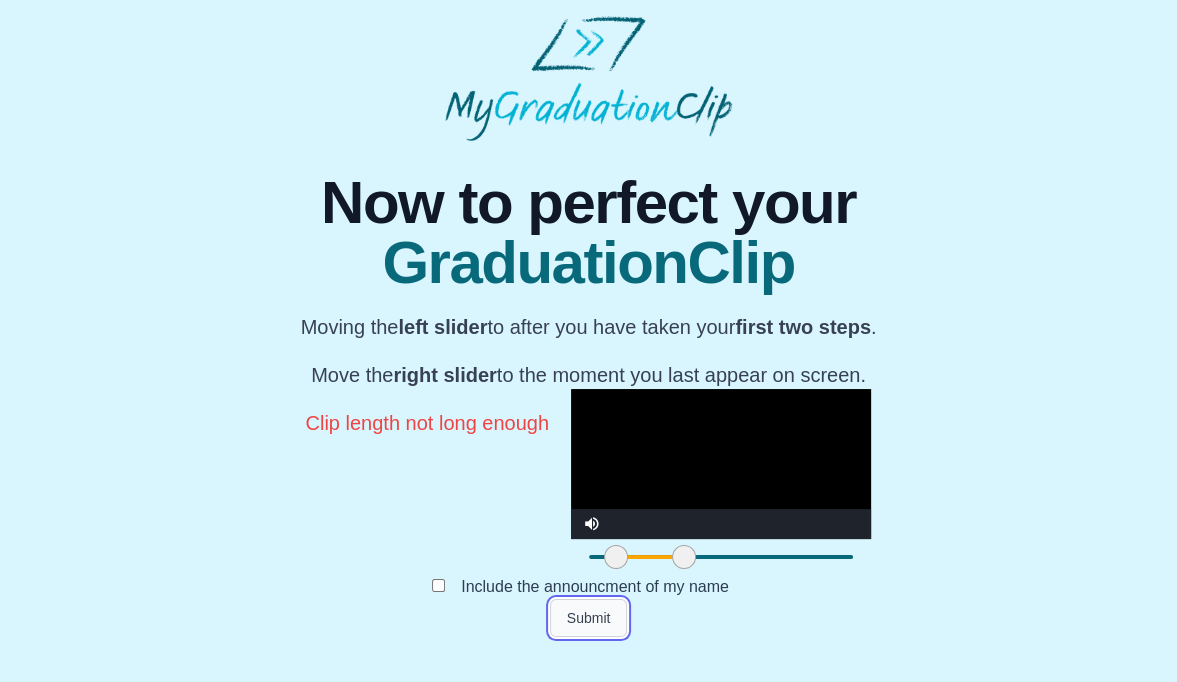 click on "Submit" at bounding box center [589, 618] 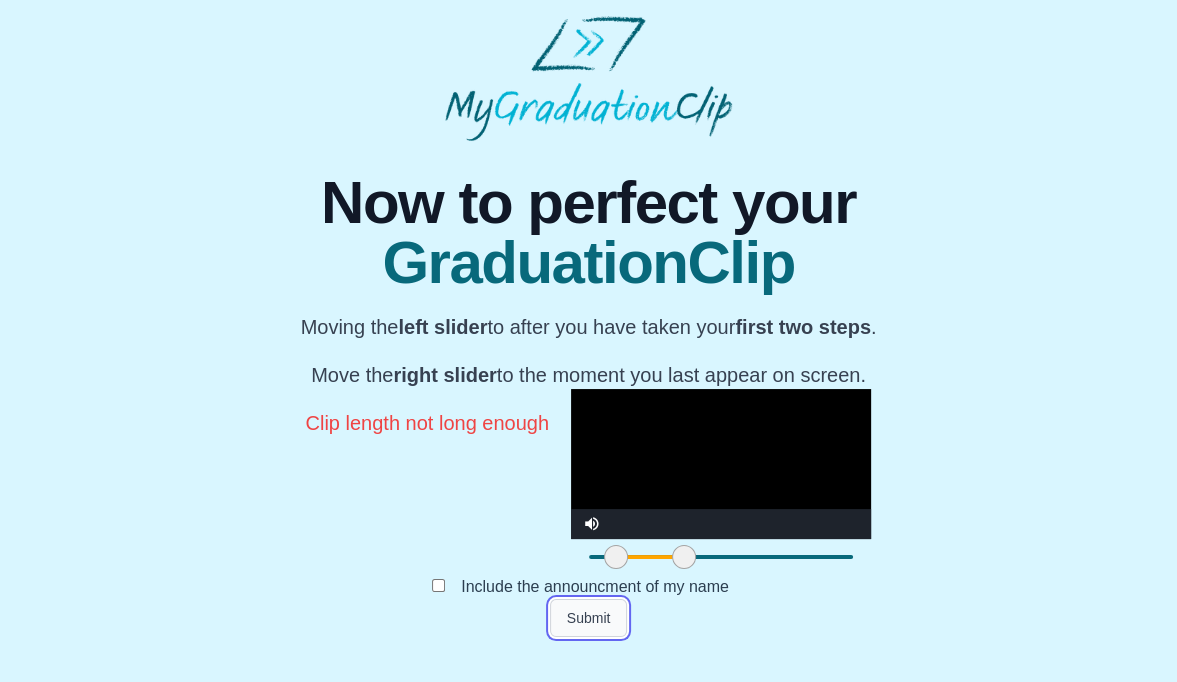 click on "Submit" at bounding box center (589, 618) 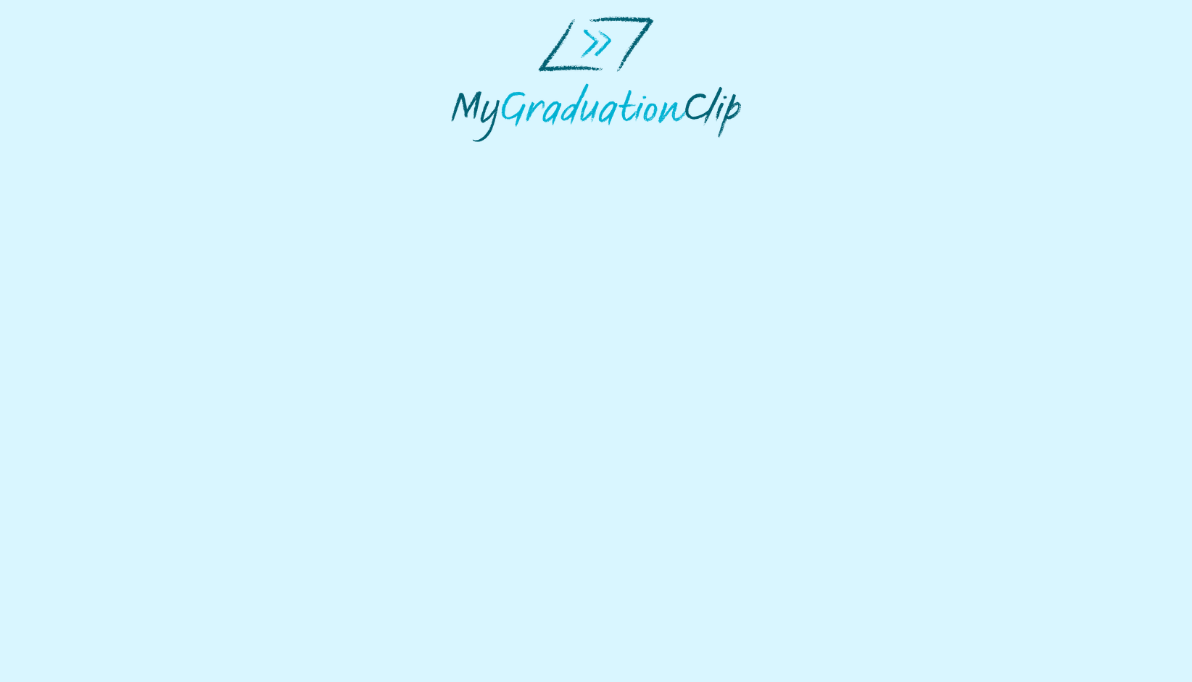 scroll, scrollTop: 0, scrollLeft: 0, axis: both 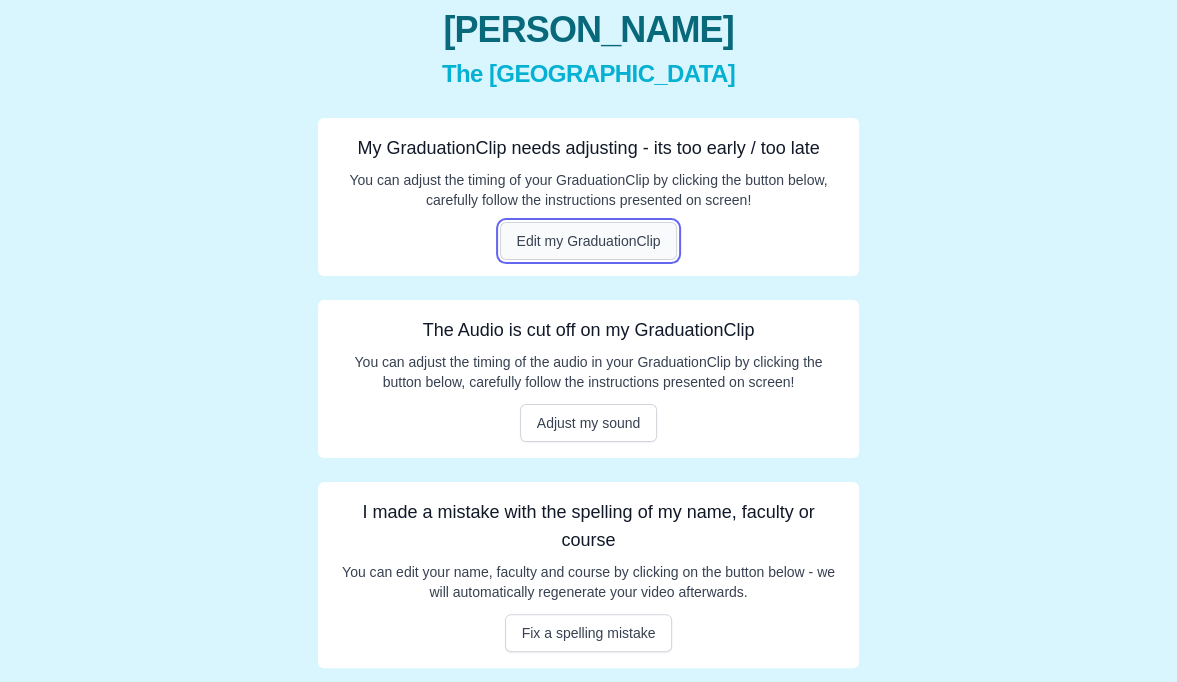 click on "Edit my GraduationClip" at bounding box center [589, 241] 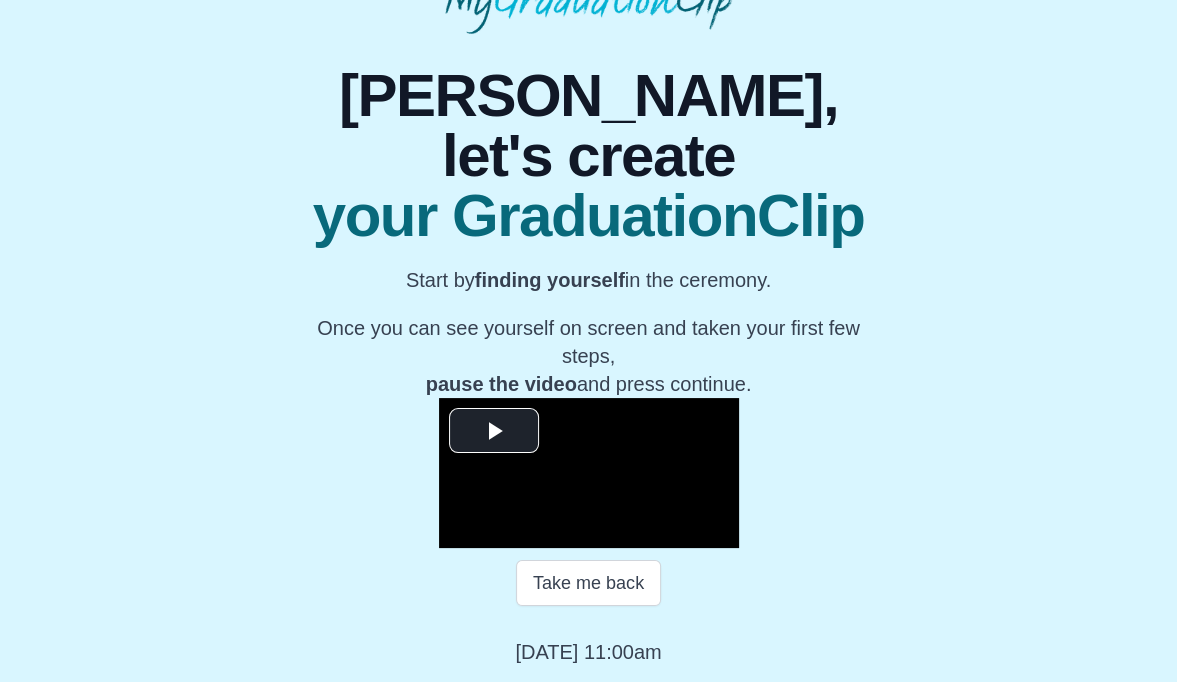 scroll, scrollTop: 347, scrollLeft: 0, axis: vertical 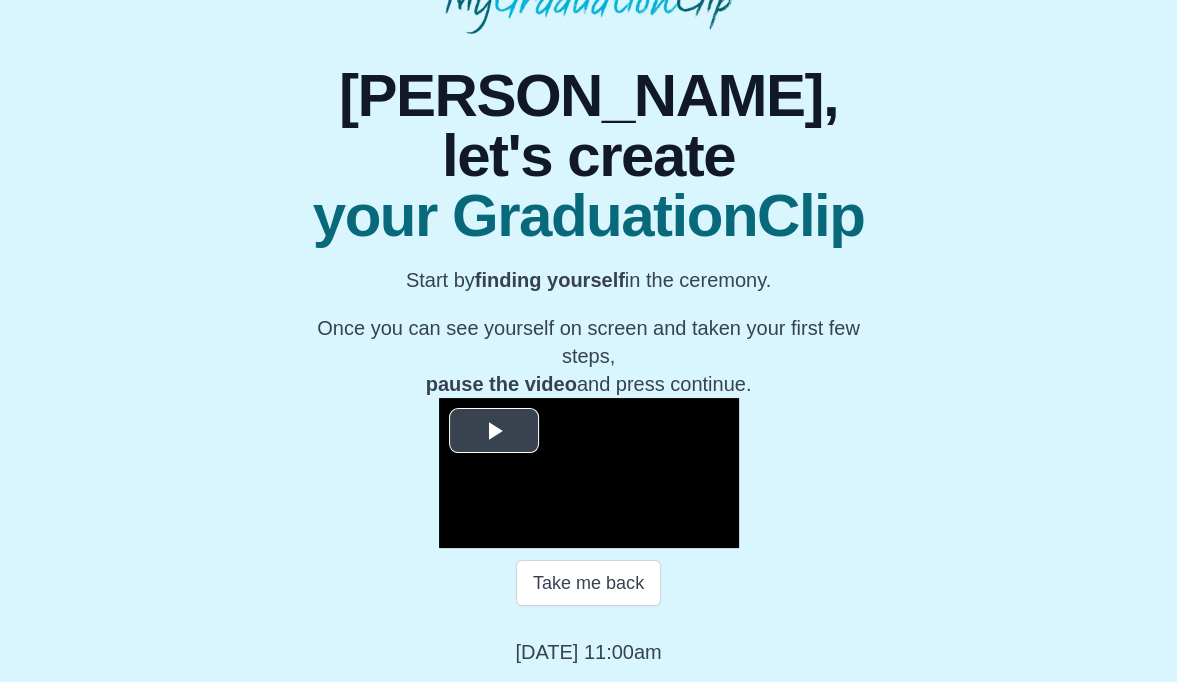 click at bounding box center [494, 430] 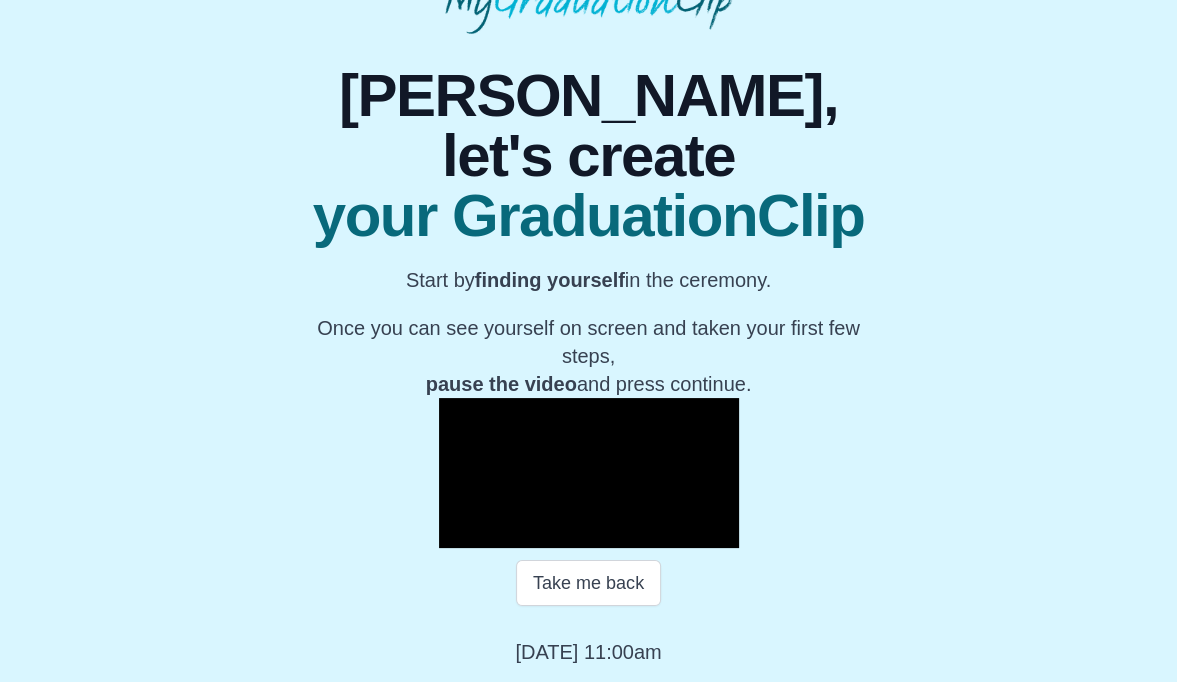 click at bounding box center [459, 533] 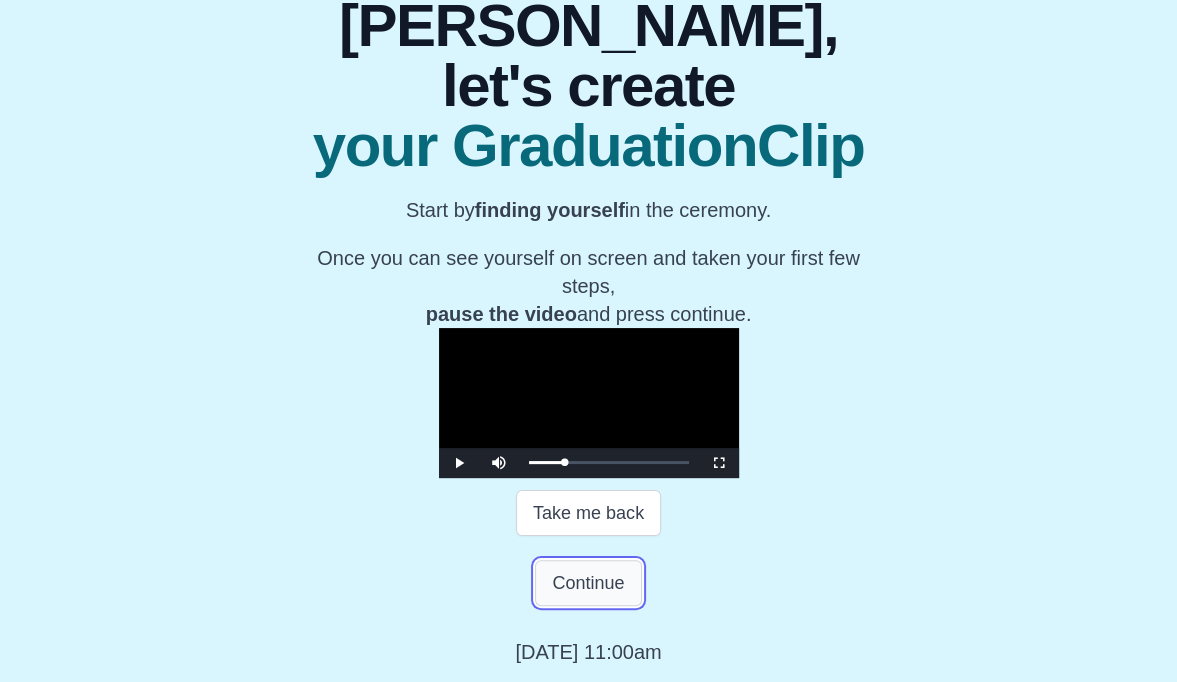 click on "Continue" at bounding box center [588, 583] 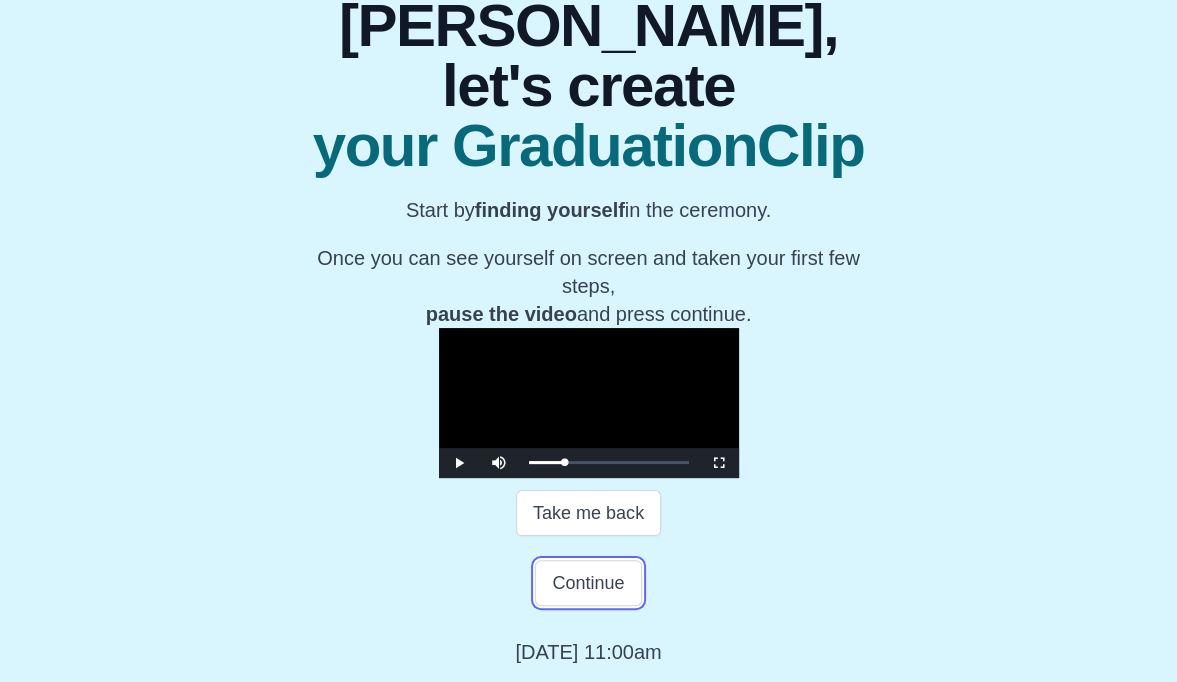 scroll, scrollTop: 417, scrollLeft: 0, axis: vertical 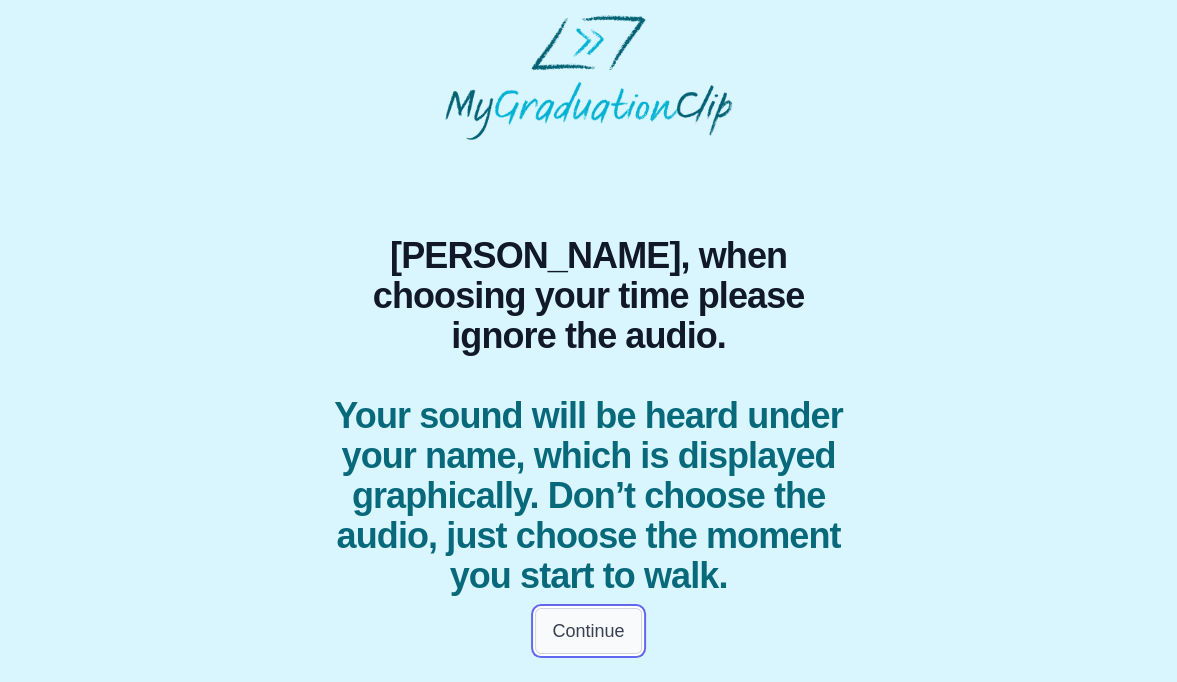 click on "Continue" at bounding box center [588, 631] 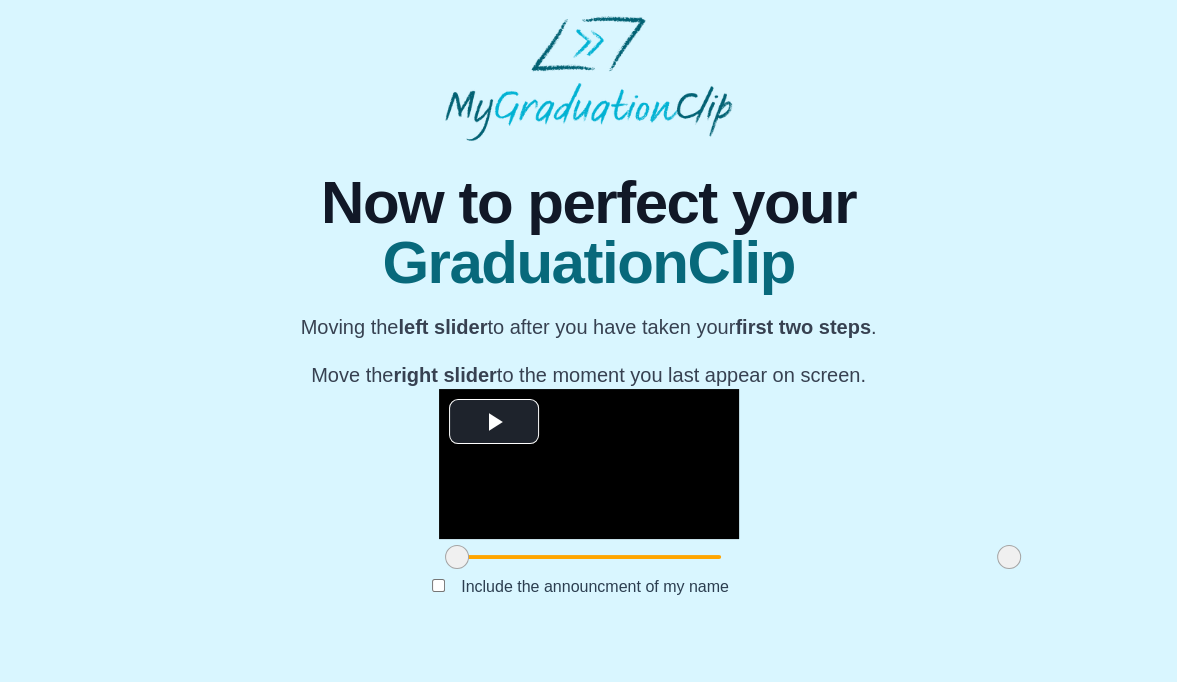 scroll, scrollTop: 239, scrollLeft: 0, axis: vertical 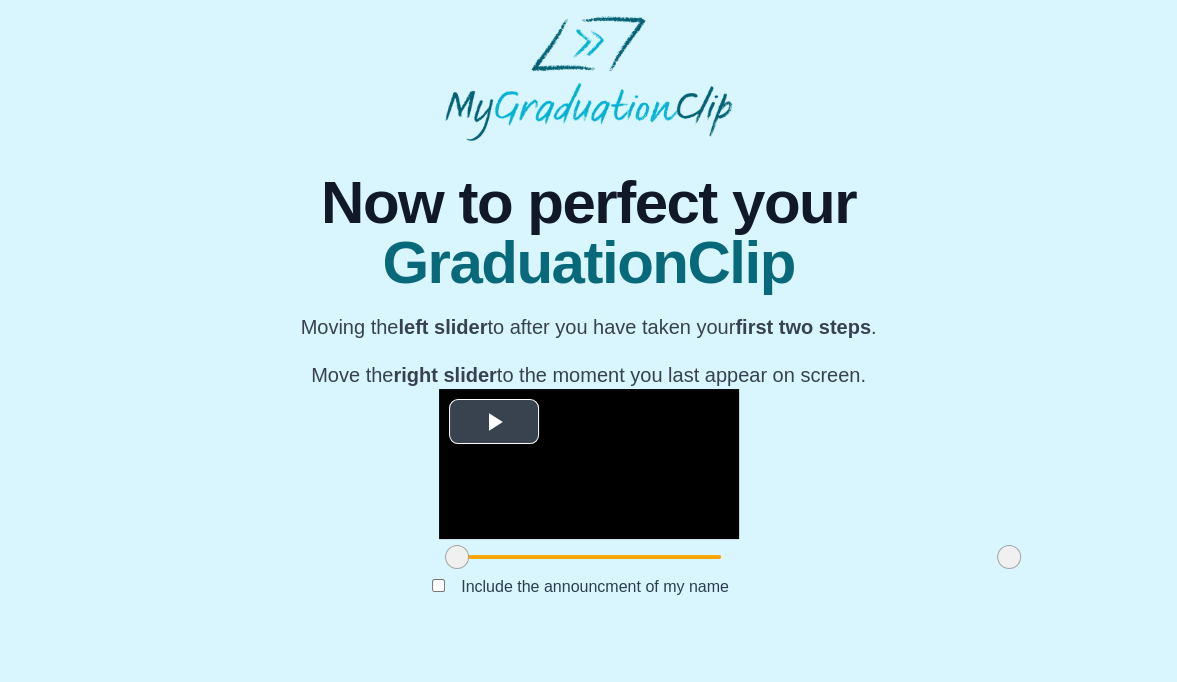 click at bounding box center [494, 421] 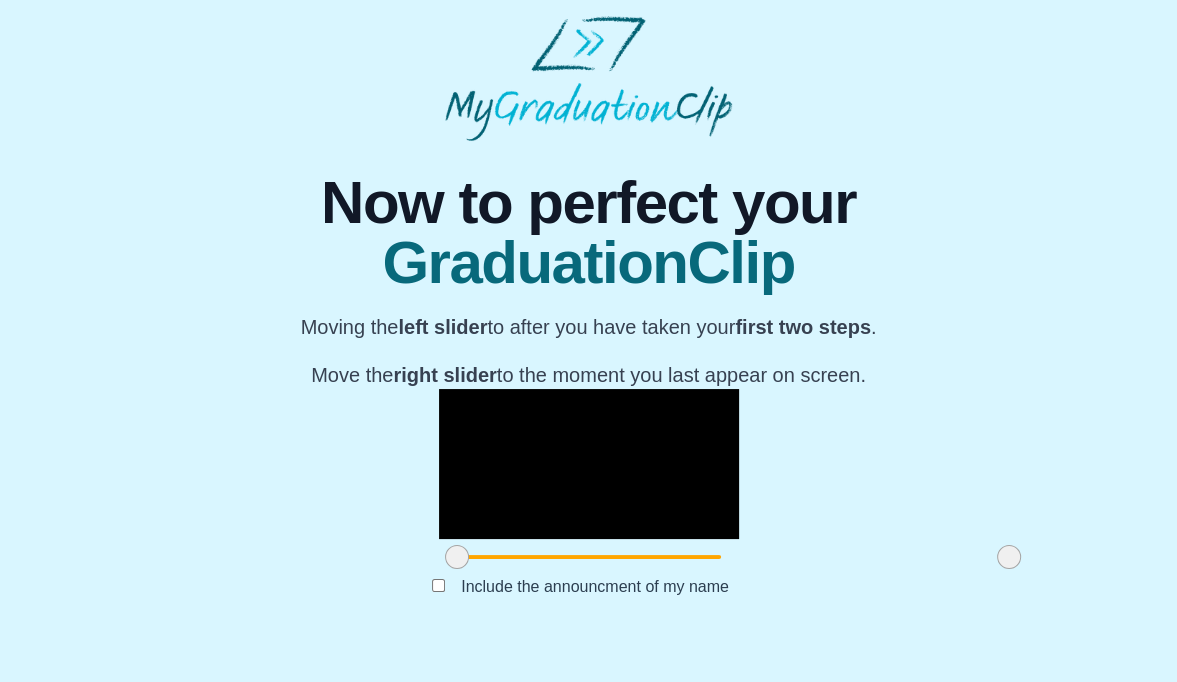 click at bounding box center (589, 464) 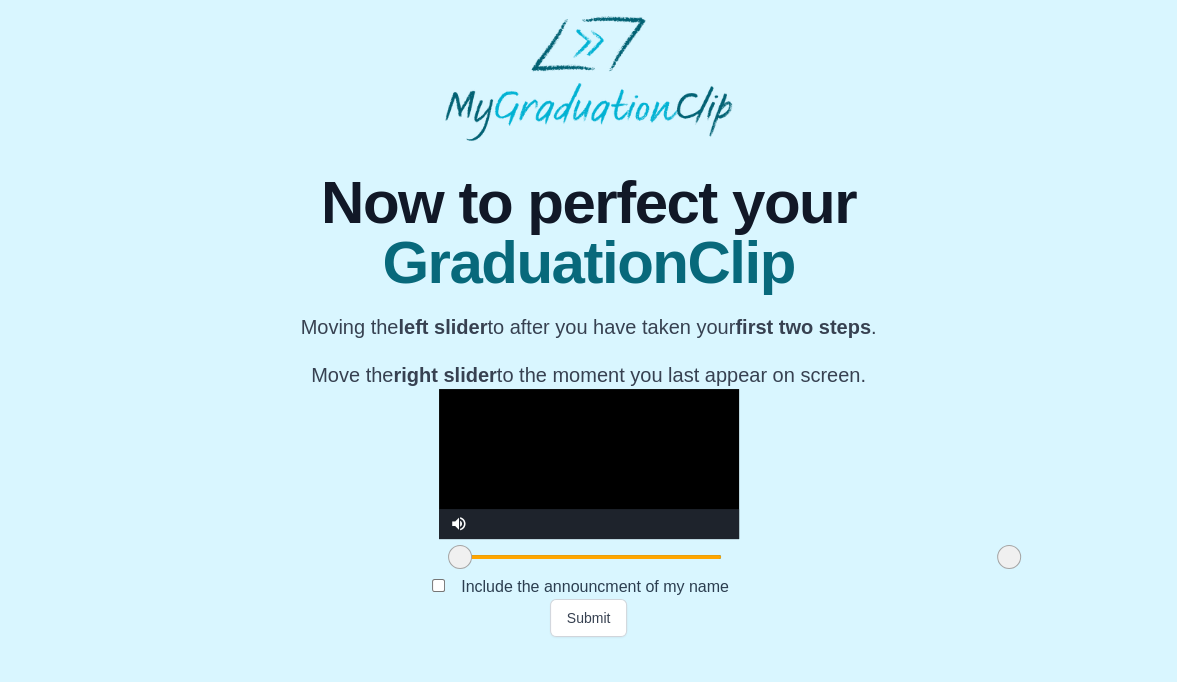 click at bounding box center [460, 557] 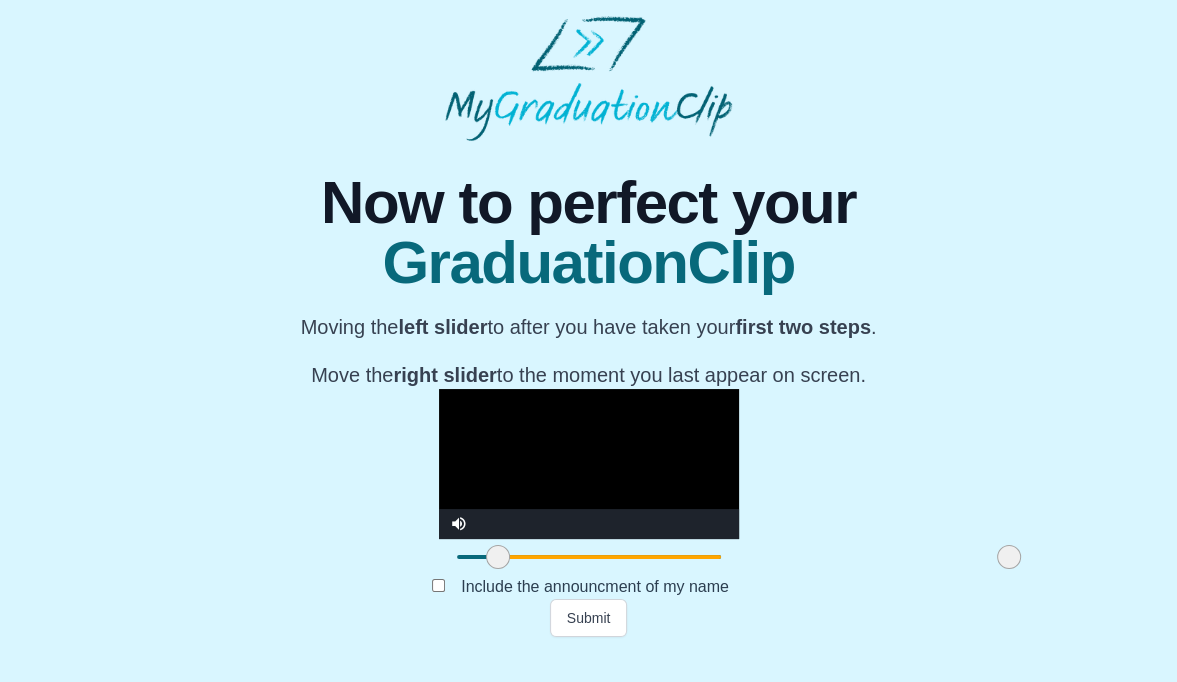 drag, startPoint x: 316, startPoint y: 576, endPoint x: 354, endPoint y: 588, distance: 39.849716 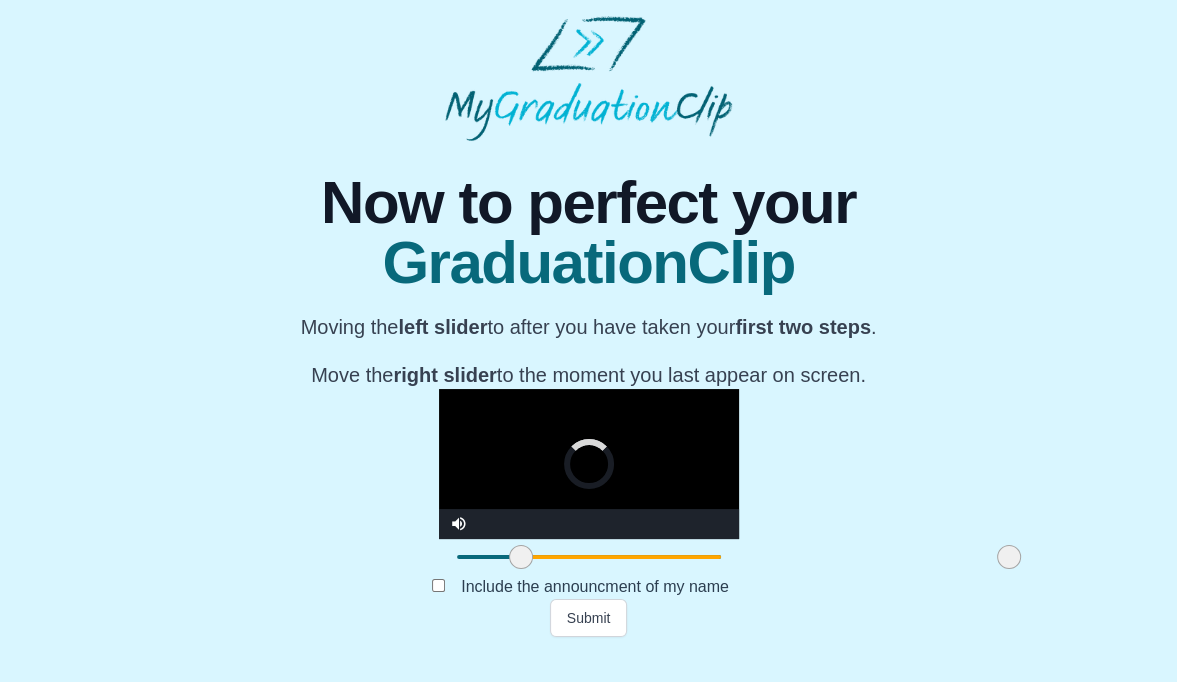 drag, startPoint x: 352, startPoint y: 583, endPoint x: 375, endPoint y: 591, distance: 24.351591 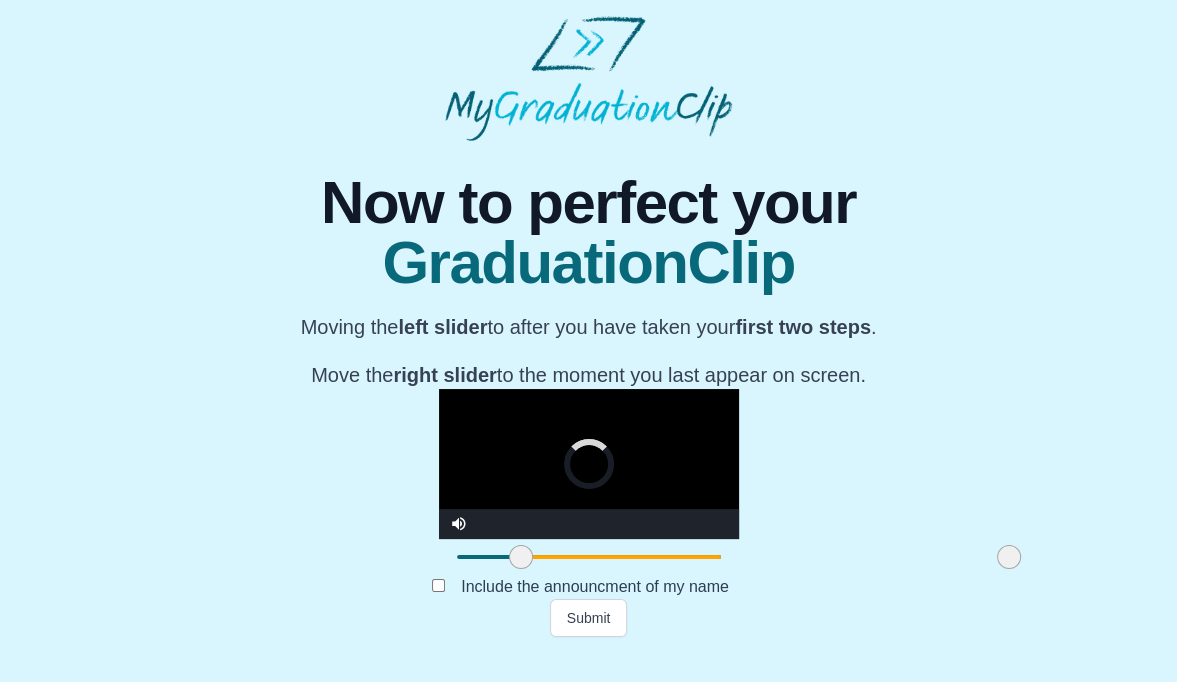 click at bounding box center (521, 557) 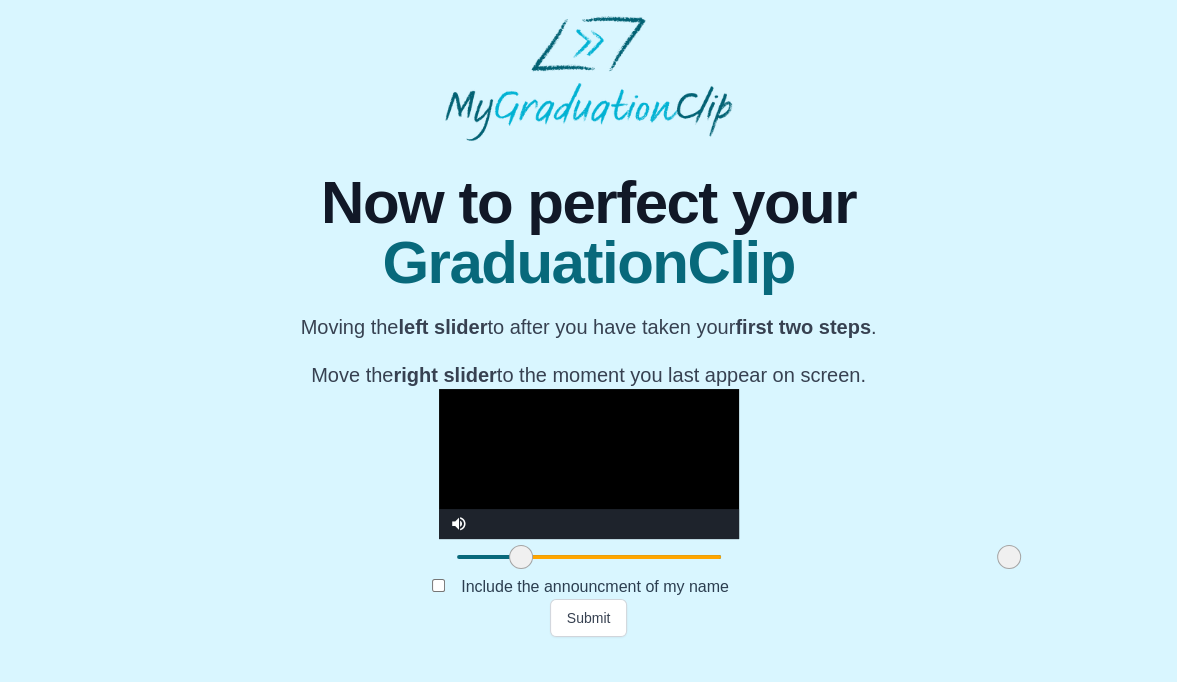 click at bounding box center (589, 464) 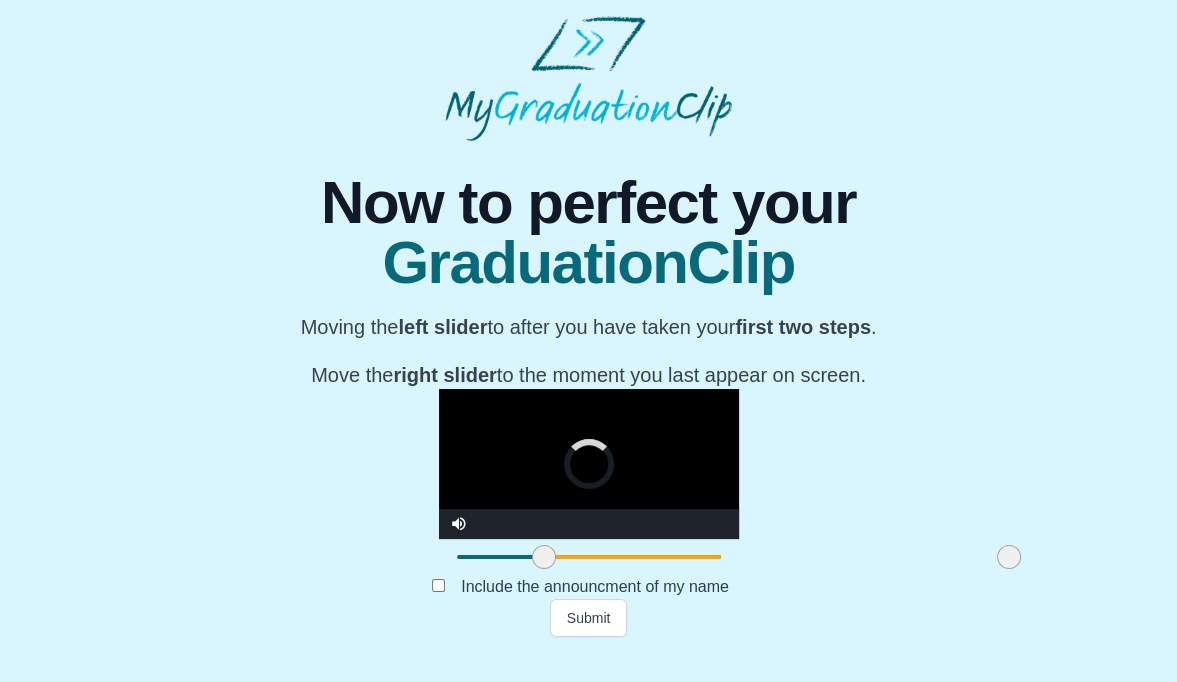 drag, startPoint x: 378, startPoint y: 585, endPoint x: 403, endPoint y: 588, distance: 25.179358 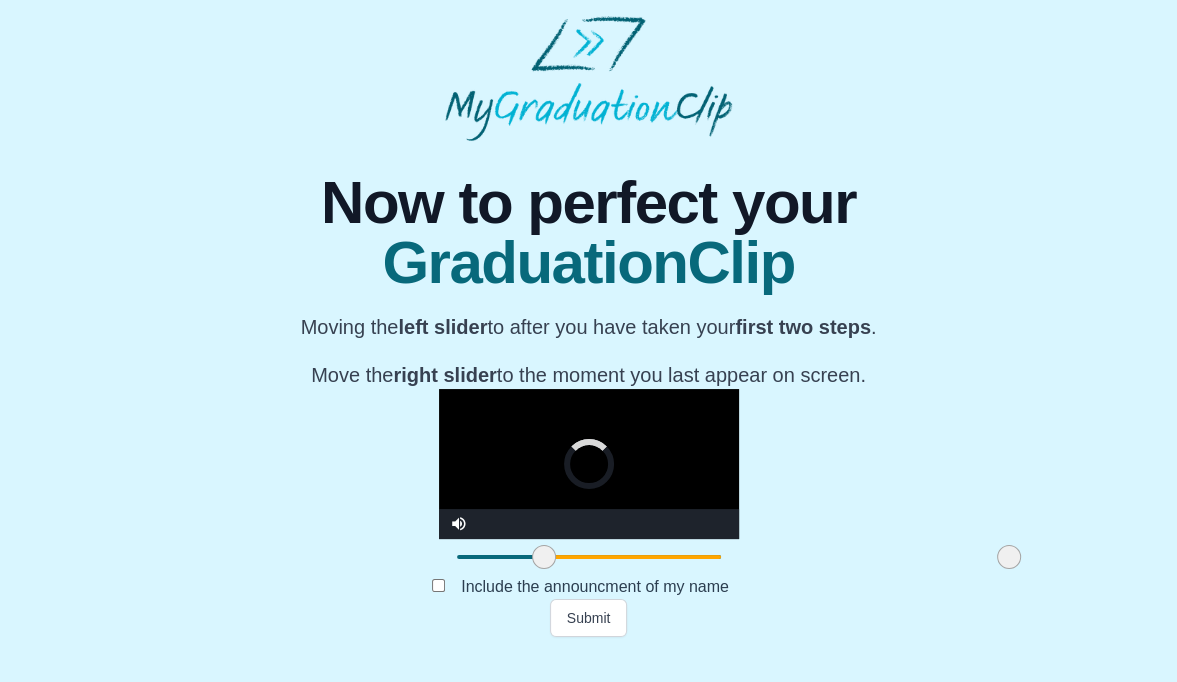 click at bounding box center (544, 557) 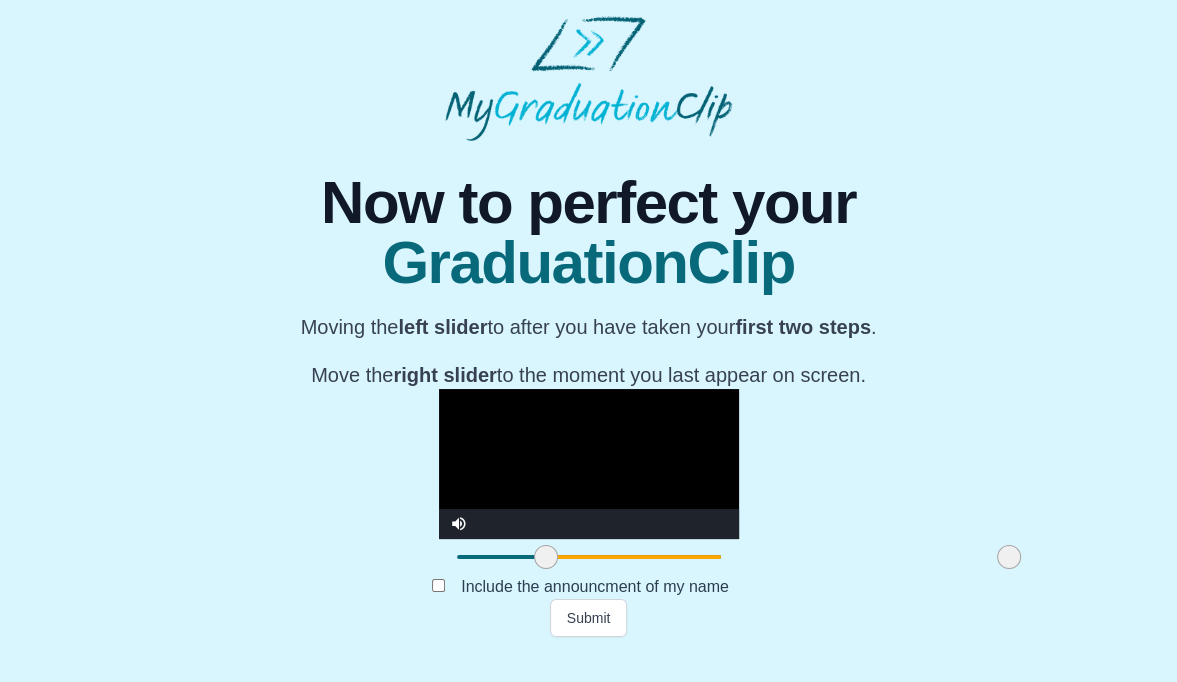 click at bounding box center [589, 464] 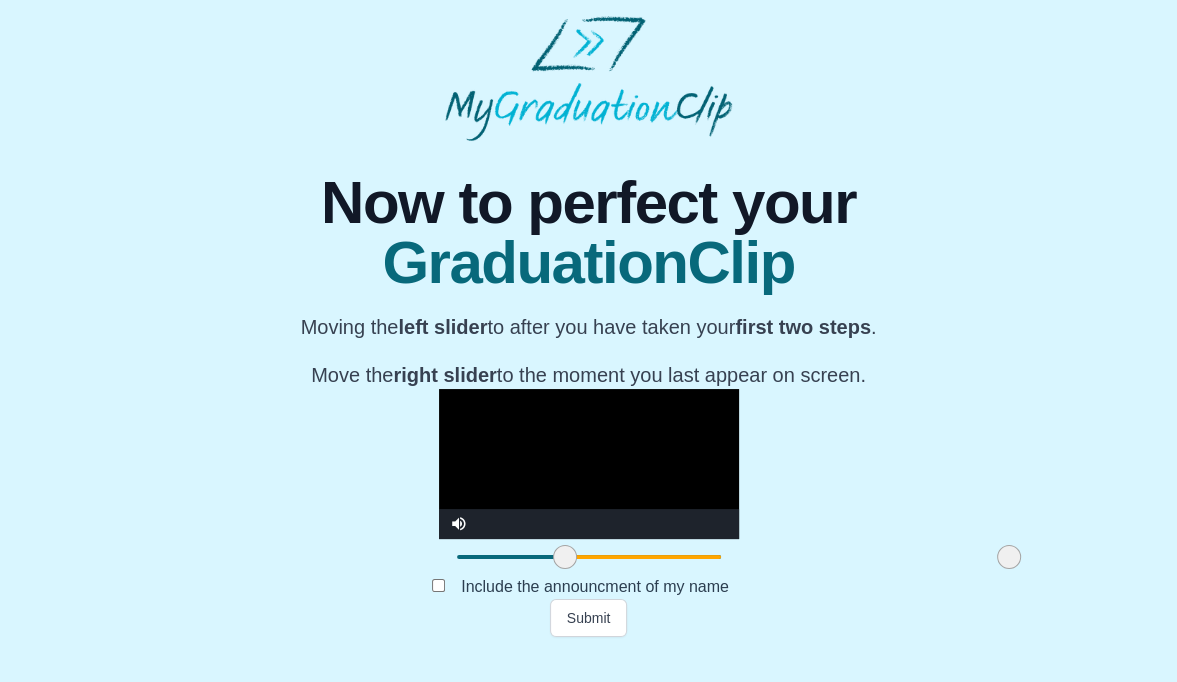 drag, startPoint x: 397, startPoint y: 586, endPoint x: 416, endPoint y: 590, distance: 19.416489 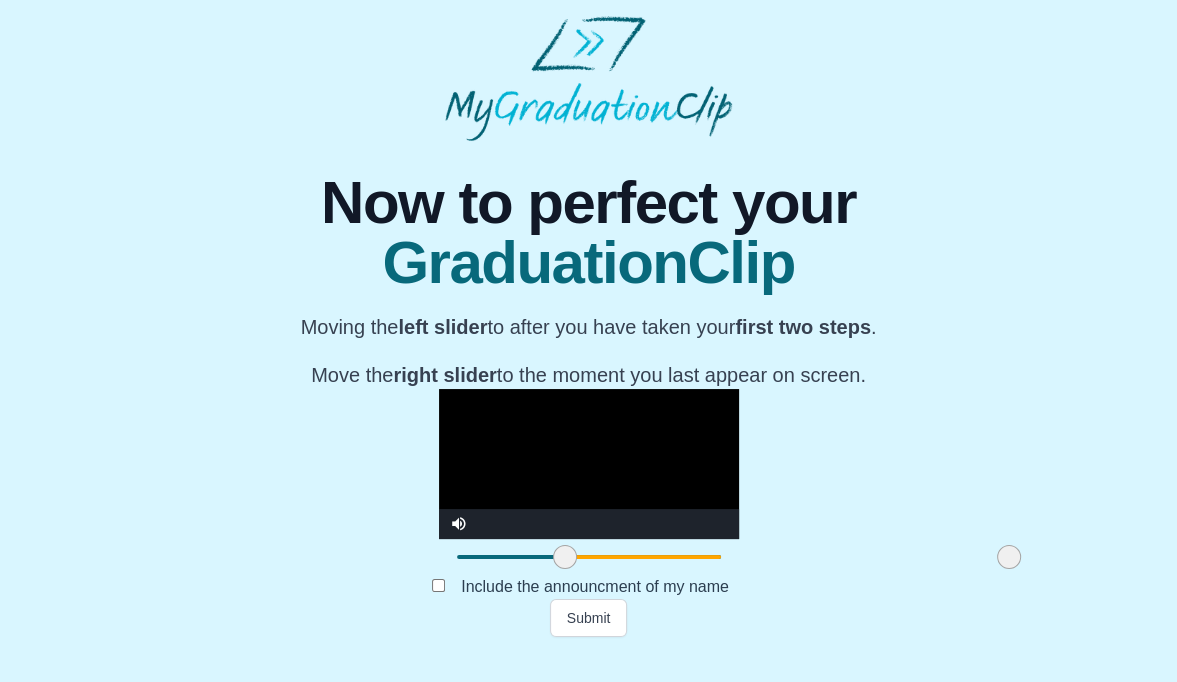 click at bounding box center (589, 464) 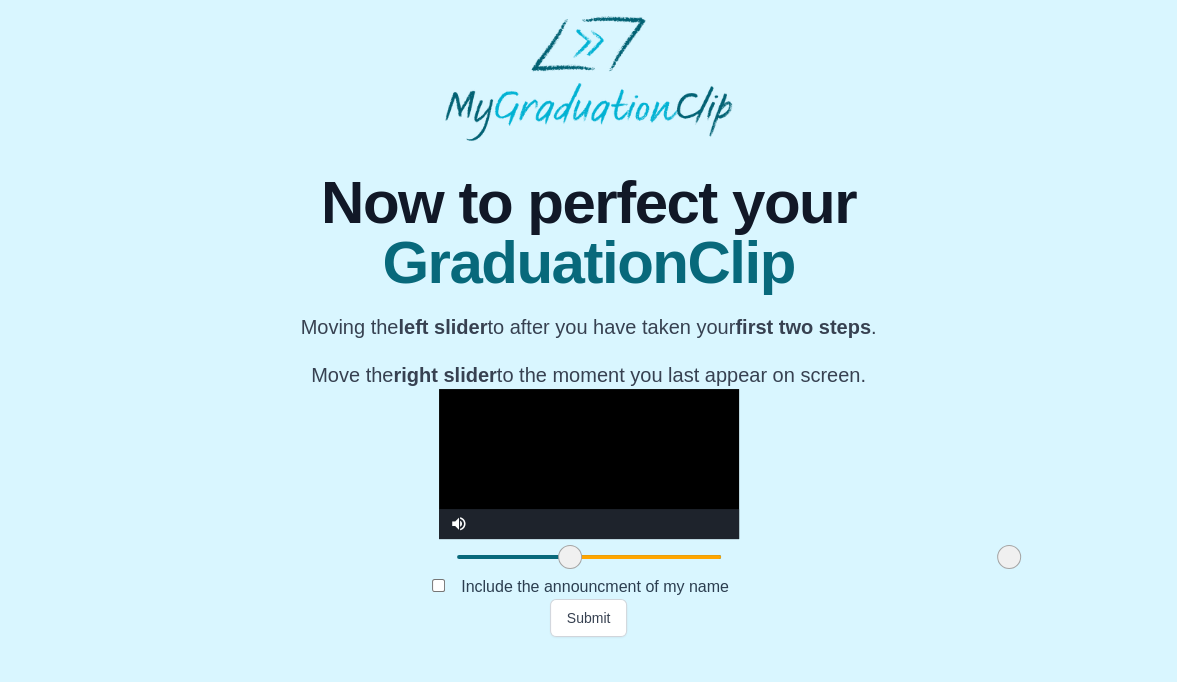 click at bounding box center (570, 557) 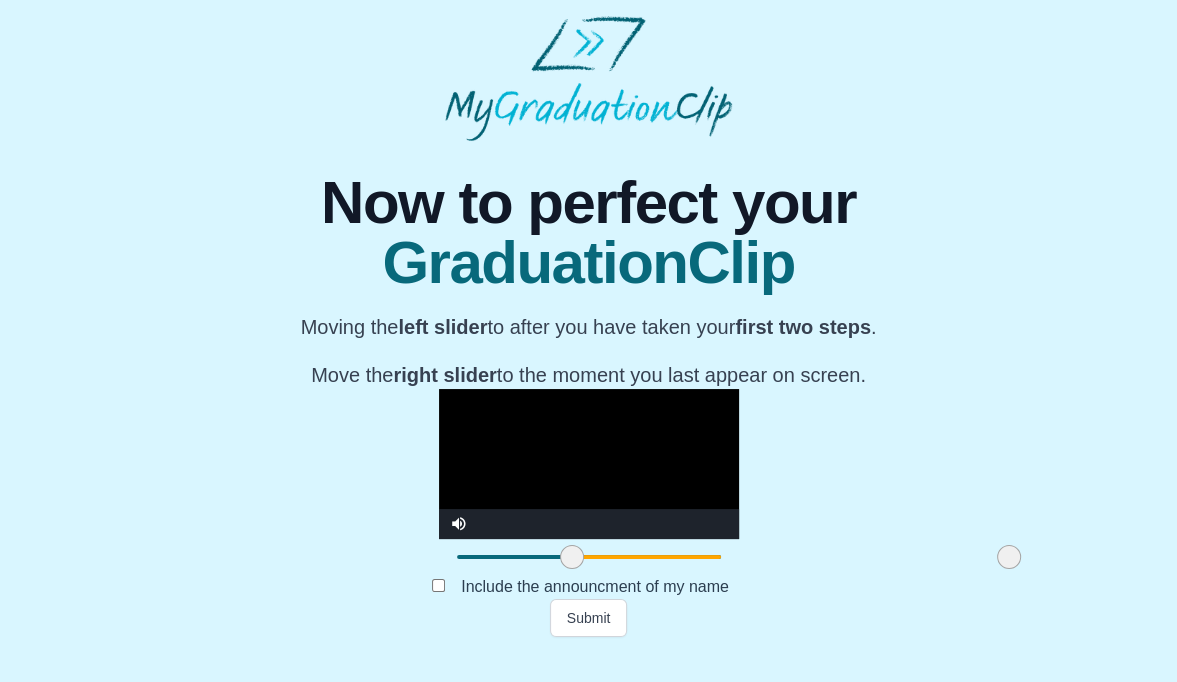click at bounding box center (572, 557) 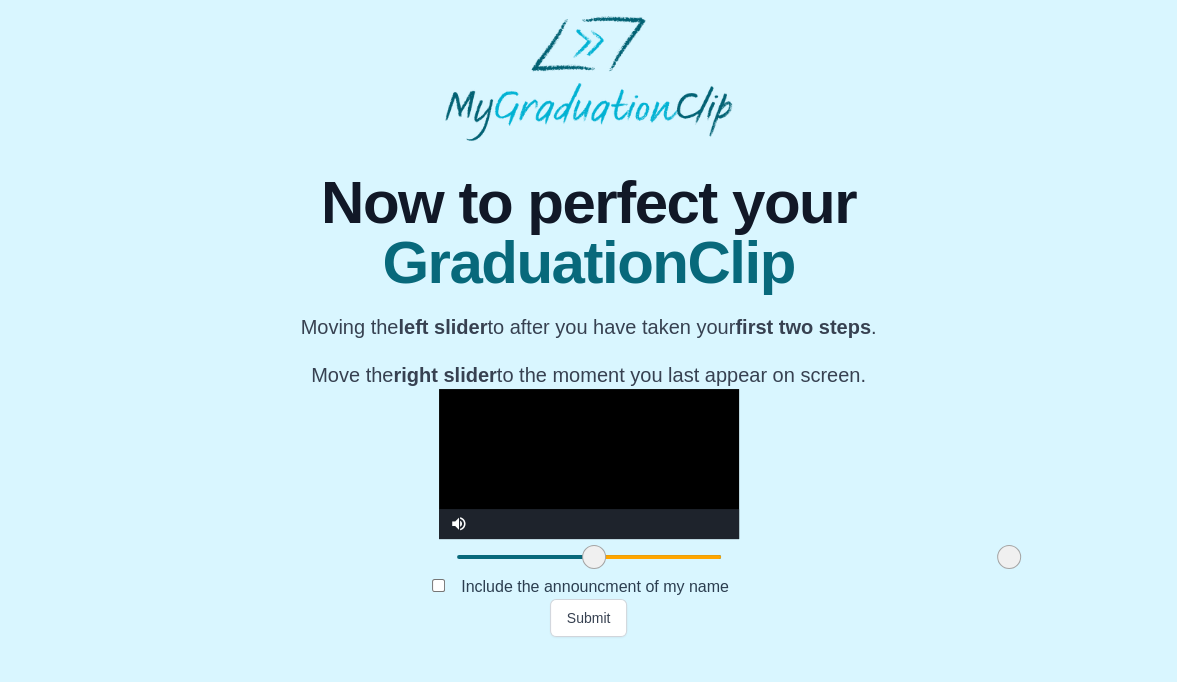 drag, startPoint x: 427, startPoint y: 586, endPoint x: 450, endPoint y: 580, distance: 23.769728 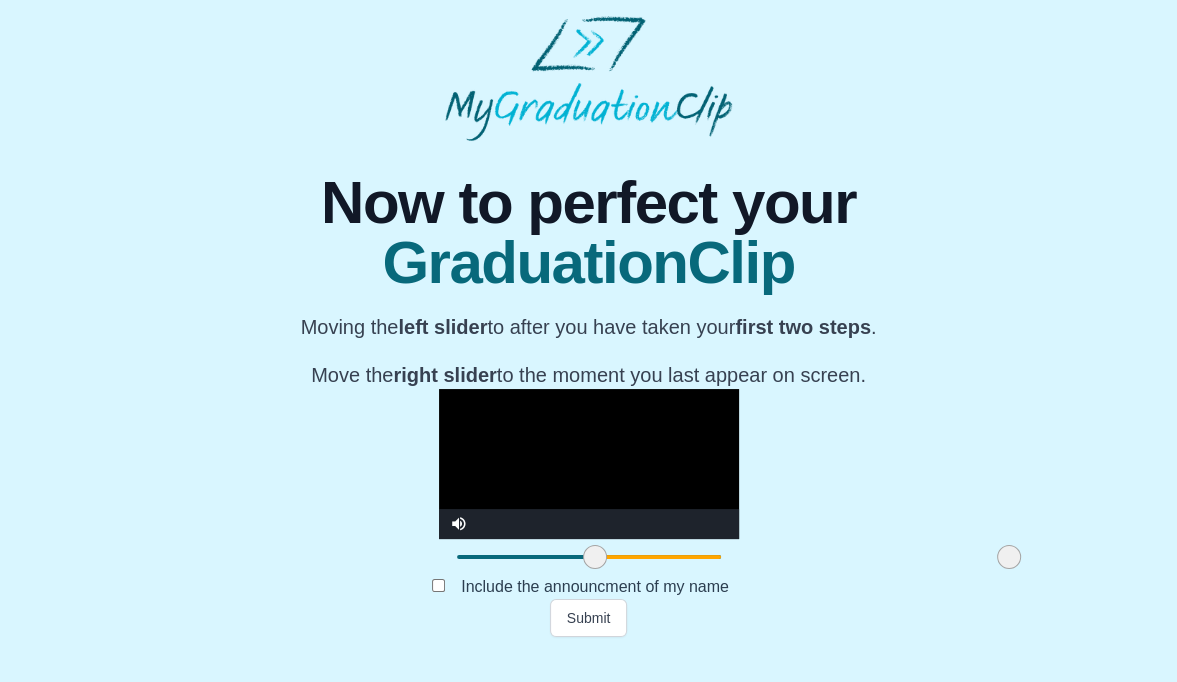 click at bounding box center [589, 464] 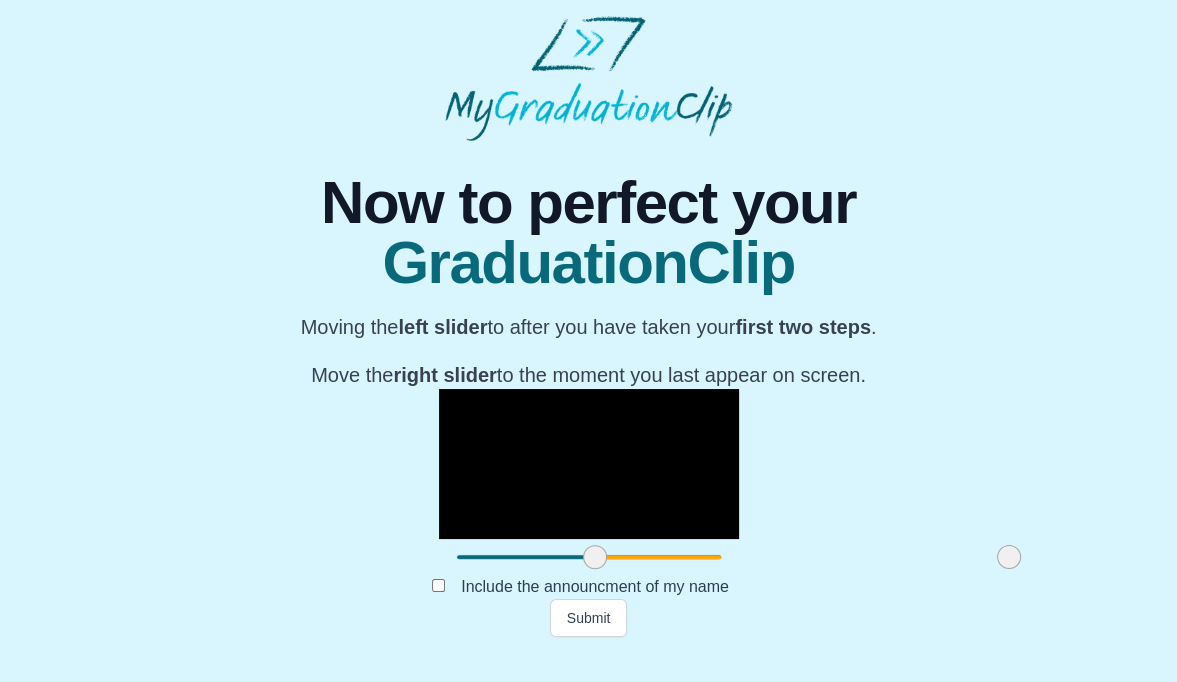 click at bounding box center [589, 464] 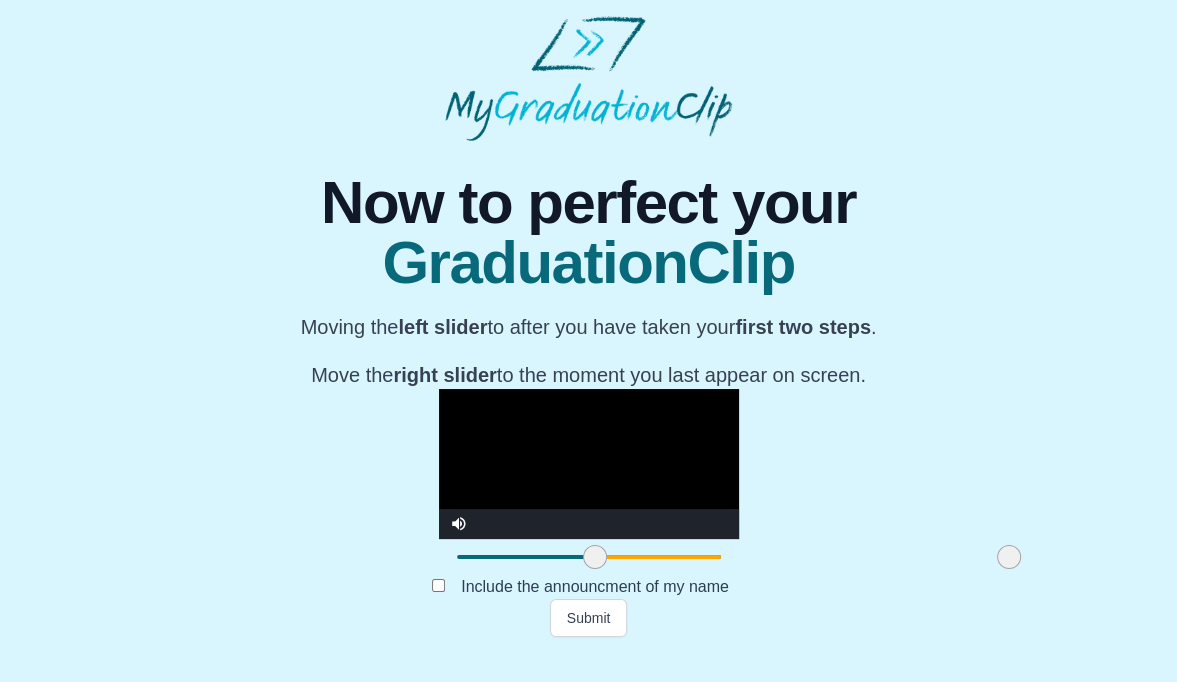 click at bounding box center [589, 464] 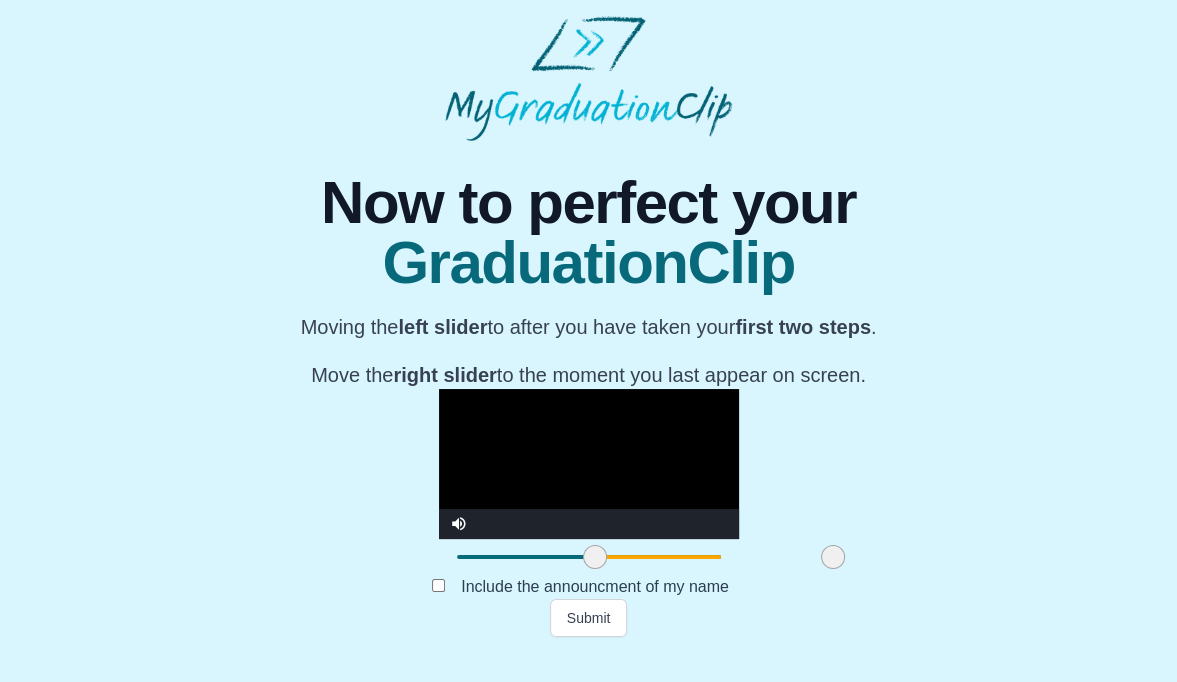 drag, startPoint x: 867, startPoint y: 581, endPoint x: 691, endPoint y: 640, distance: 185.62596 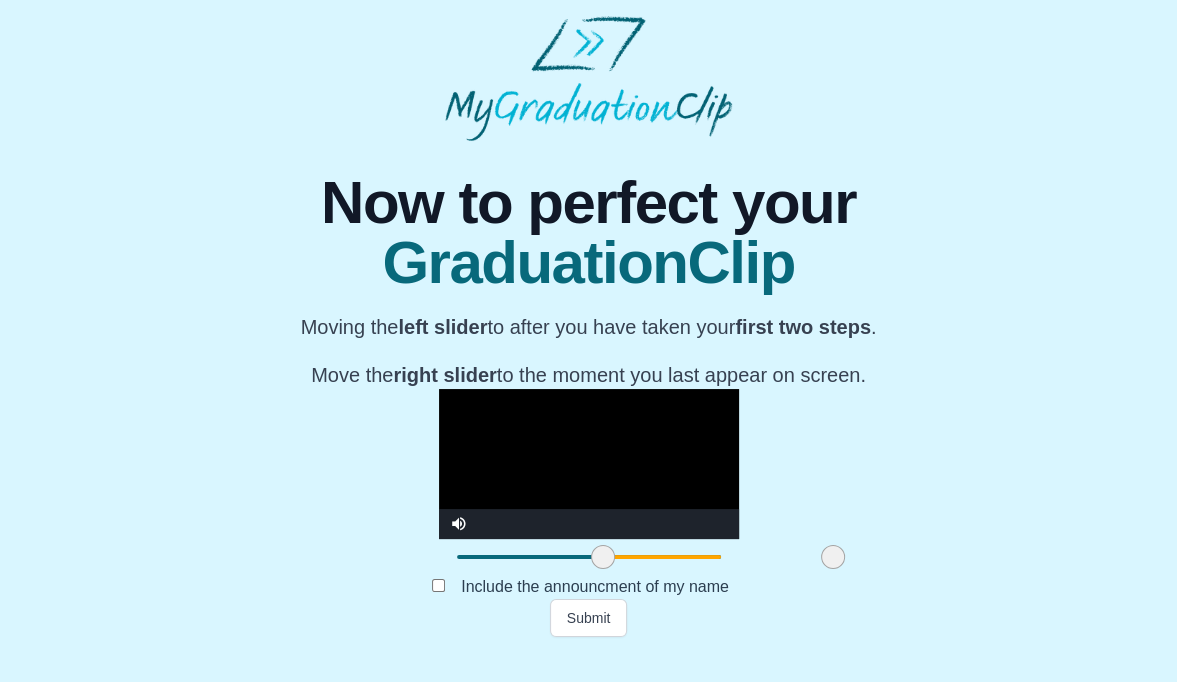 click at bounding box center [603, 557] 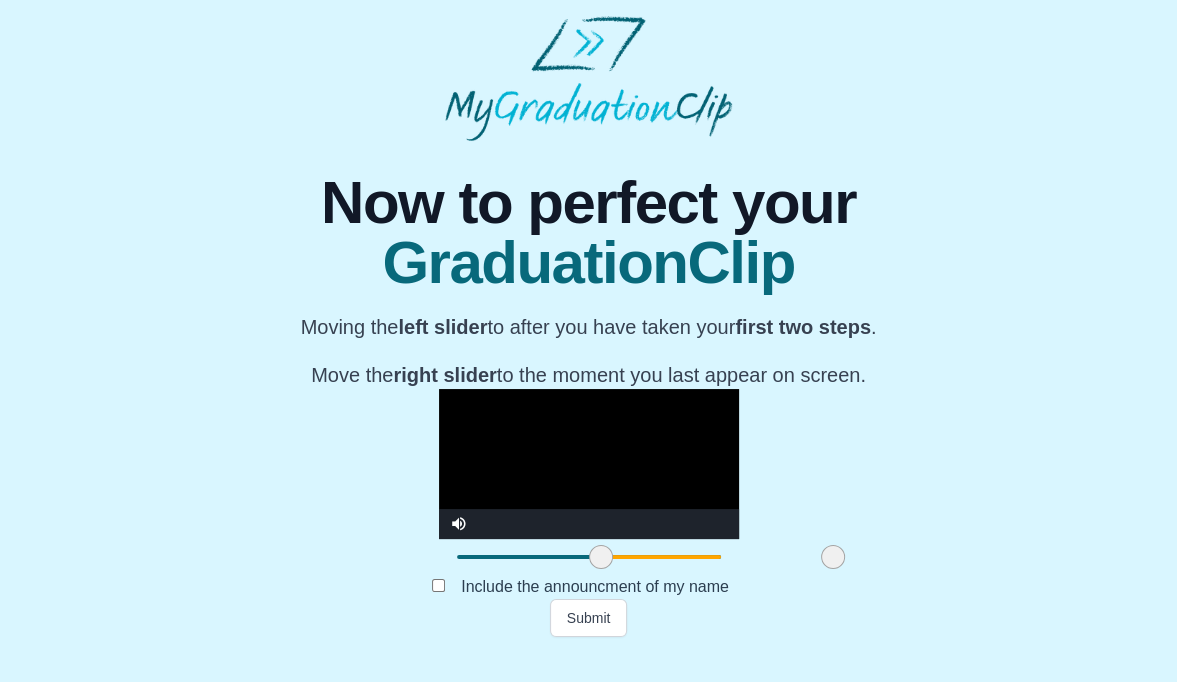 click at bounding box center [601, 557] 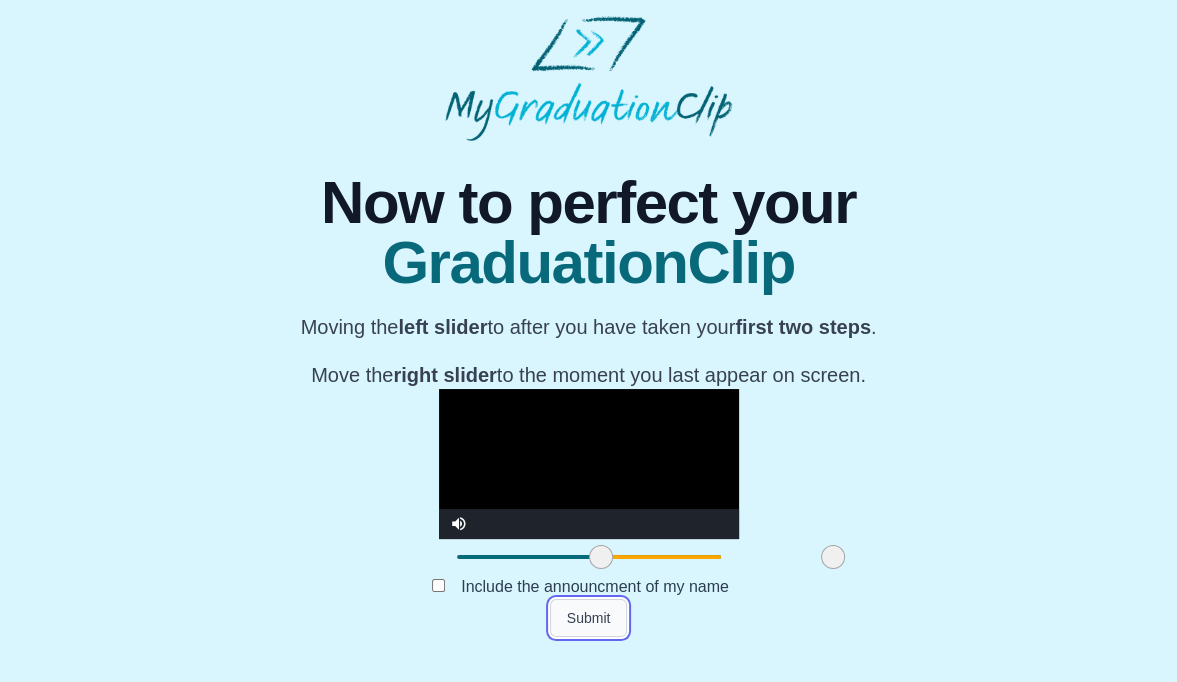 click on "Submit" at bounding box center [589, 618] 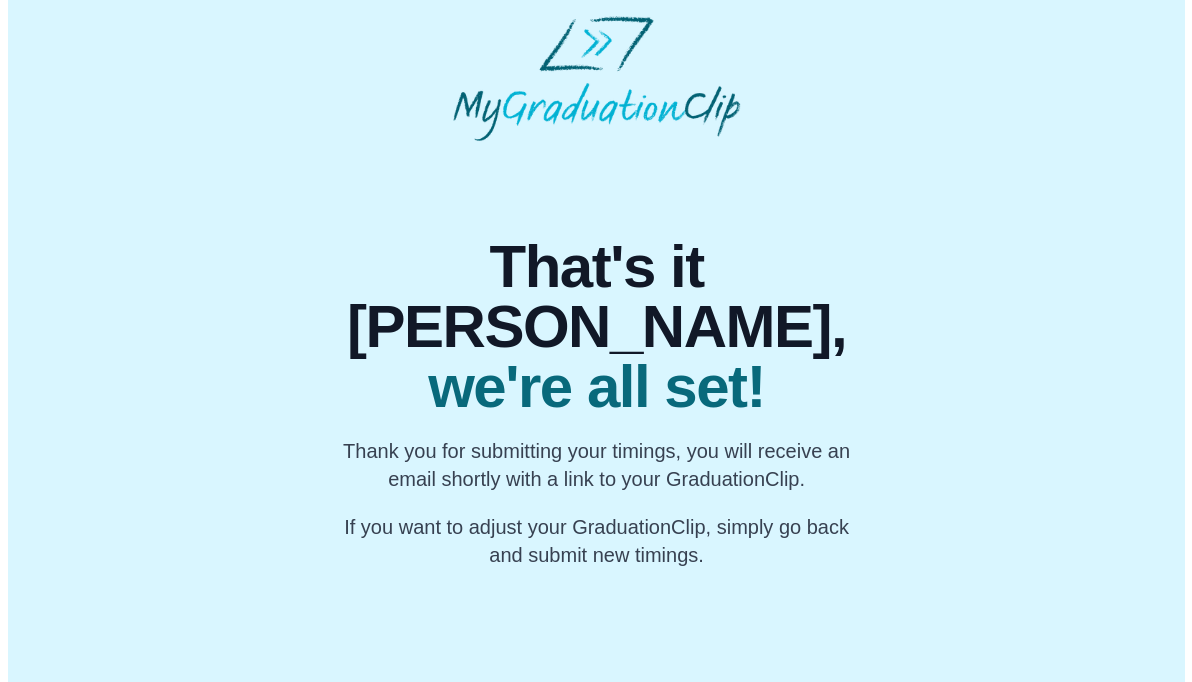 scroll, scrollTop: 0, scrollLeft: 0, axis: both 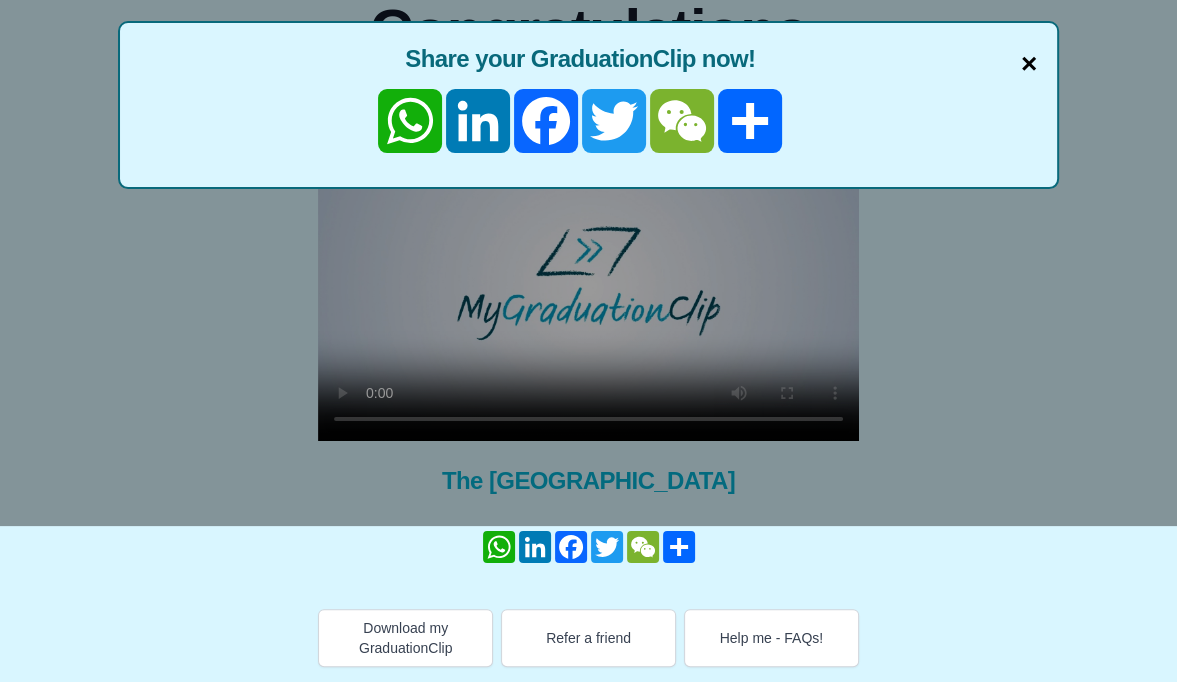 click on "×" at bounding box center (1029, 64) 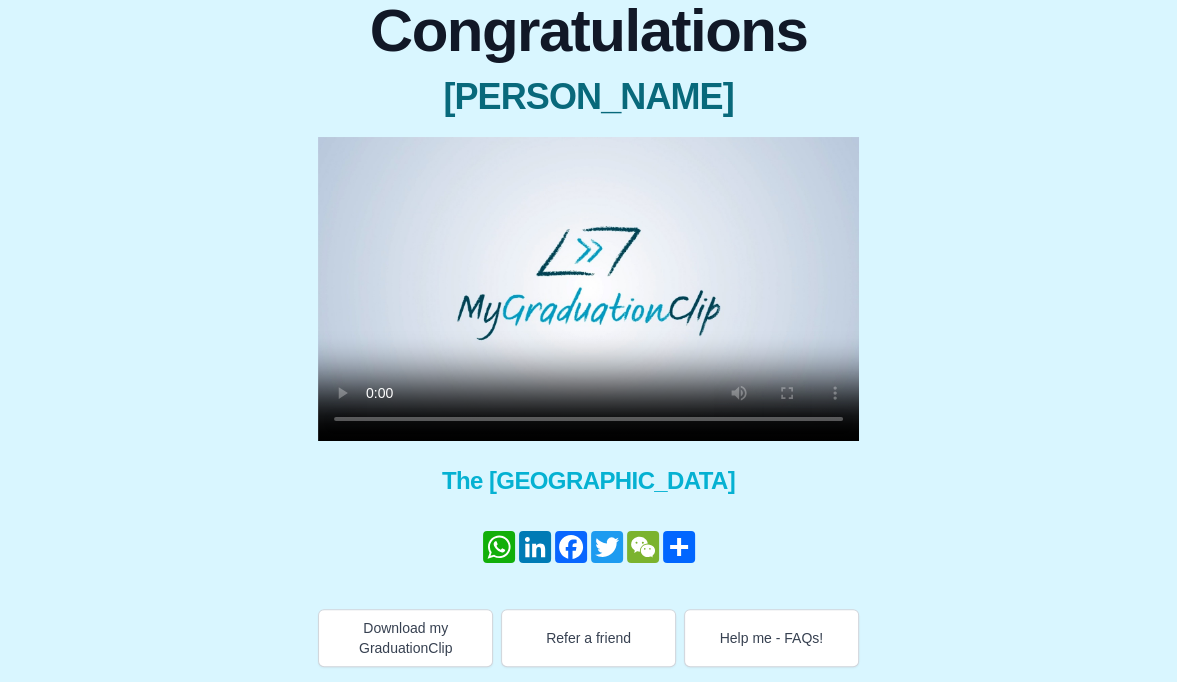 type 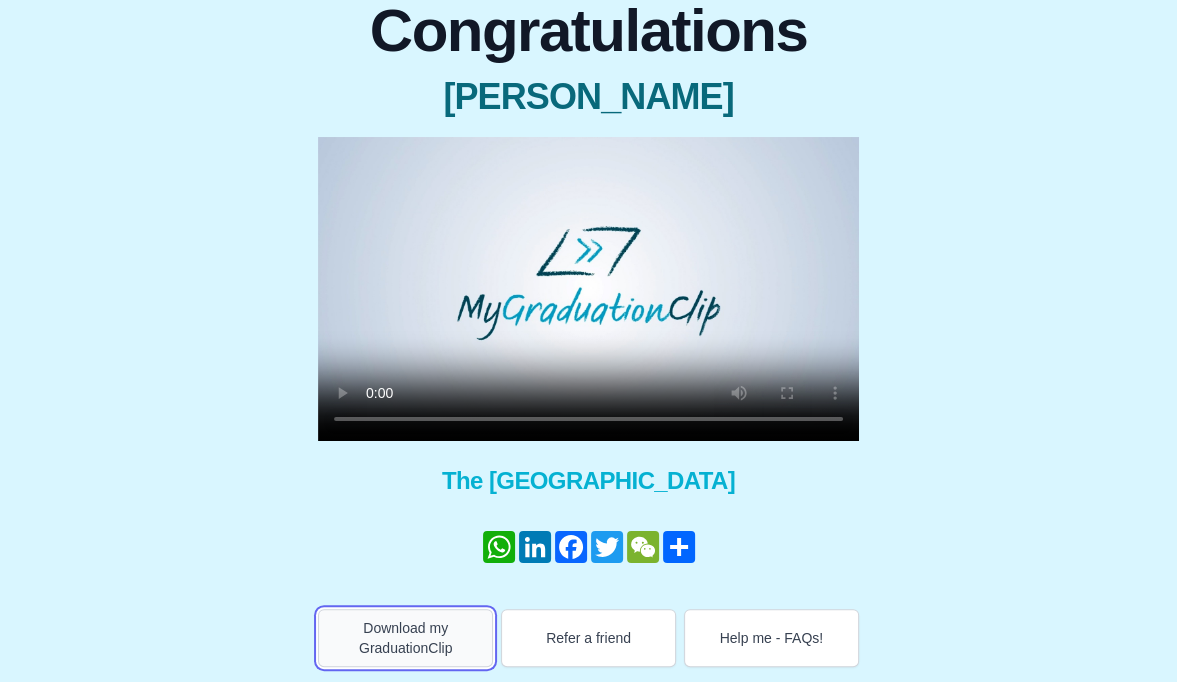 click on "Download my GraduationClip" at bounding box center [405, 638] 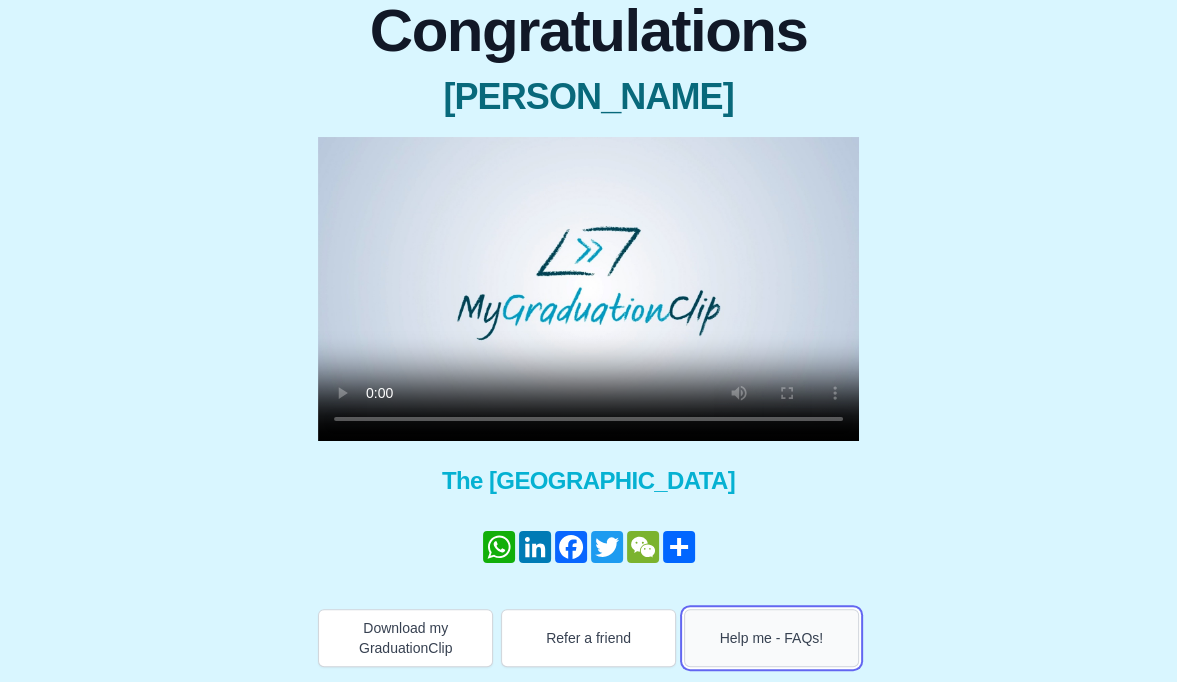 click on "Help me - FAQs!" at bounding box center (771, 638) 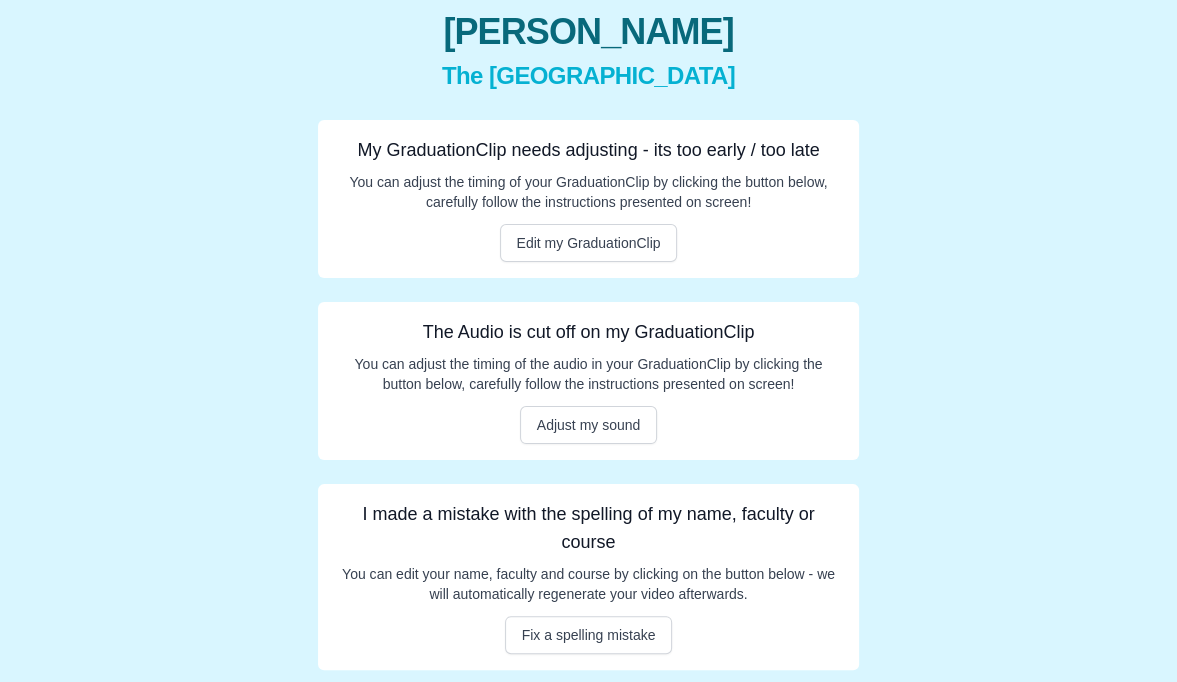 scroll, scrollTop: 223, scrollLeft: 0, axis: vertical 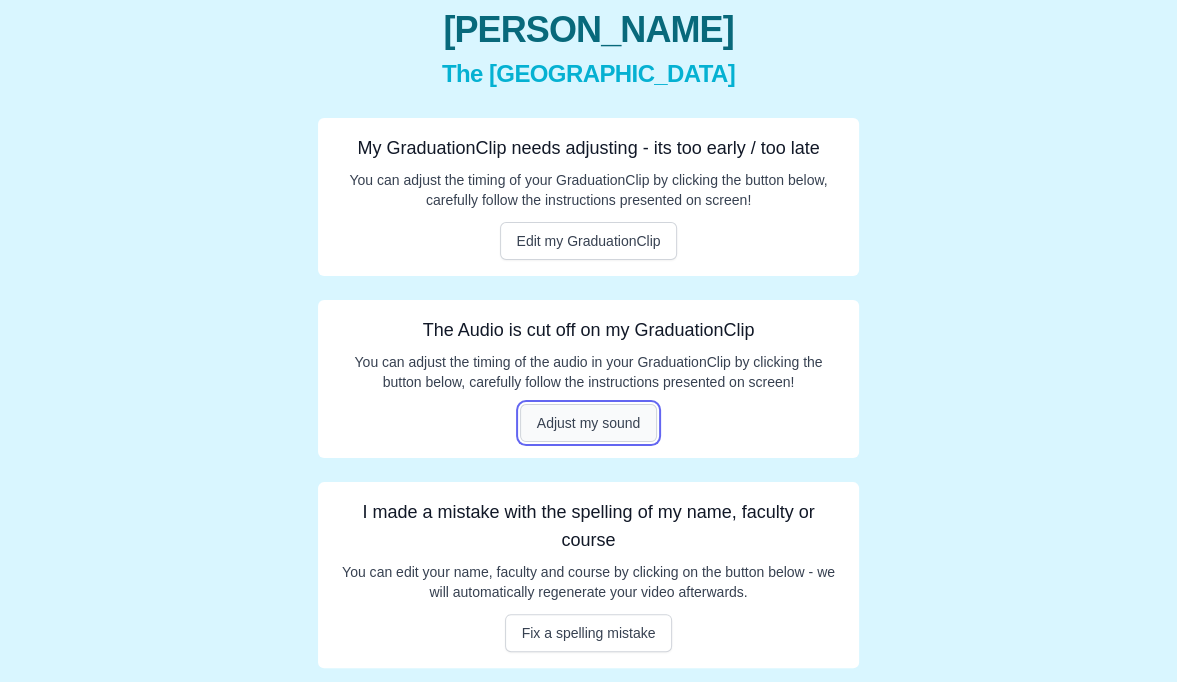 click on "Adjust my sound" at bounding box center [589, 423] 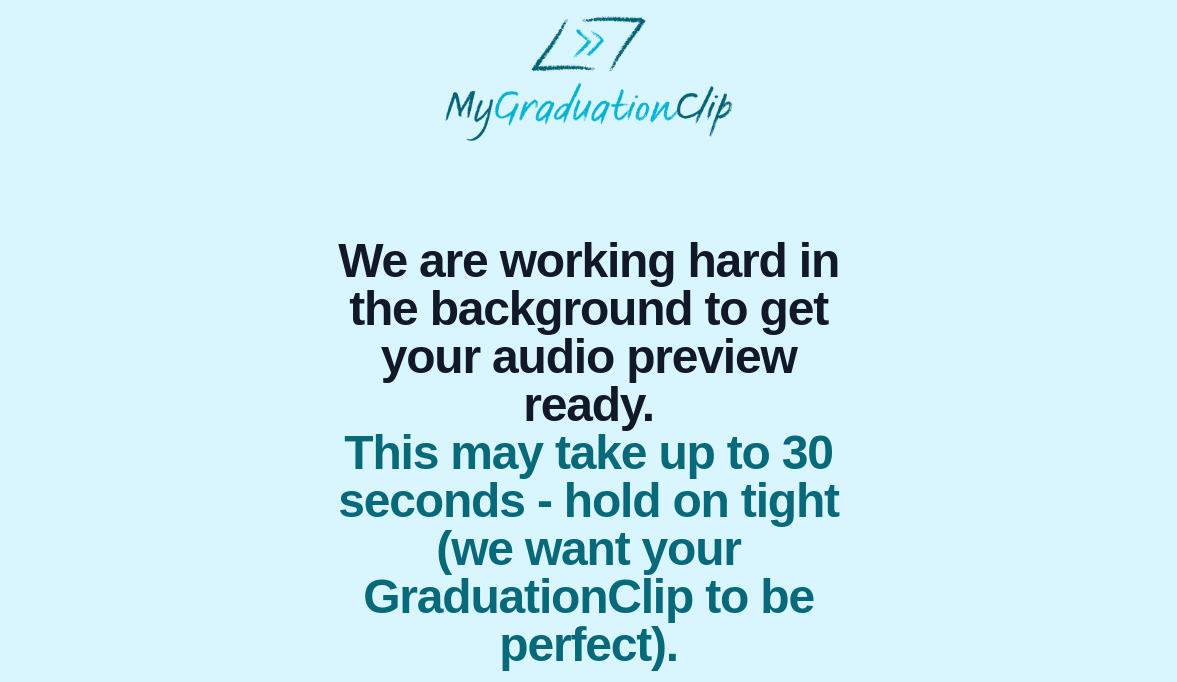 scroll, scrollTop: 2, scrollLeft: 0, axis: vertical 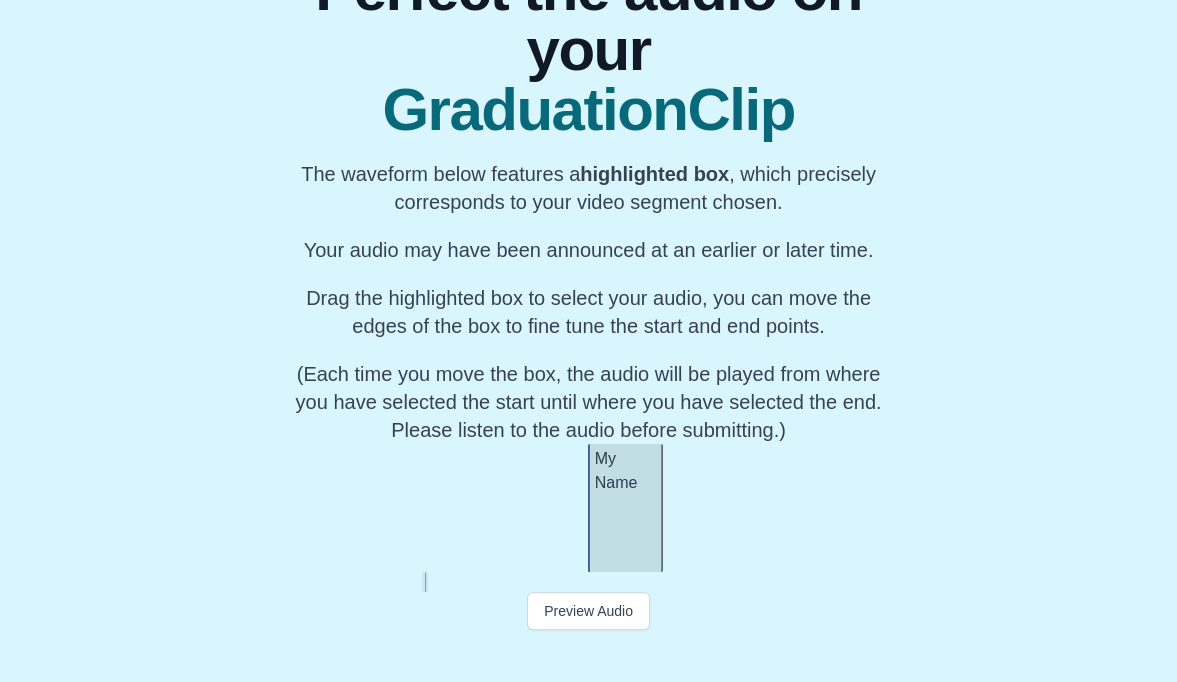 click at bounding box center (588, 582) 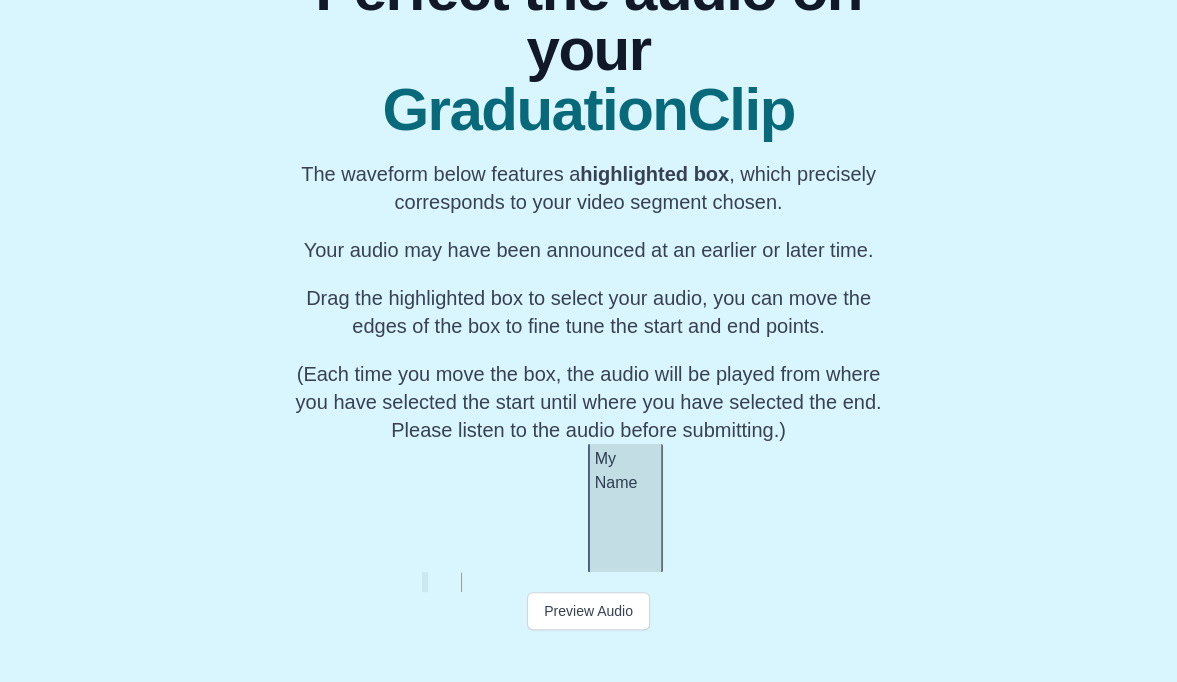 scroll, scrollTop: 0, scrollLeft: 17909, axis: horizontal 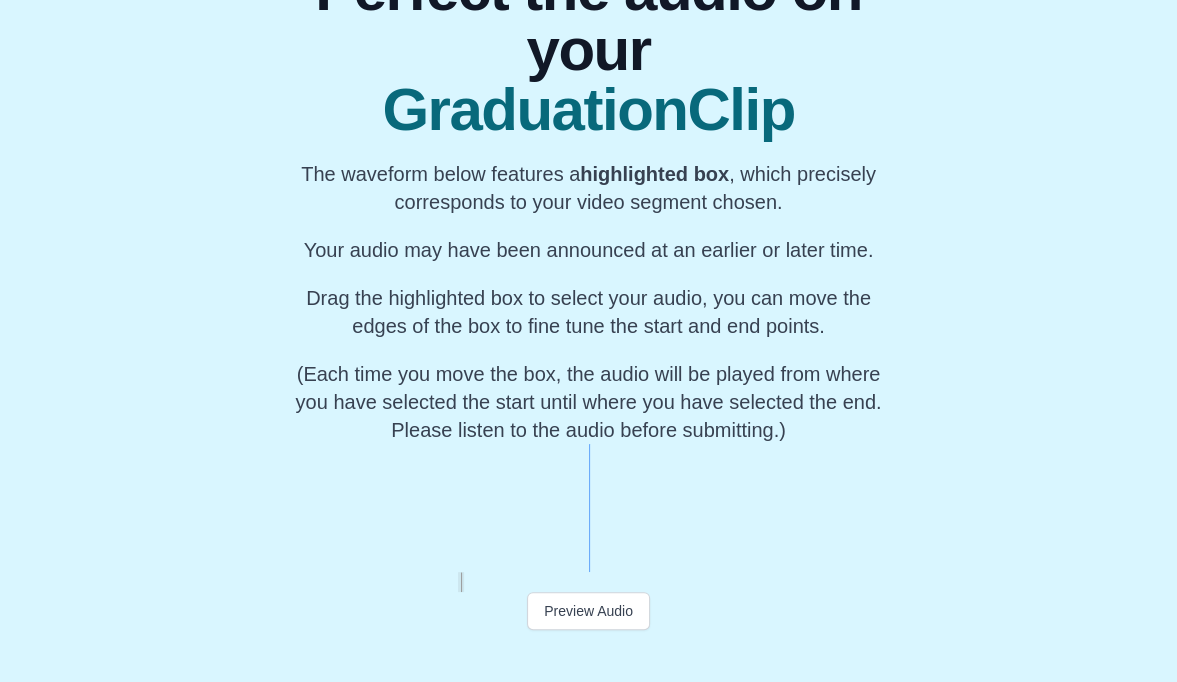 click at bounding box center (588, 582) 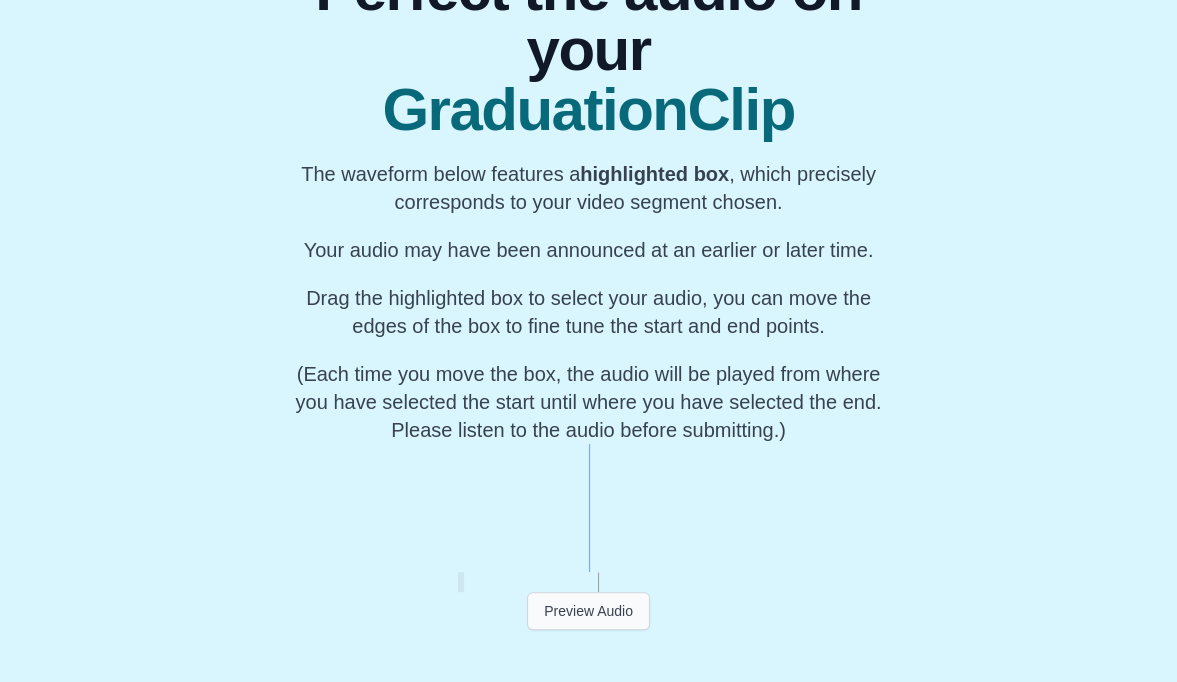 scroll, scrollTop: 0, scrollLeft: 32860, axis: horizontal 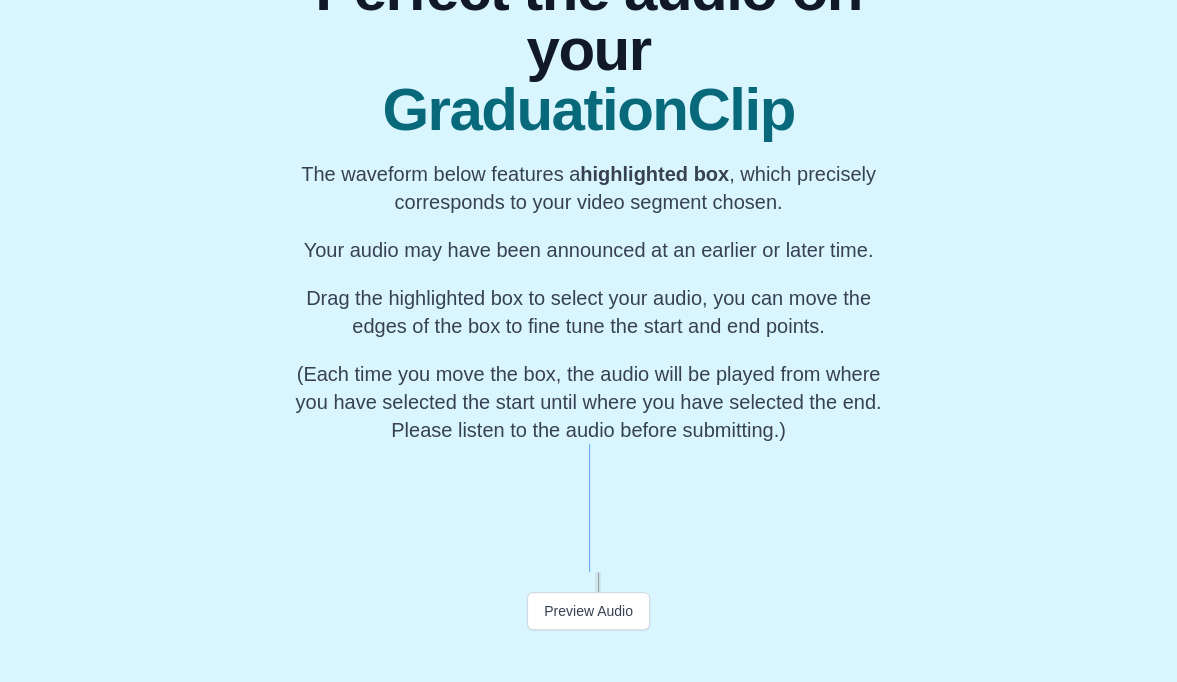 drag, startPoint x: 588, startPoint y: 580, endPoint x: 416, endPoint y: 559, distance: 173.27724 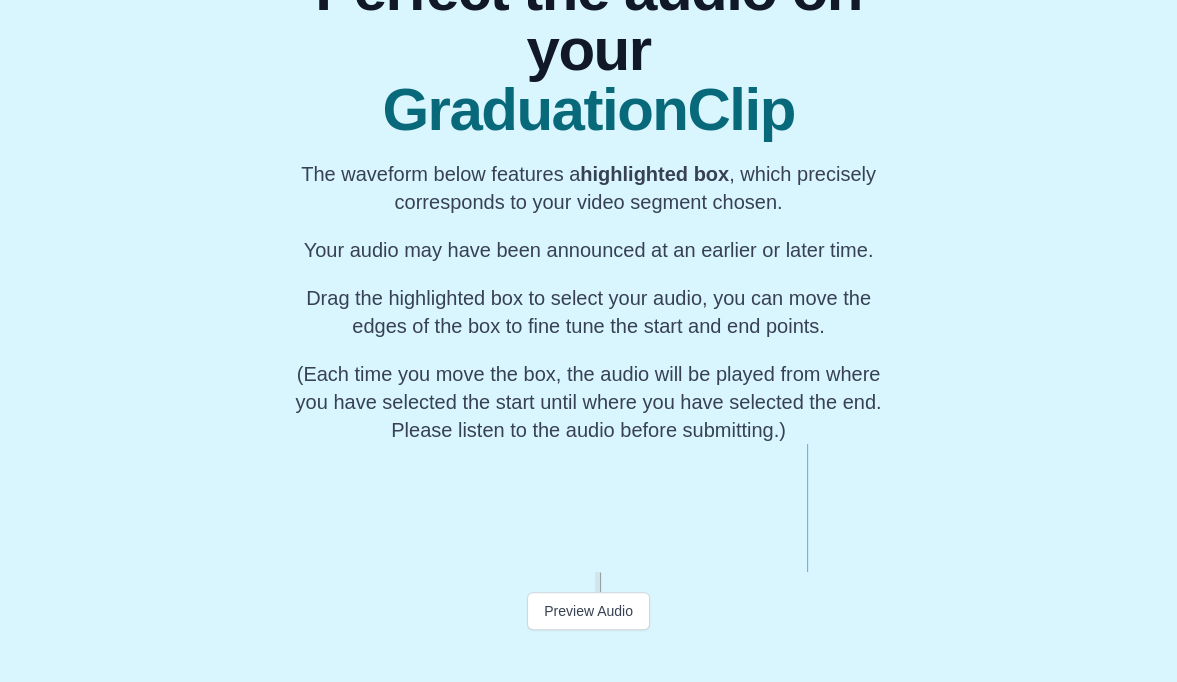 drag, startPoint x: 599, startPoint y: 581, endPoint x: 464, endPoint y: 584, distance: 135.03333 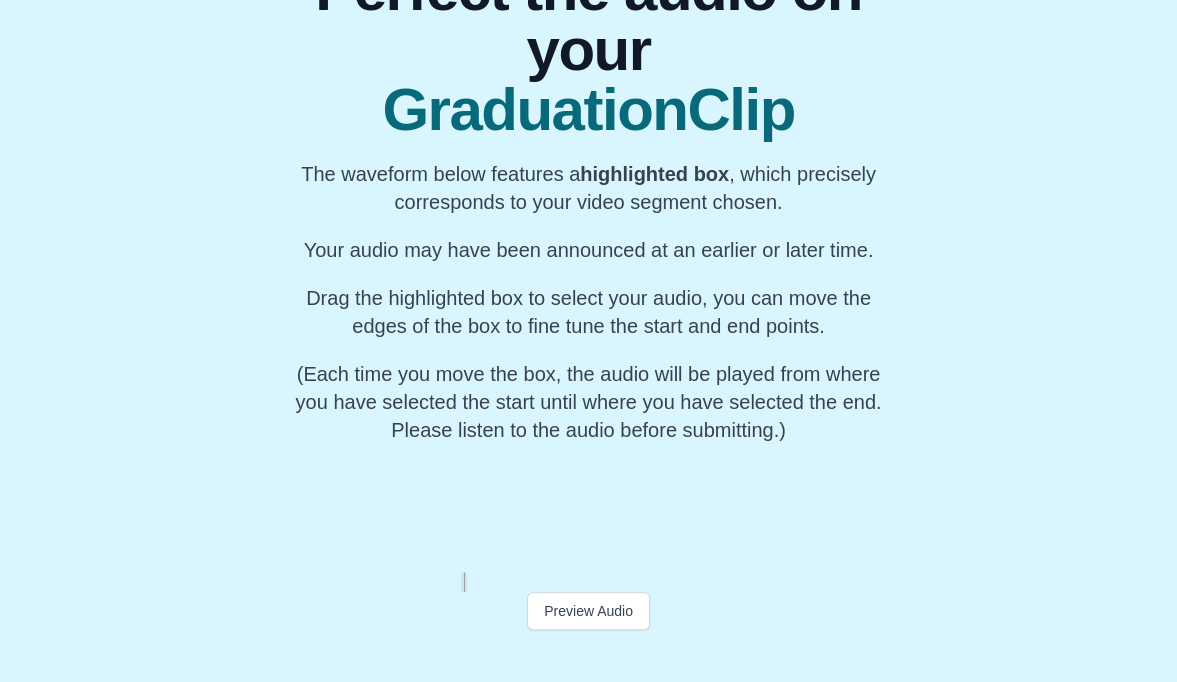 scroll, scrollTop: 0, scrollLeft: 18236, axis: horizontal 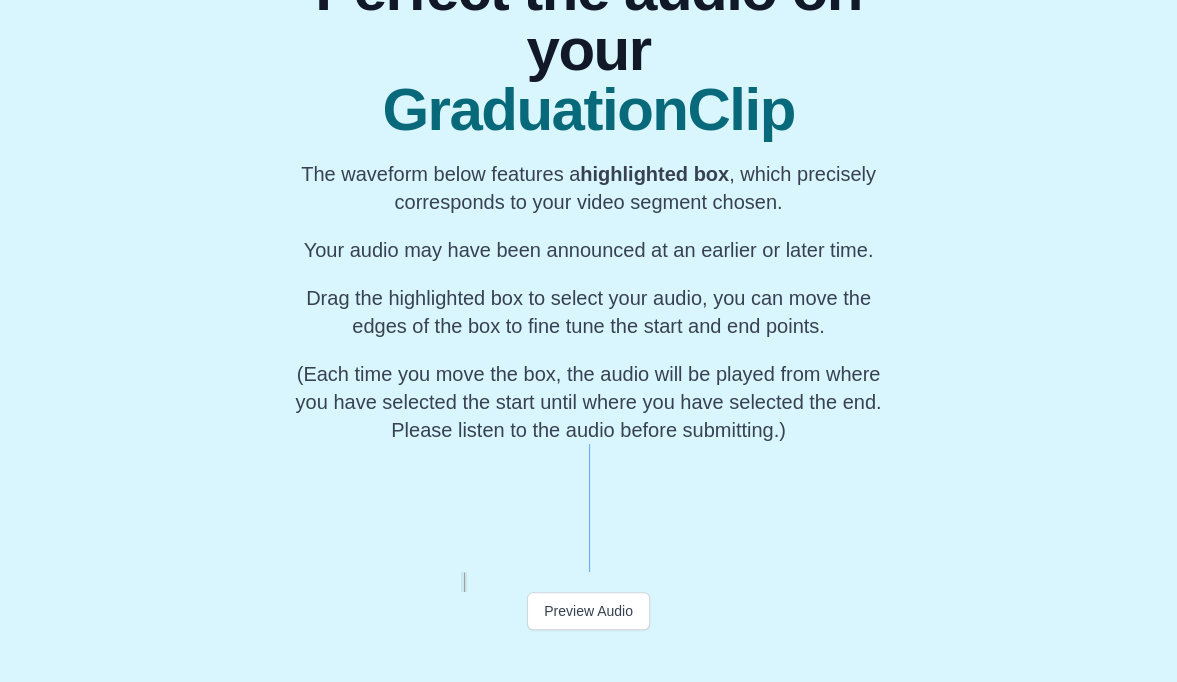 drag, startPoint x: 456, startPoint y: 580, endPoint x: 345, endPoint y: 584, distance: 111.07205 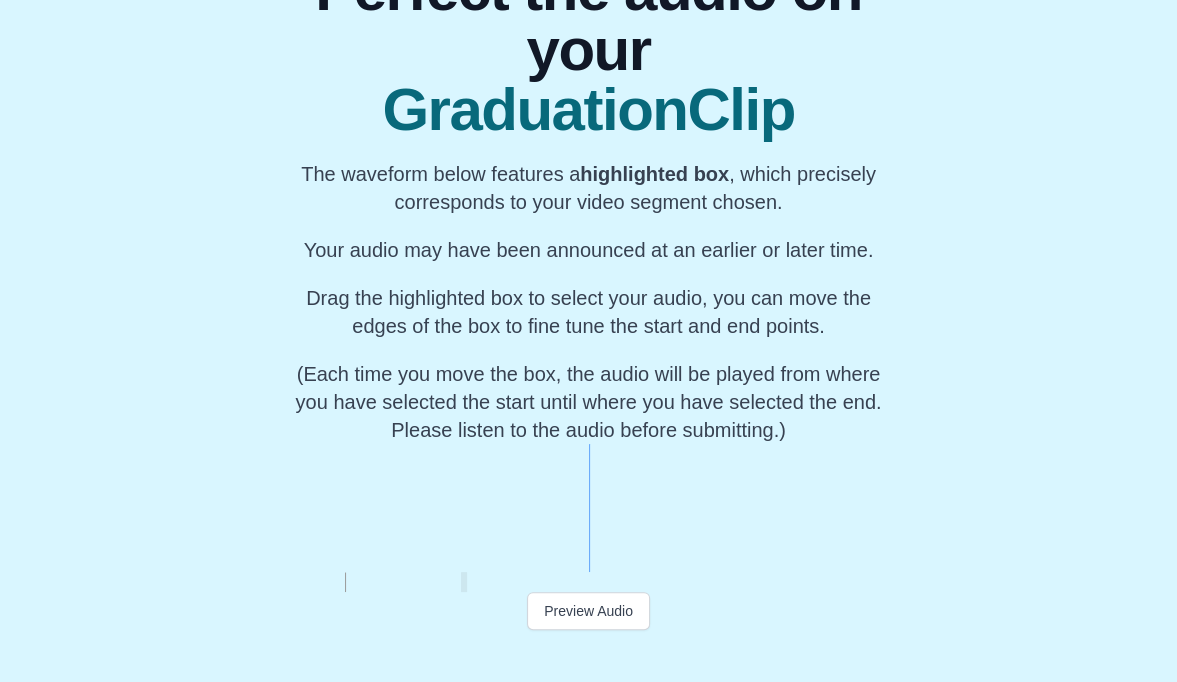 scroll, scrollTop: 0, scrollLeft: 5250, axis: horizontal 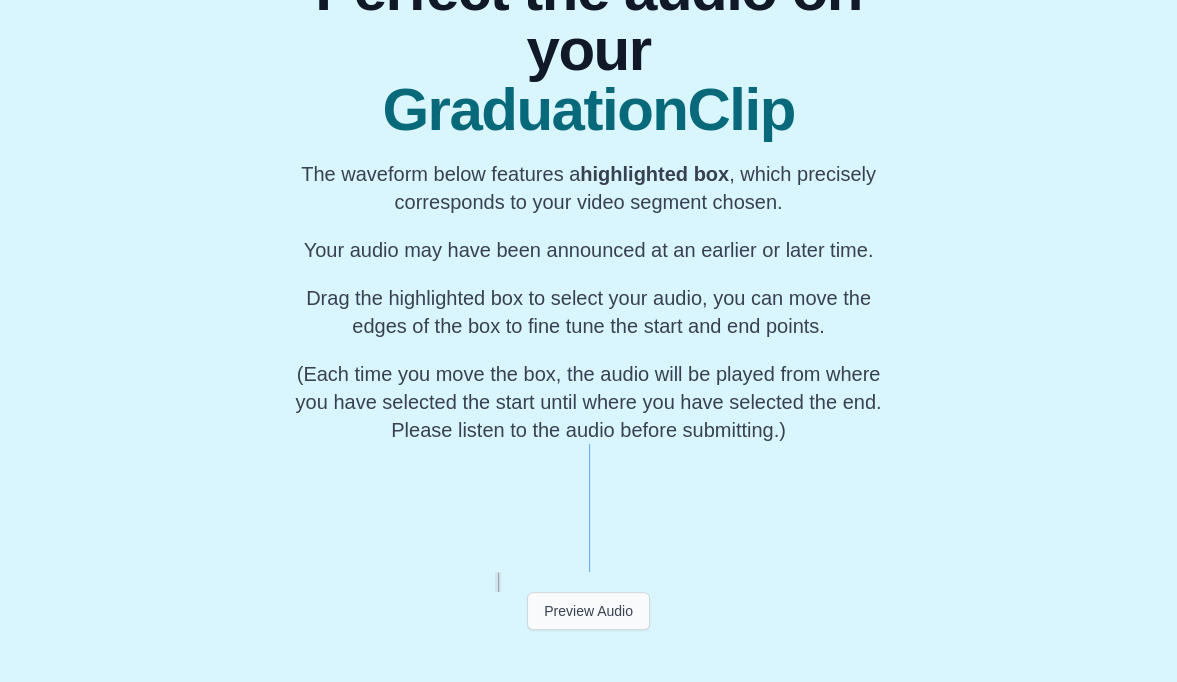 click on "Perfect the audio on your GraduationClip  The waveform below features a  highlighted box , which precisely corresponds to your video segment chosen. Your audio may have been announced at an earlier or later time.  Drag the highlighted box to select your audio, you can move the edges of the box to fine tune the start and end points.   (Each time you move the box, the audio will be played from where you have selected the start until where you have selected the end. Please listen to the audio before submitting.)  Preview Audio  Submit" at bounding box center [588, 298] 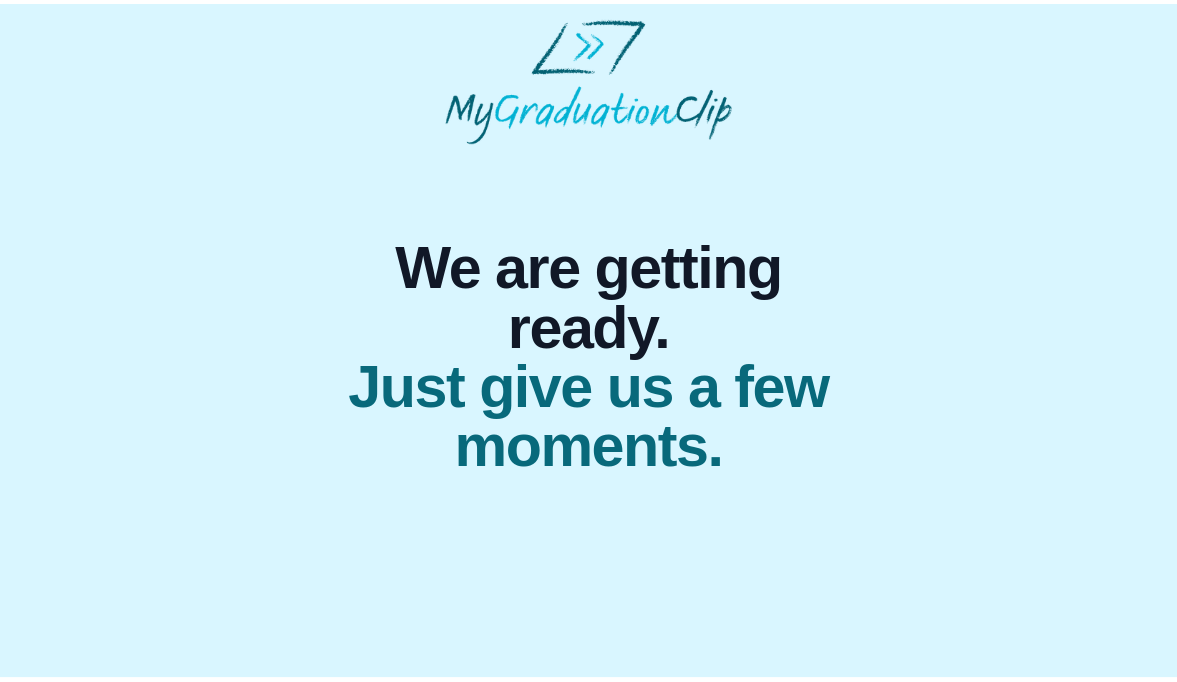 scroll, scrollTop: 0, scrollLeft: 0, axis: both 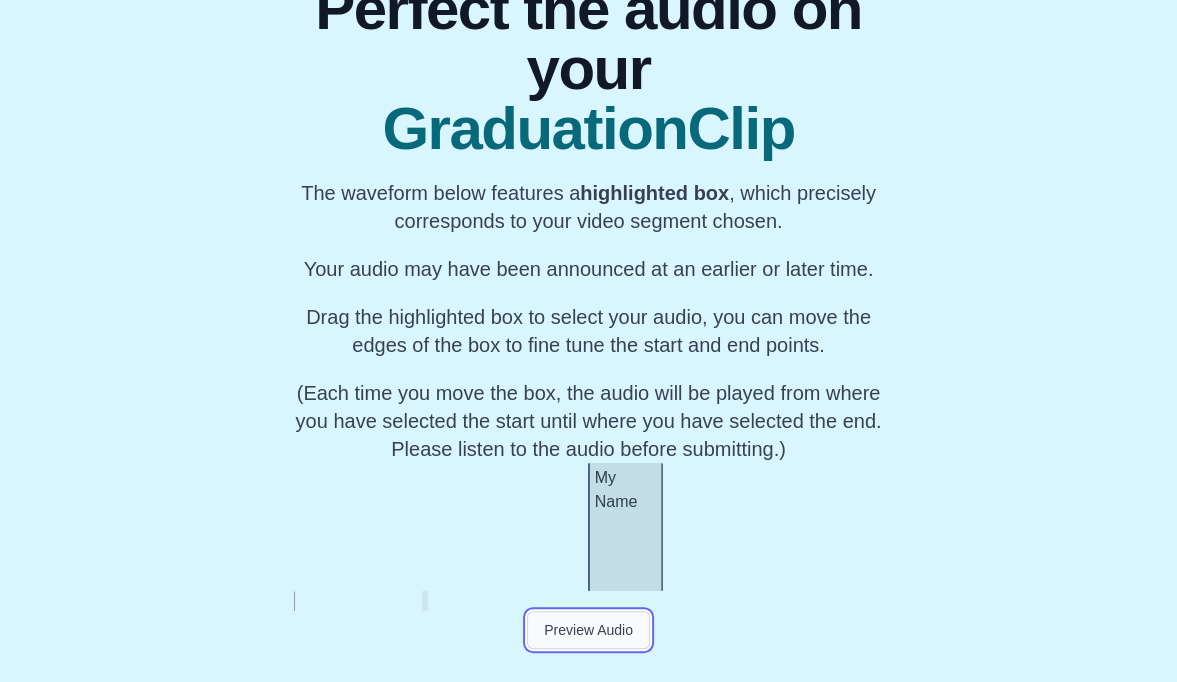 click on "Preview Audio" at bounding box center (588, 630) 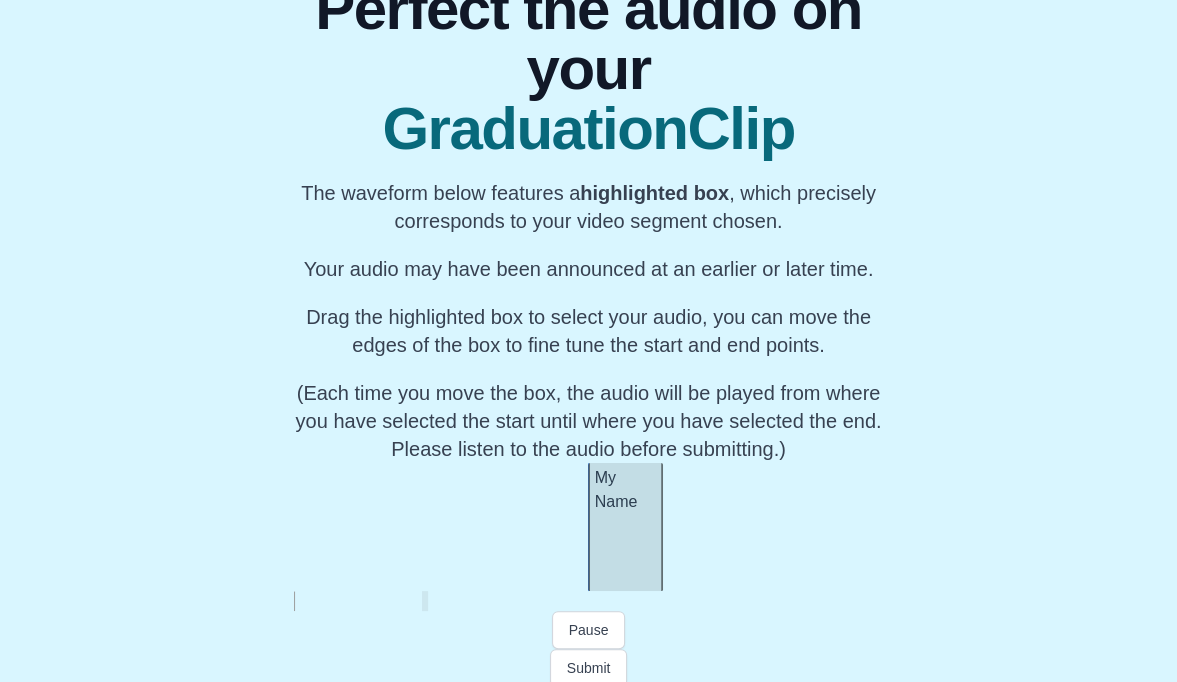 scroll, scrollTop: 213, scrollLeft: 0, axis: vertical 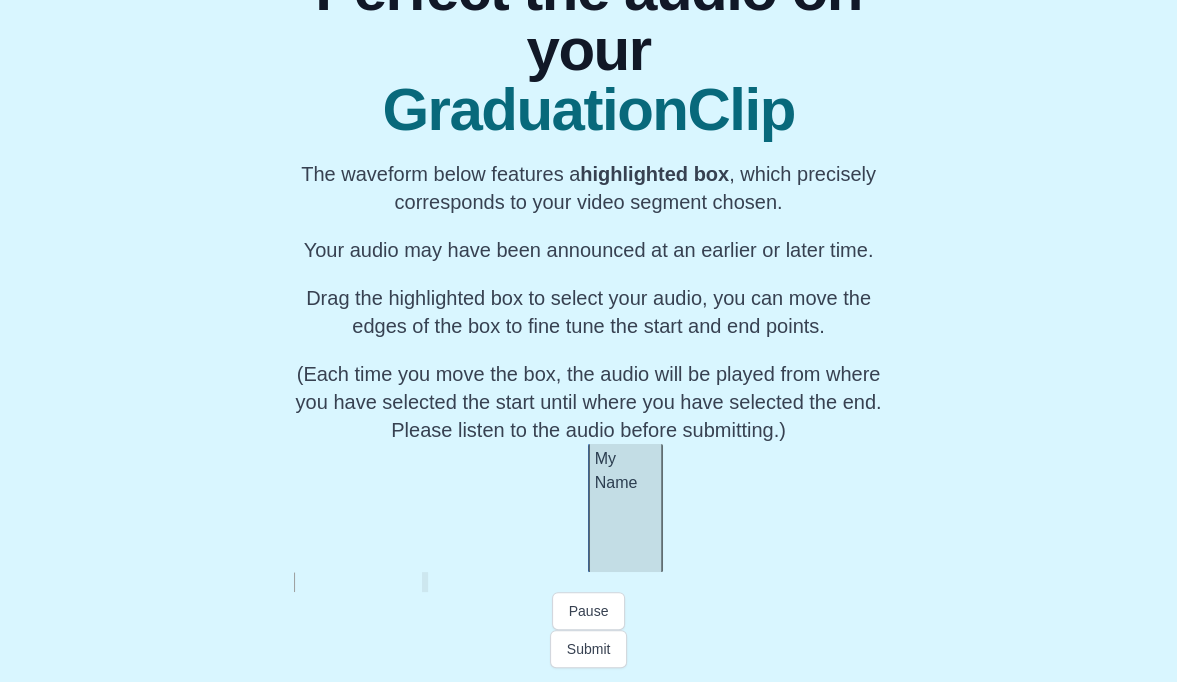 click on "My Name" at bounding box center [625, 508] 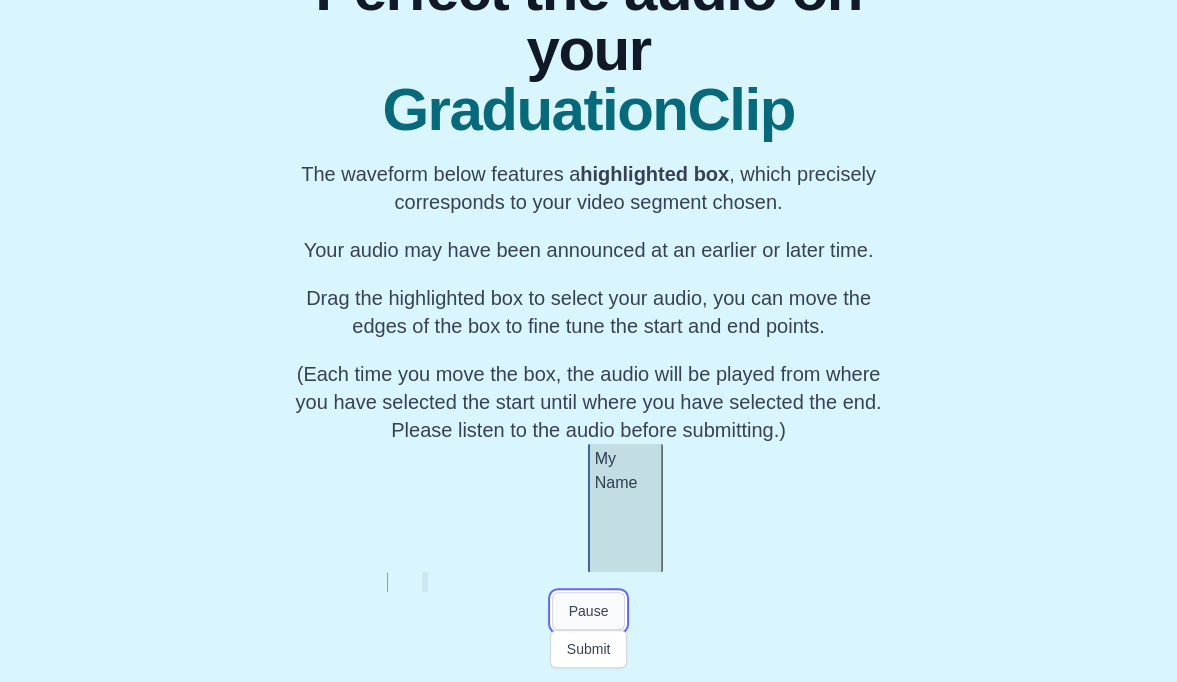 click on "Pause" at bounding box center (589, 611) 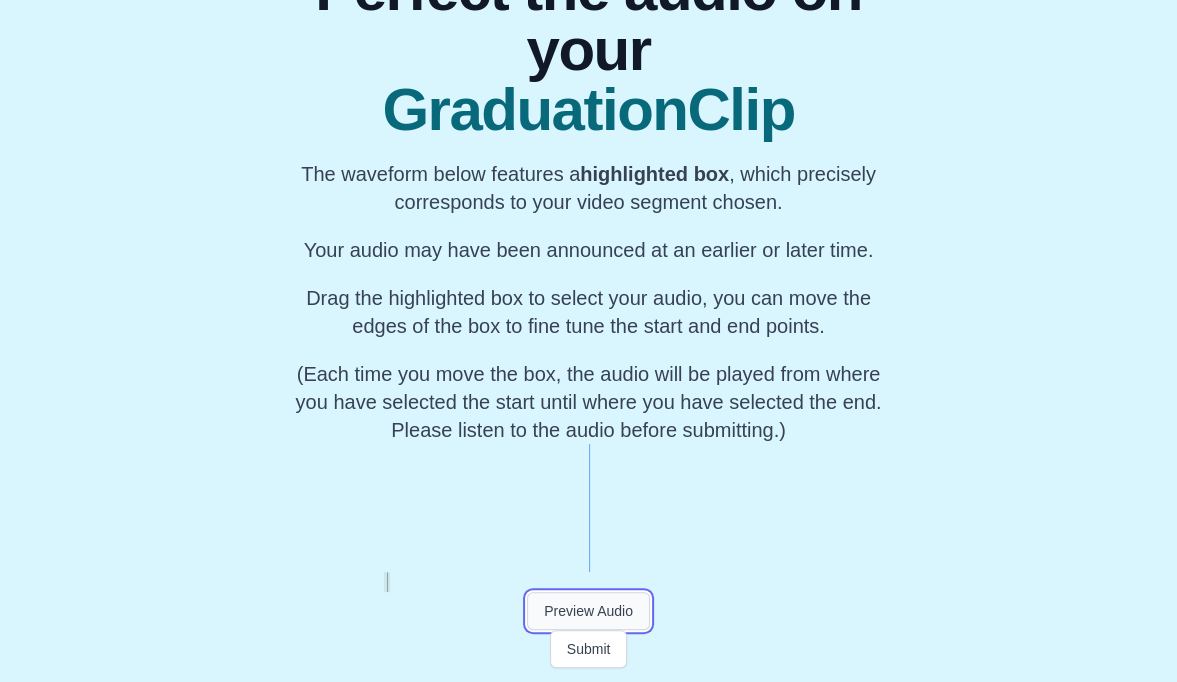 click on "Preview Audio" at bounding box center (588, 611) 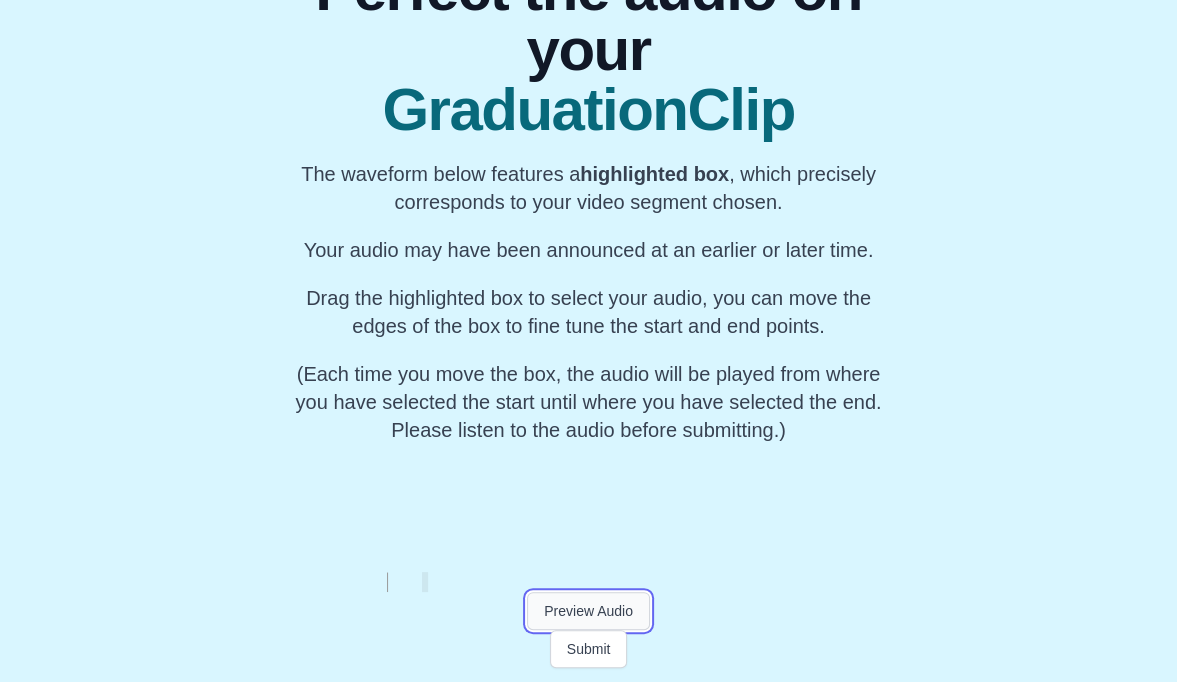 scroll, scrollTop: 0, scrollLeft: 13940, axis: horizontal 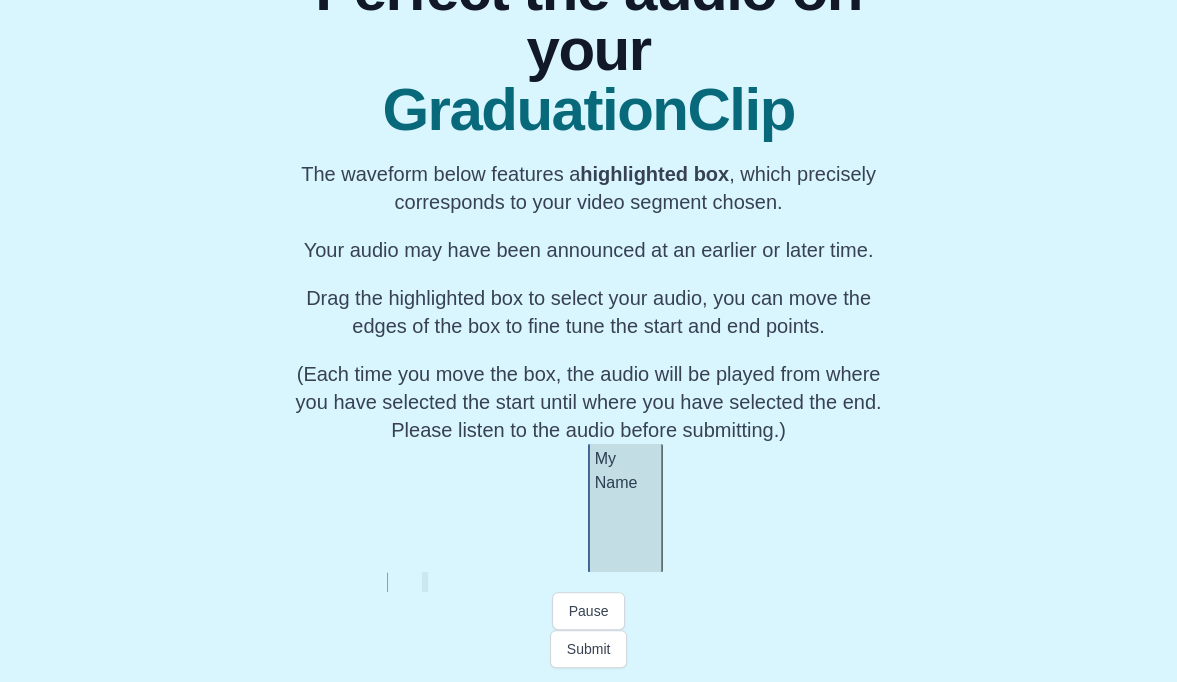 drag, startPoint x: 335, startPoint y: 578, endPoint x: 385, endPoint y: 585, distance: 50.48762 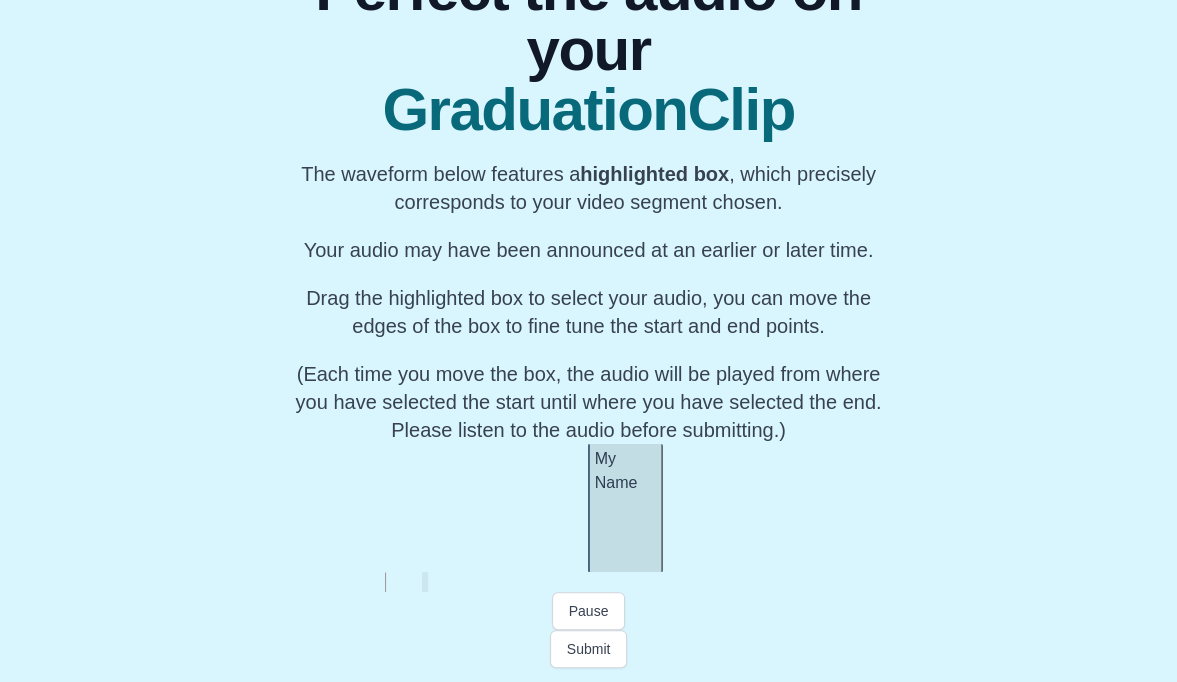 click at bounding box center [588, 582] 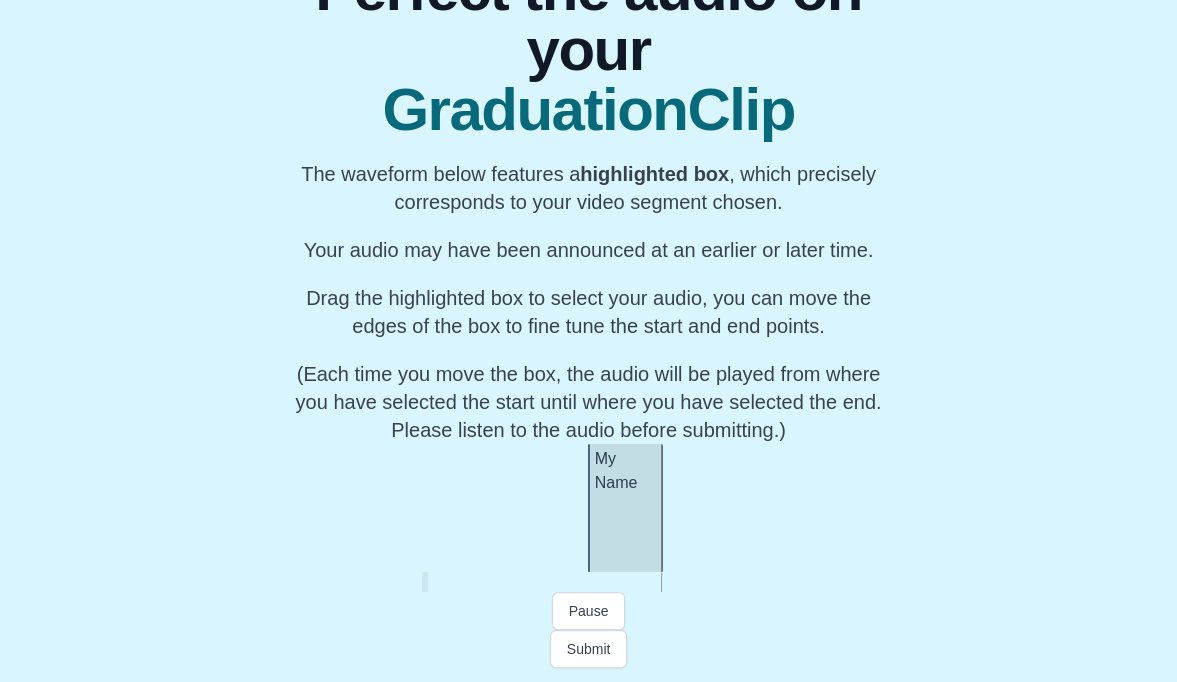 drag, startPoint x: 294, startPoint y: 580, endPoint x: 345, endPoint y: 586, distance: 51.351727 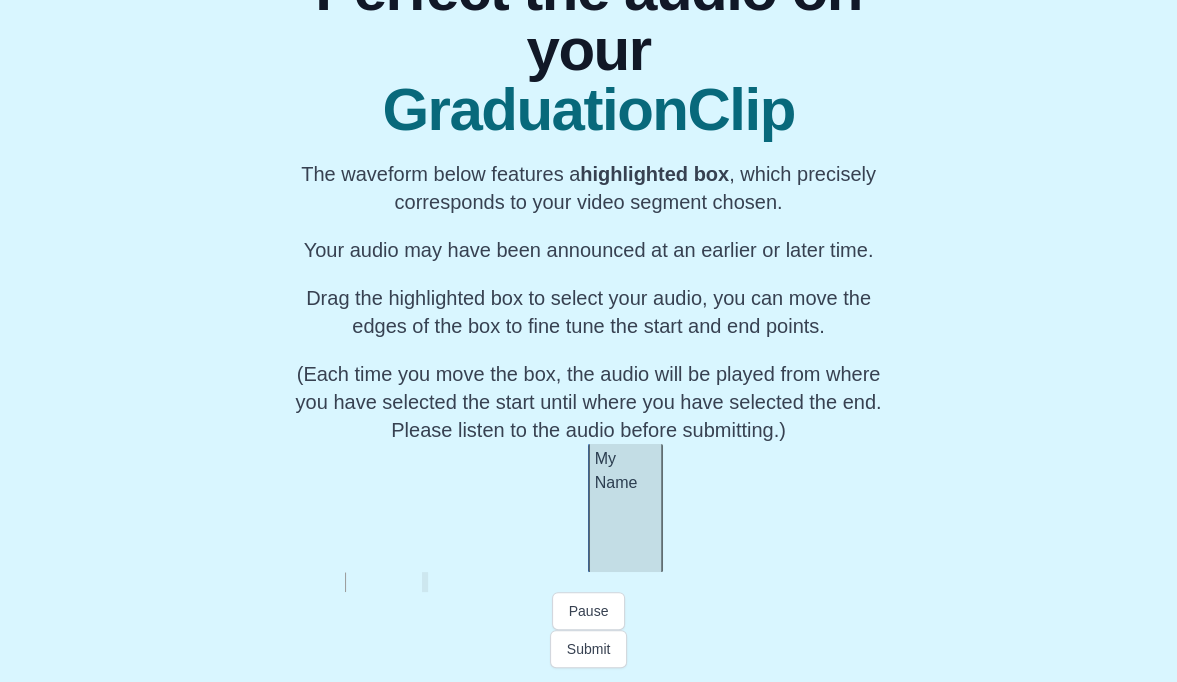 click at bounding box center (588, 582) 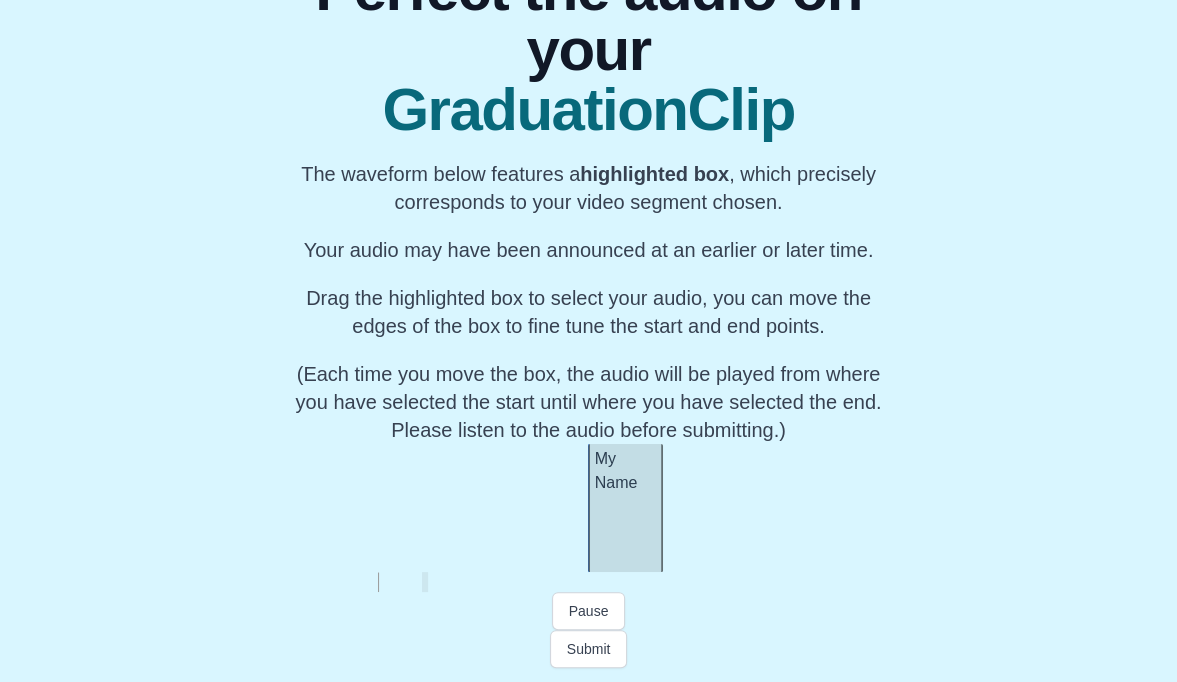 drag, startPoint x: 498, startPoint y: 519, endPoint x: 396, endPoint y: 534, distance: 103.09704 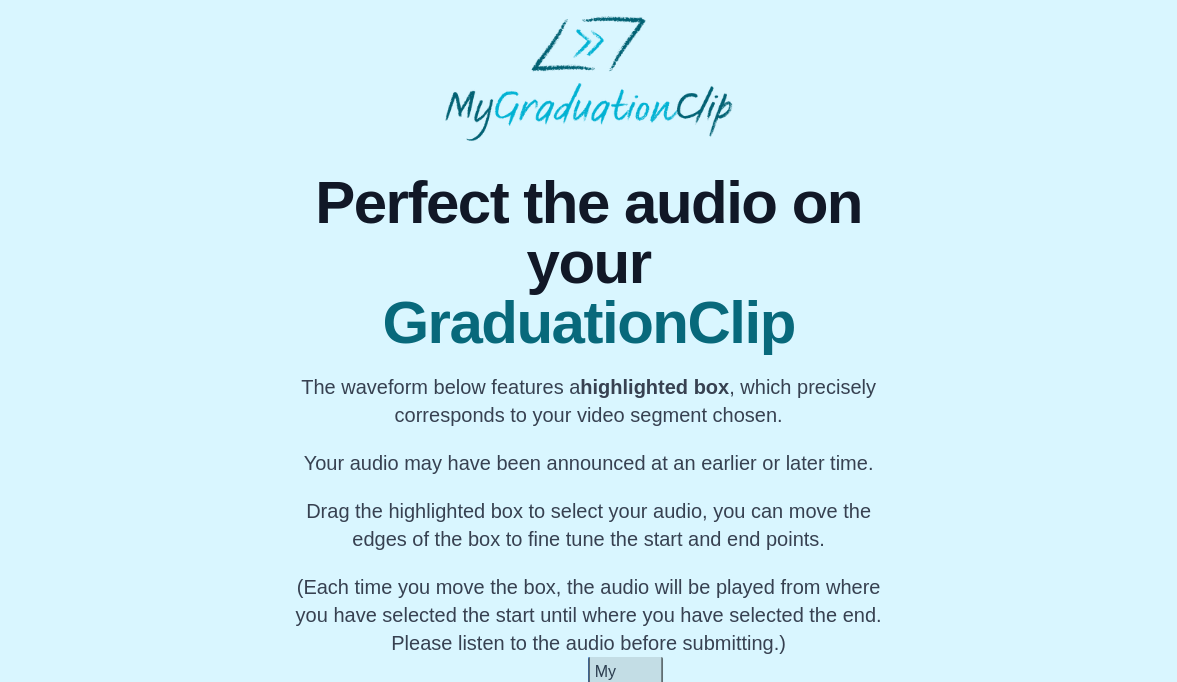 scroll, scrollTop: 213, scrollLeft: 0, axis: vertical 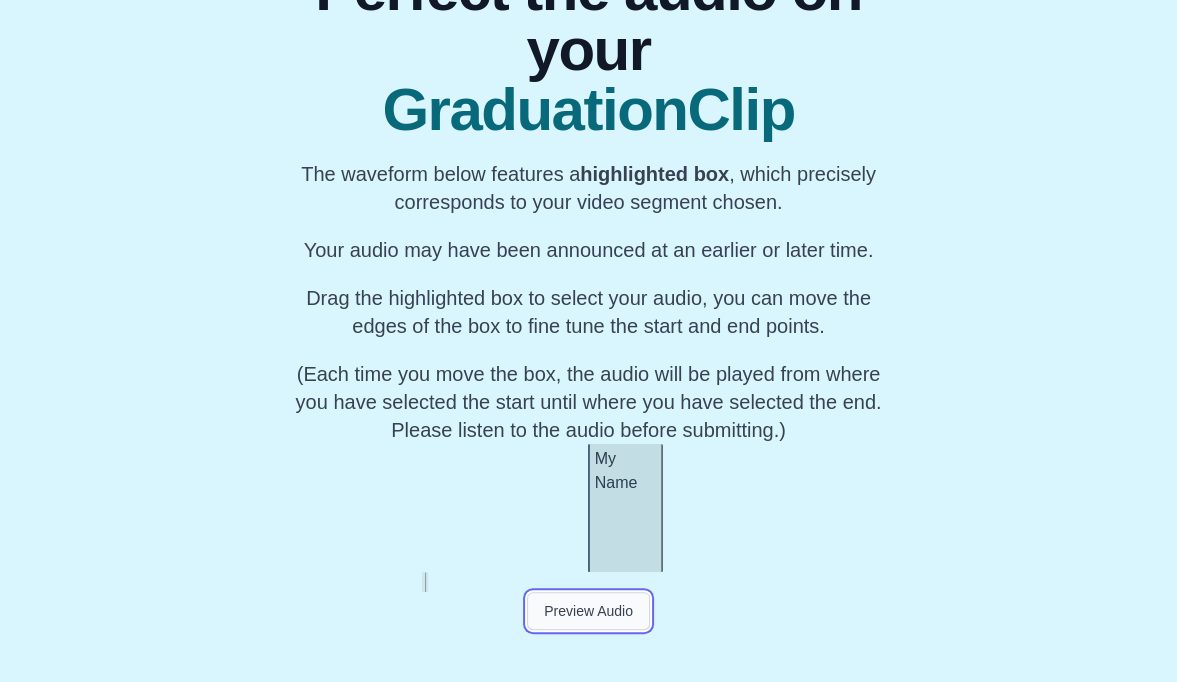 click on "Preview Audio" at bounding box center (588, 611) 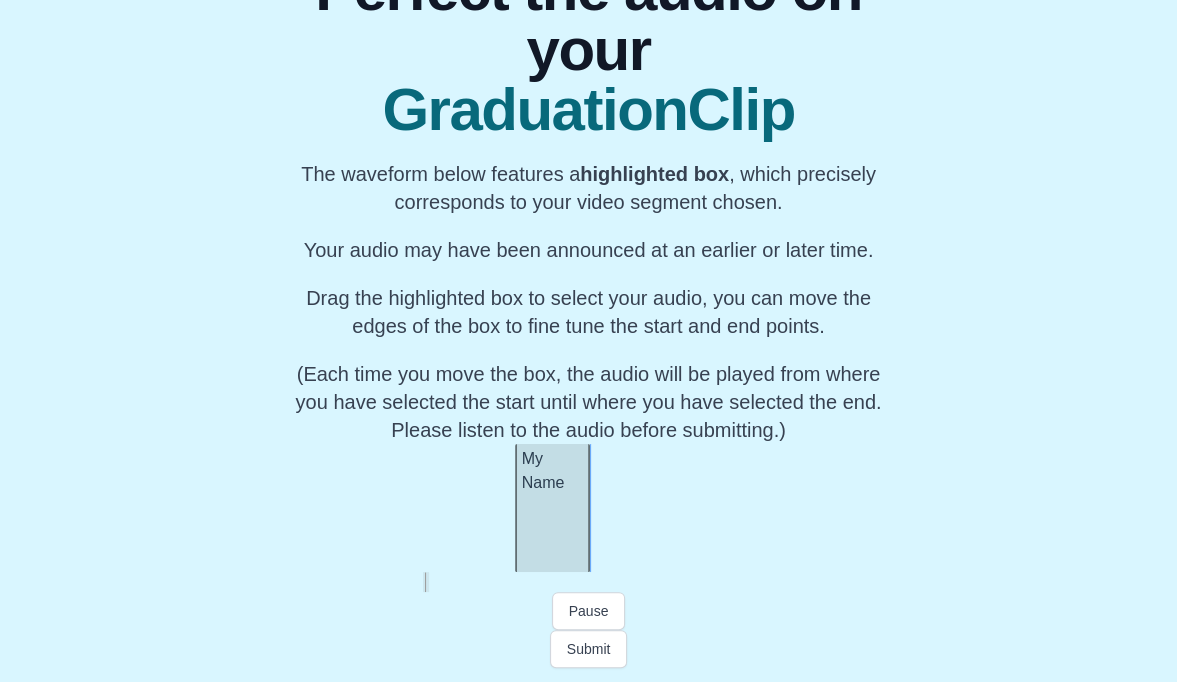 scroll, scrollTop: 0, scrollLeft: 14015, axis: horizontal 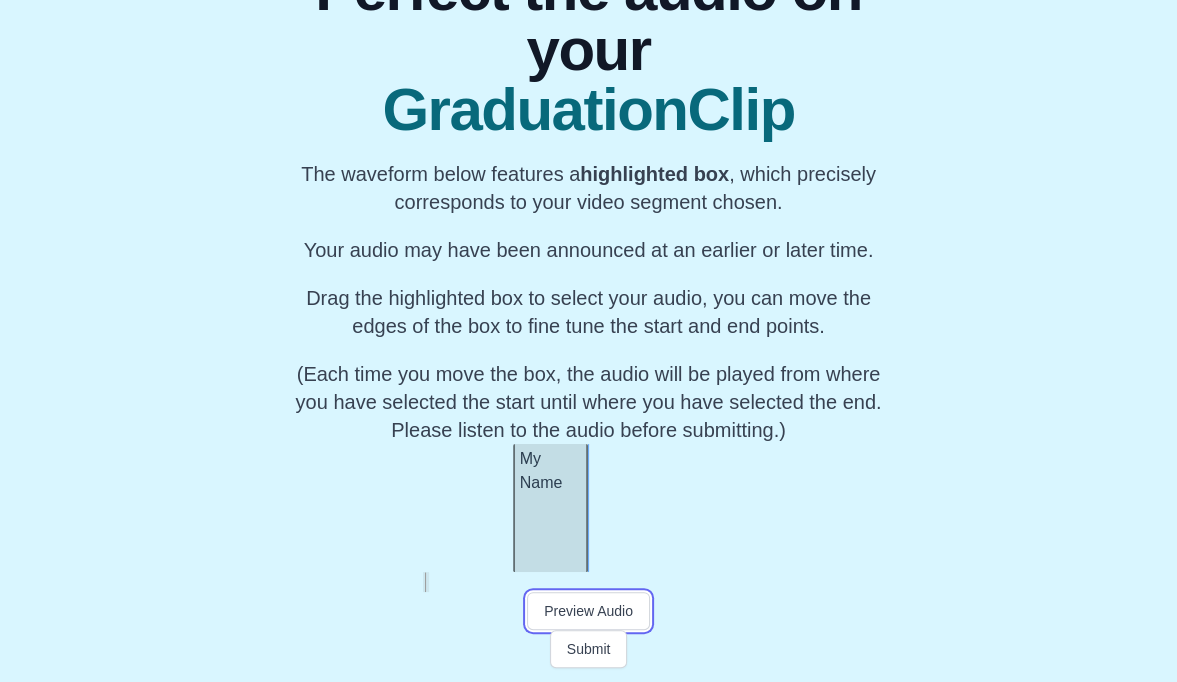 click on "Preview Audio" at bounding box center (588, 611) 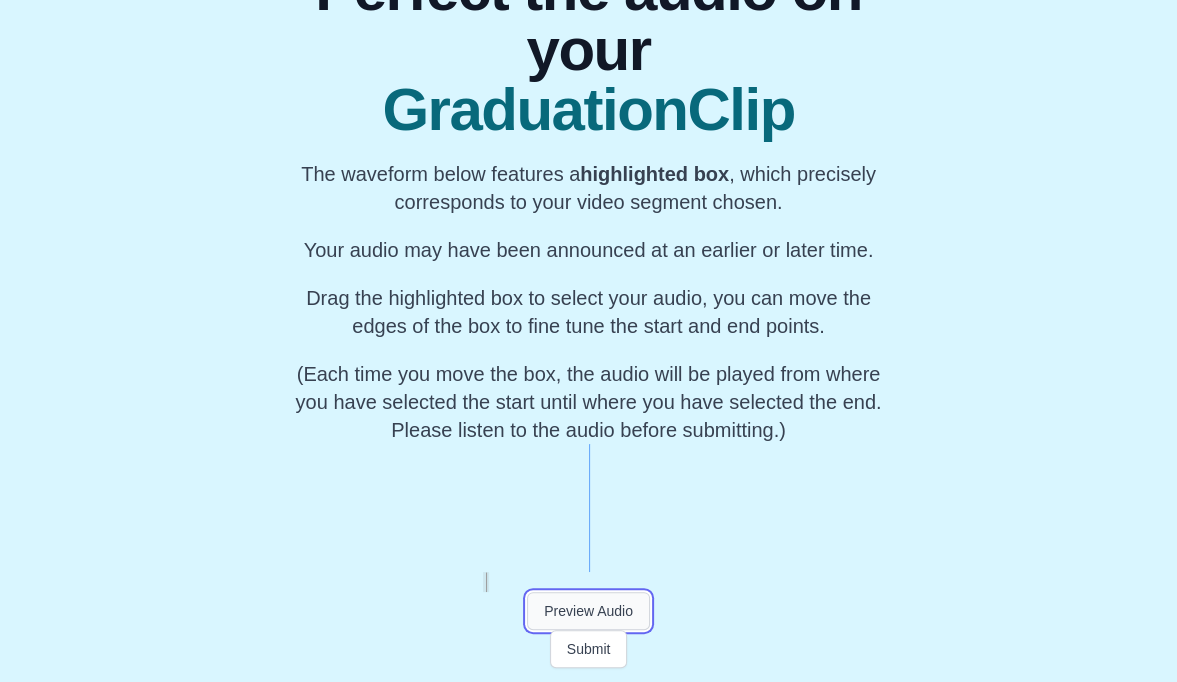 click on "Preview Audio" at bounding box center (588, 611) 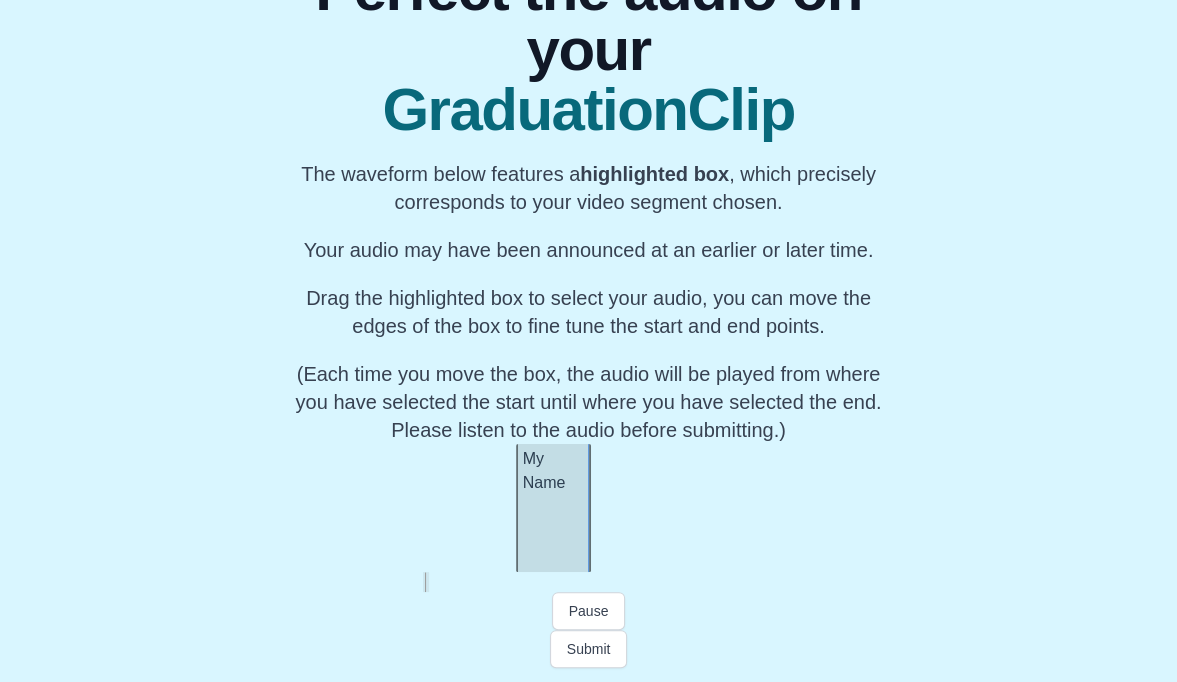 scroll, scrollTop: 0, scrollLeft: 14015, axis: horizontal 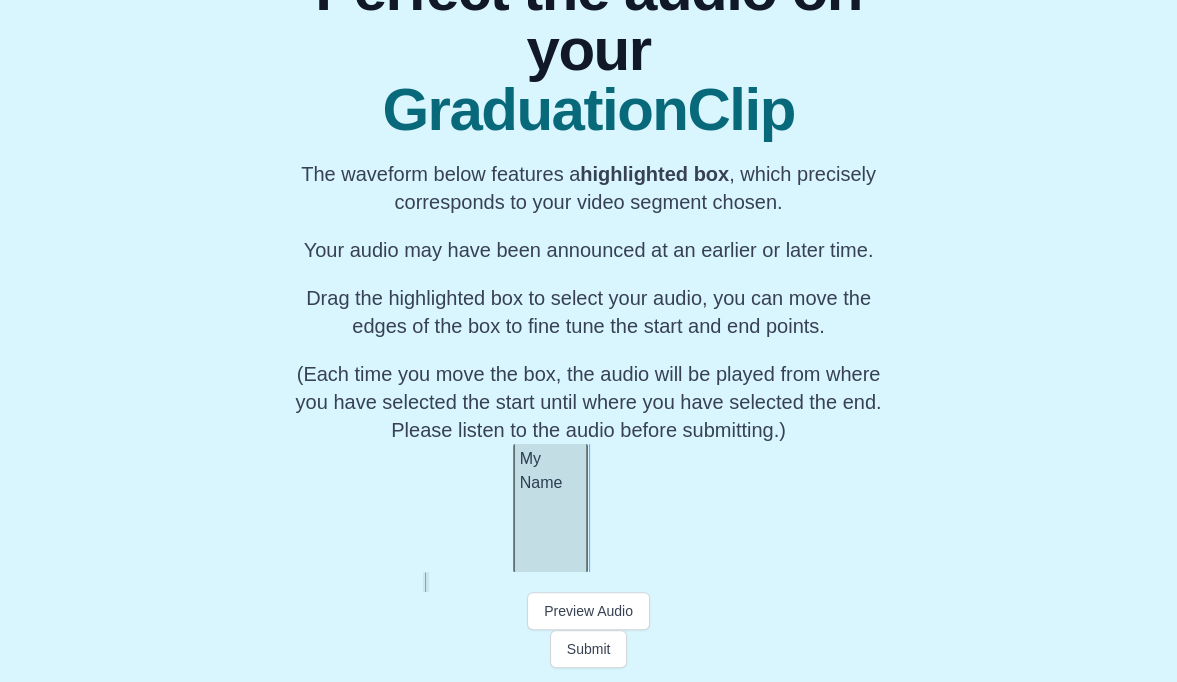 click at bounding box center (588, 582) 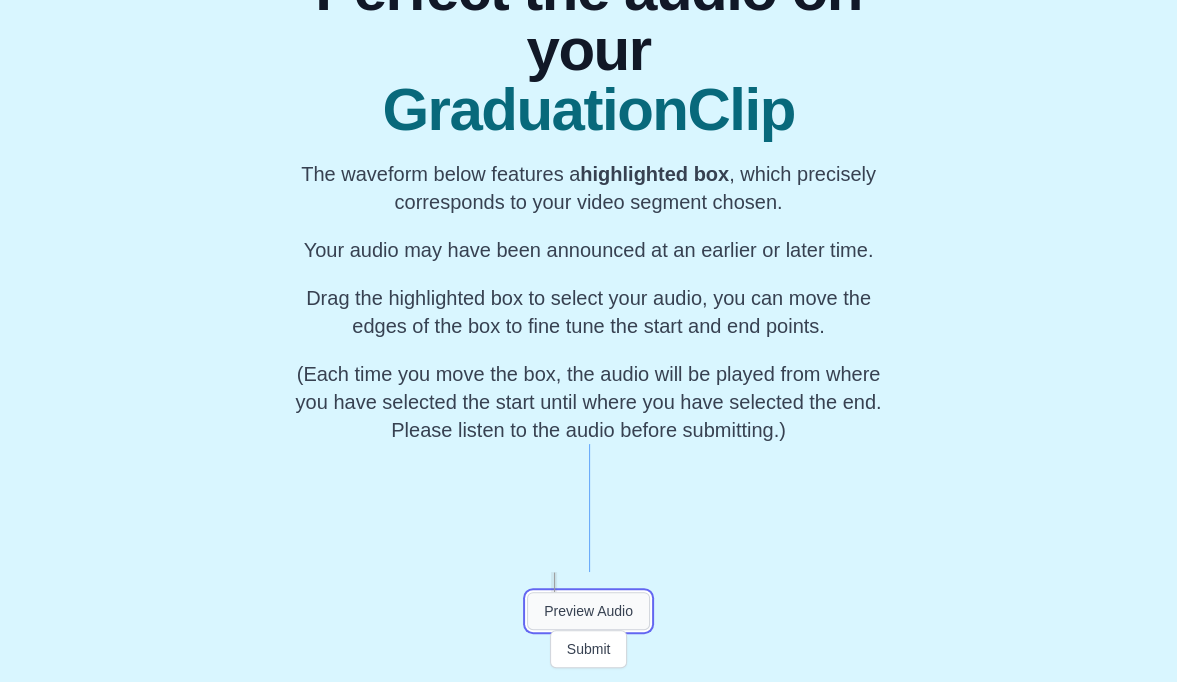 click on "Preview Audio" at bounding box center (588, 611) 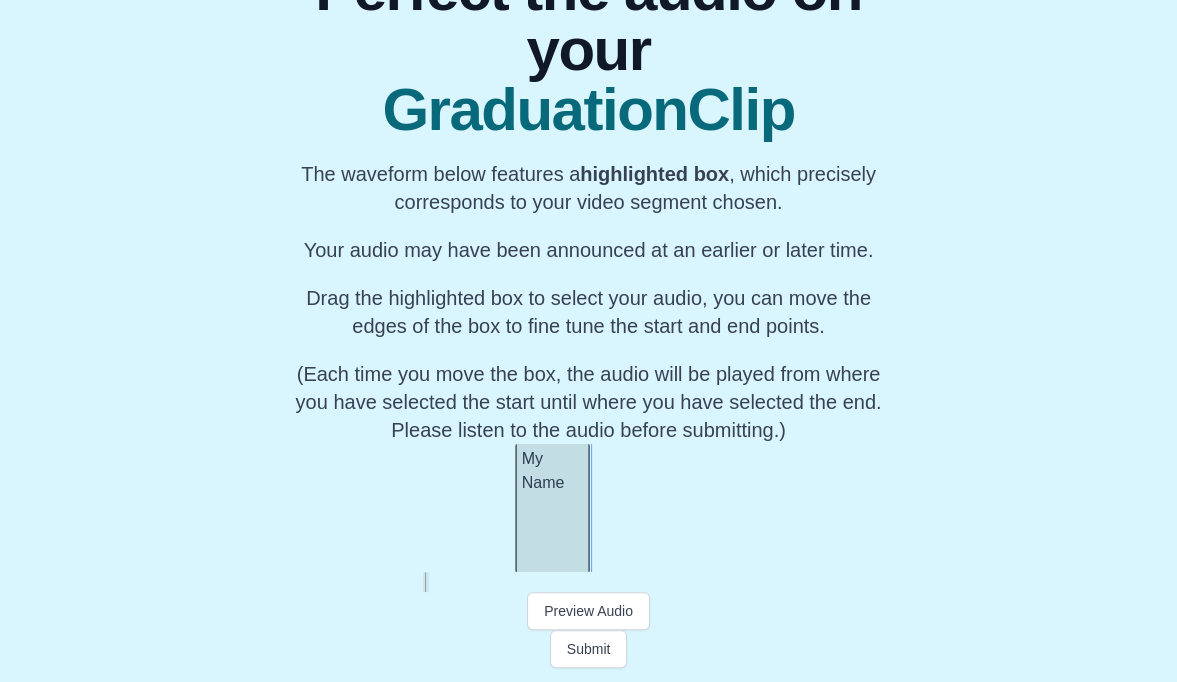 scroll, scrollTop: 0, scrollLeft: 14015, axis: horizontal 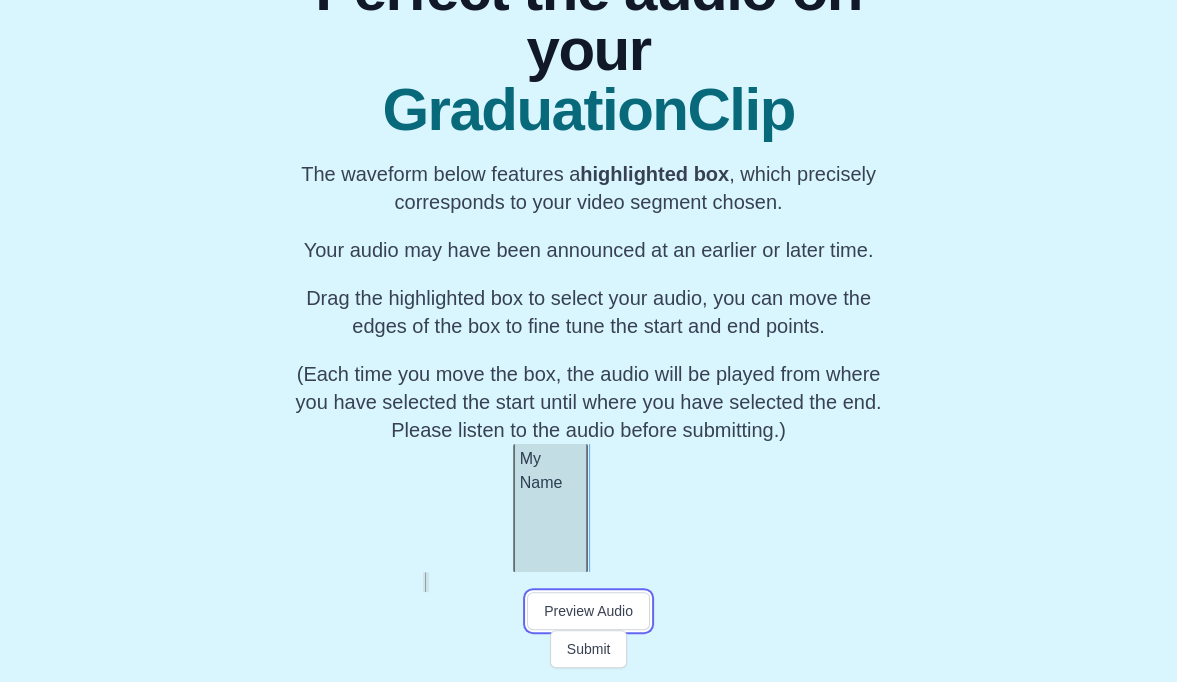 click on "Preview Audio" at bounding box center (588, 611) 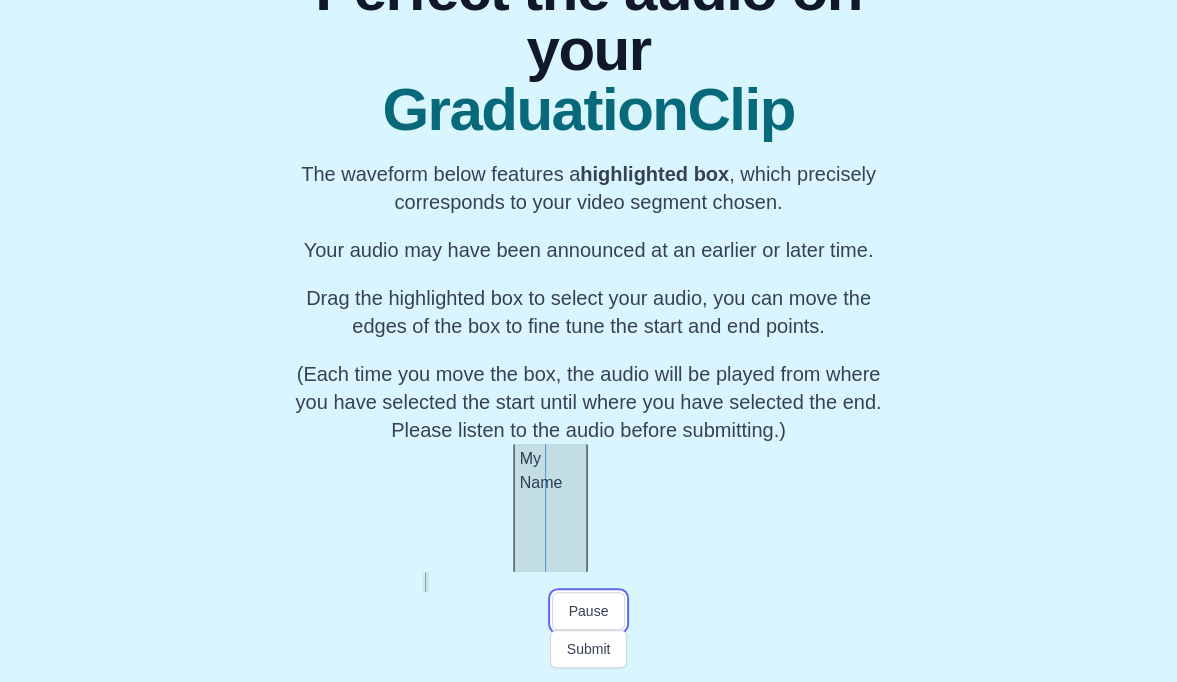 click on "Pause" at bounding box center [589, 611] 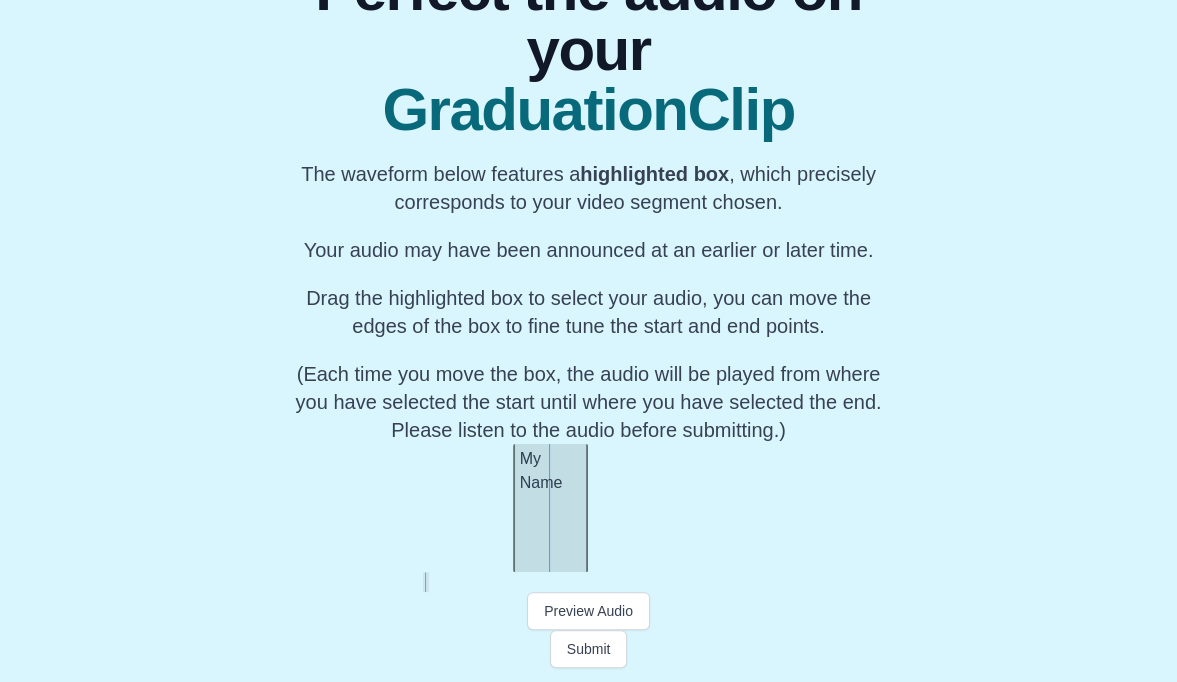 click at bounding box center (588, 582) 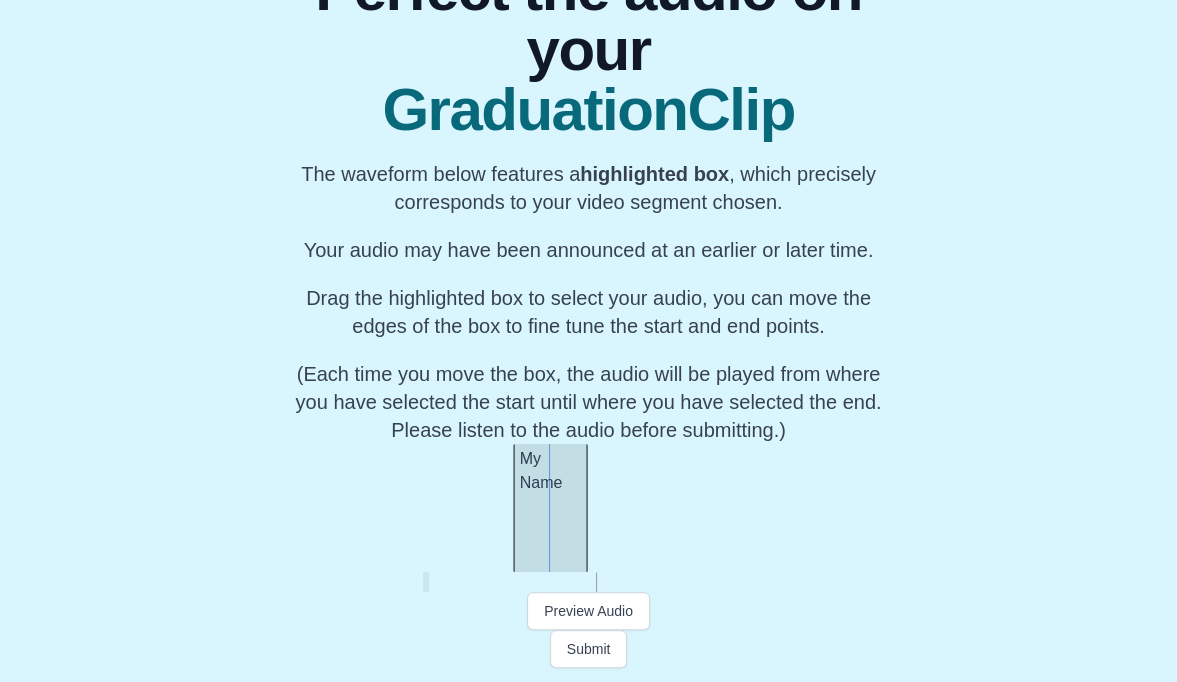 scroll, scrollTop: 0, scrollLeft: 32642, axis: horizontal 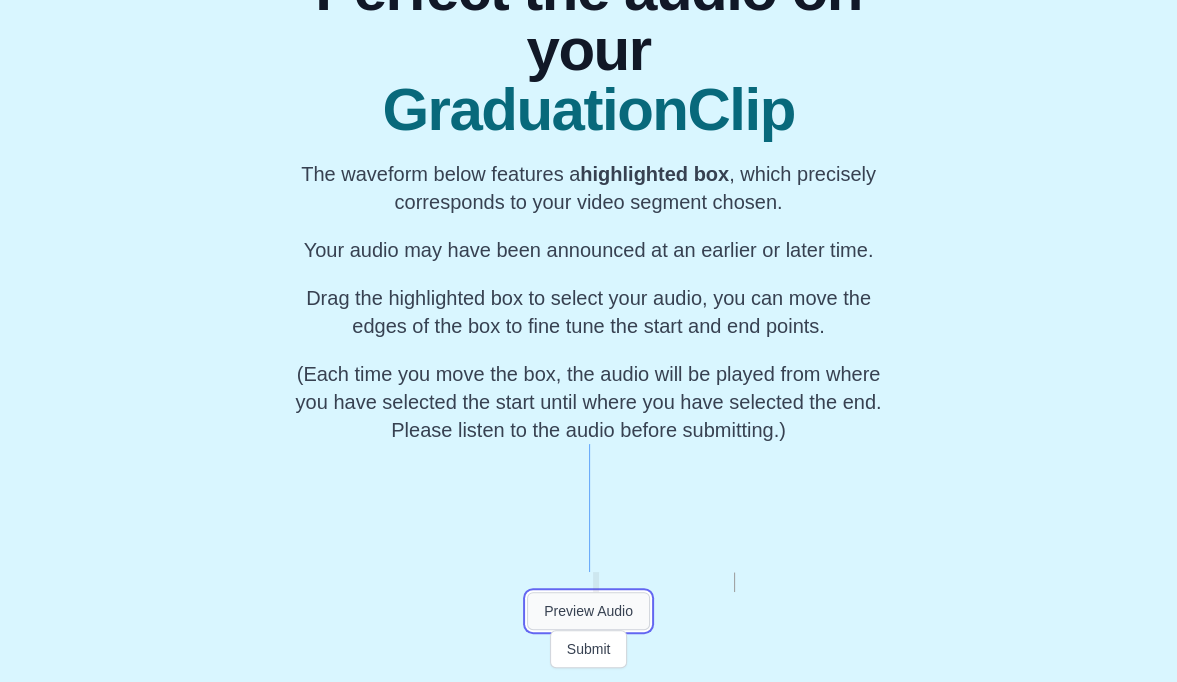 click on "Preview Audio" at bounding box center (588, 611) 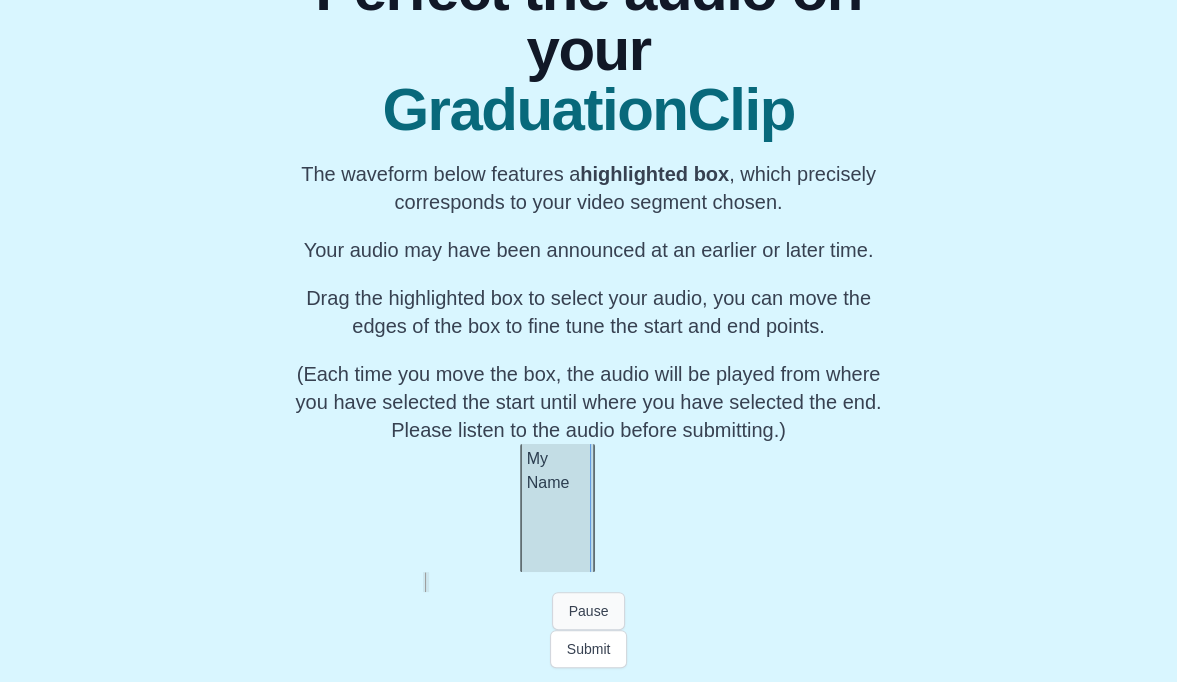 scroll, scrollTop: 0, scrollLeft: 14011, axis: horizontal 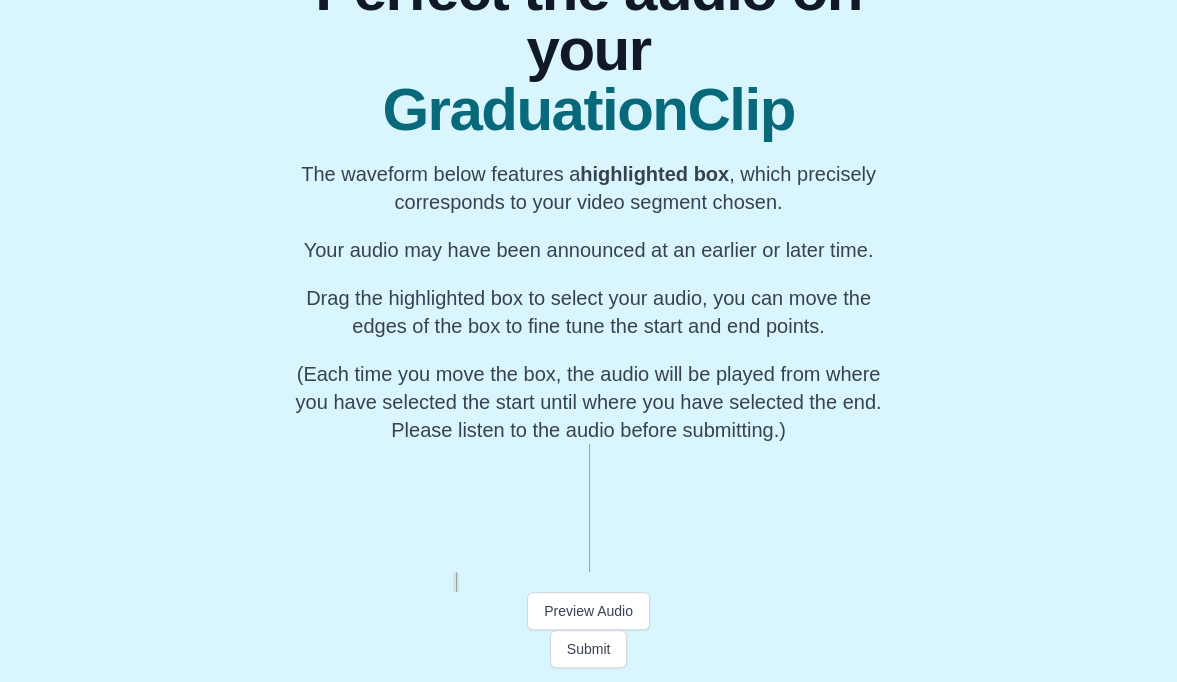 drag, startPoint x: 454, startPoint y: 582, endPoint x: 356, endPoint y: 588, distance: 98.1835 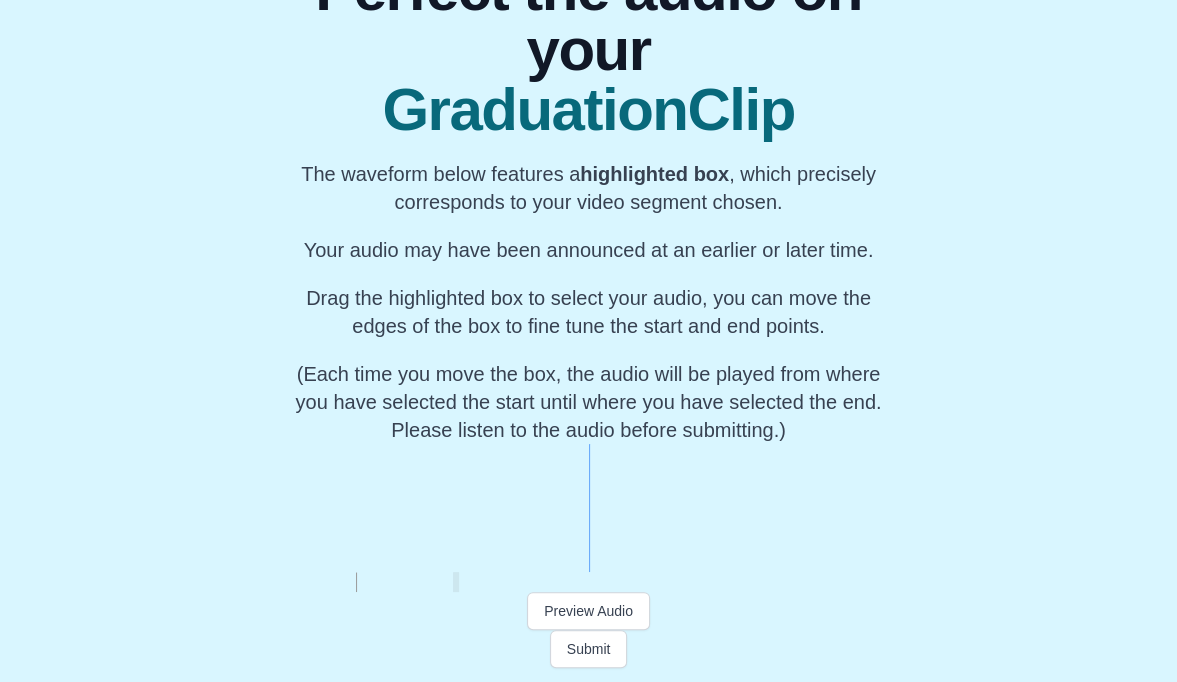 scroll, scrollTop: 0, scrollLeft: 6450, axis: horizontal 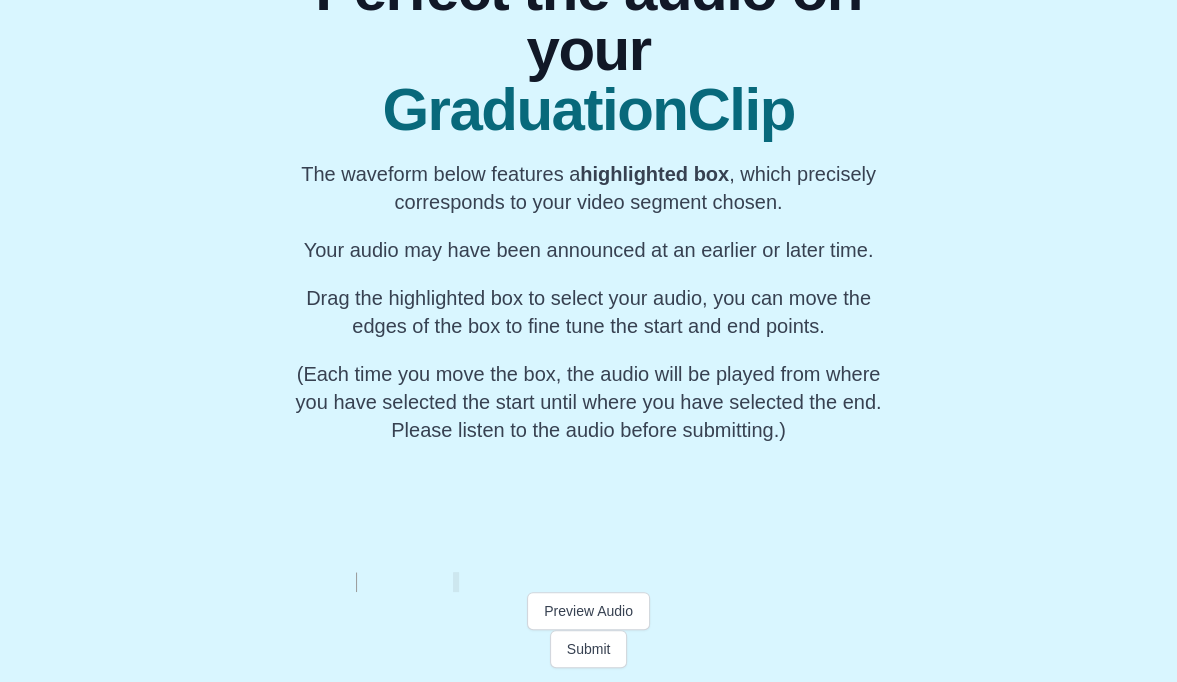 click at bounding box center (588, 582) 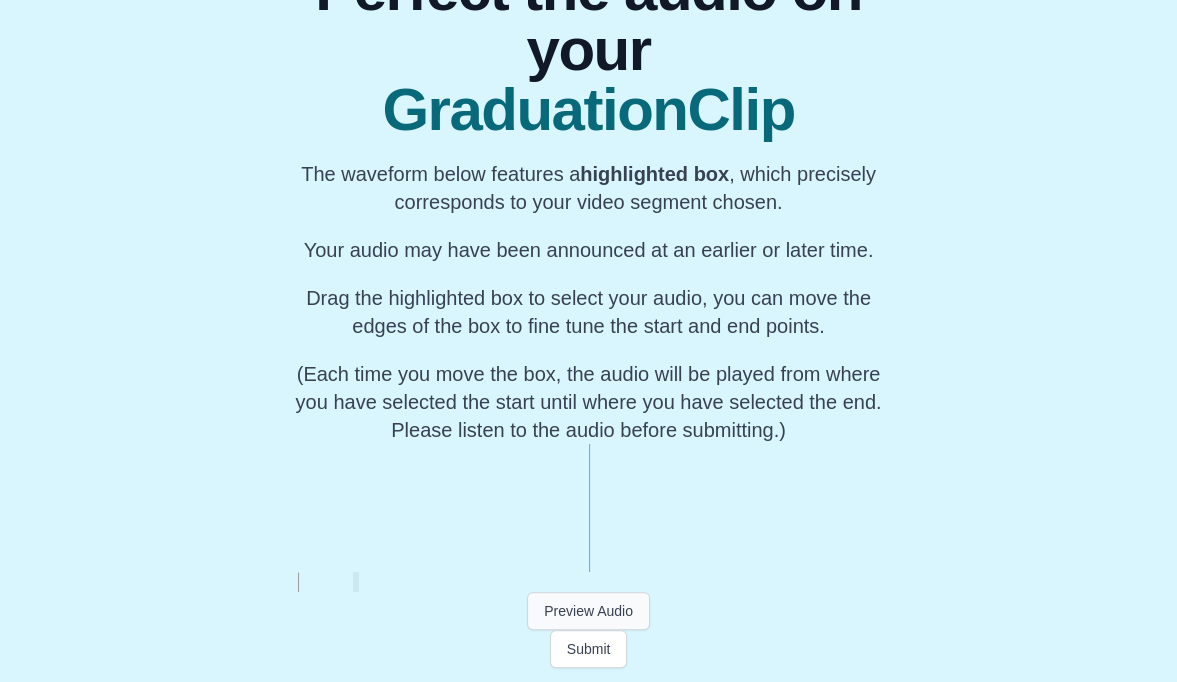 scroll, scrollTop: 0, scrollLeft: 120, axis: horizontal 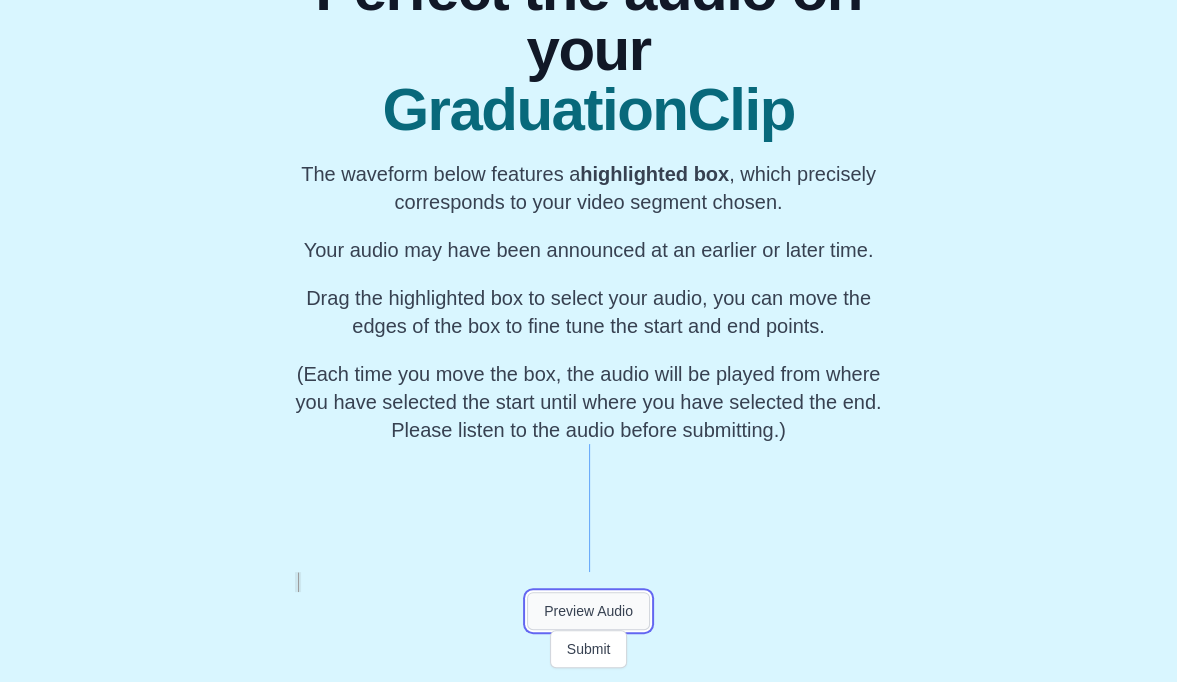 click on "Preview Audio" at bounding box center (588, 611) 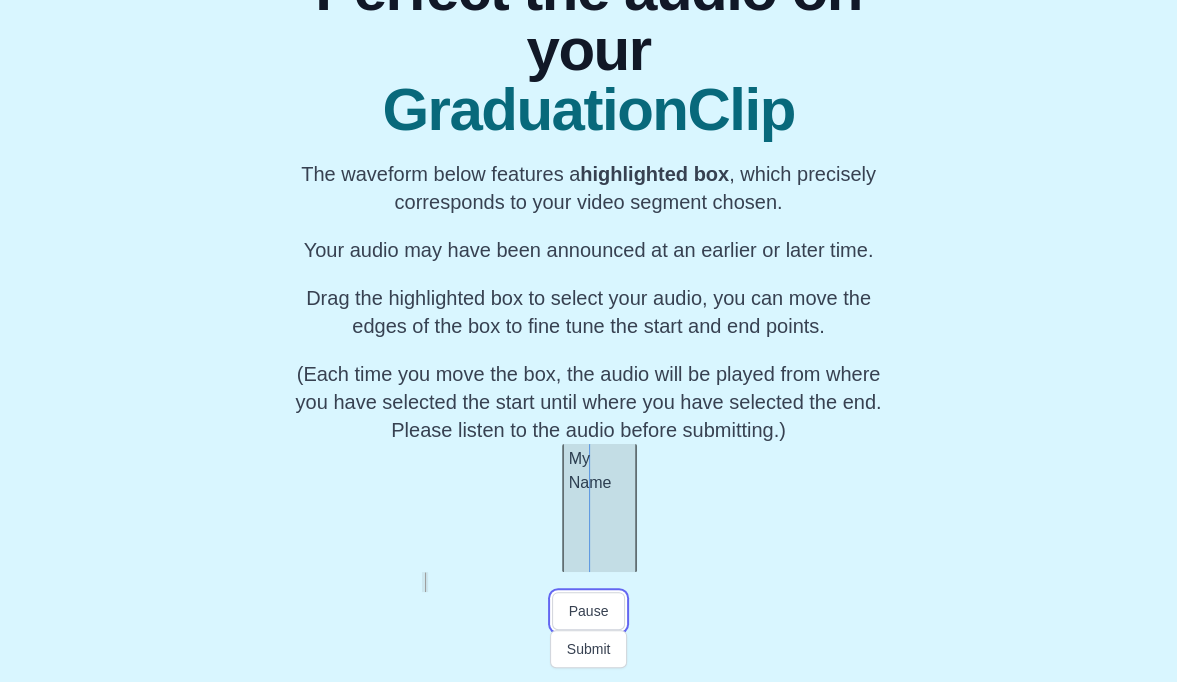 scroll, scrollTop: 0, scrollLeft: 13968, axis: horizontal 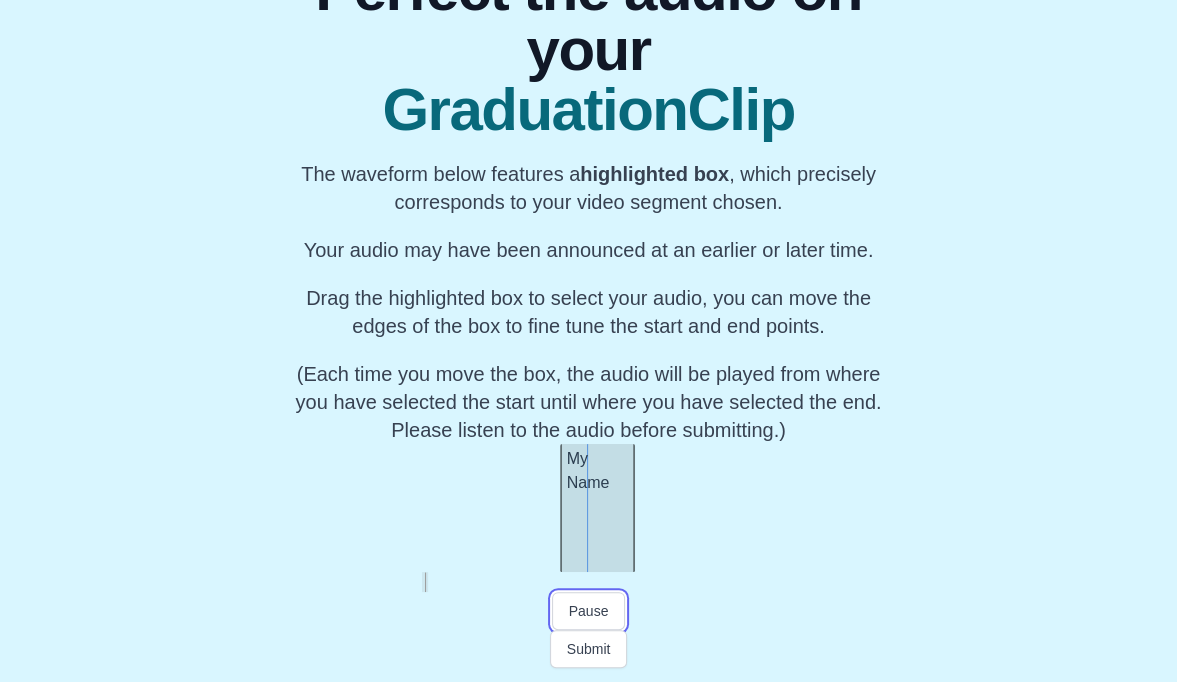 click on "Pause" at bounding box center (589, 611) 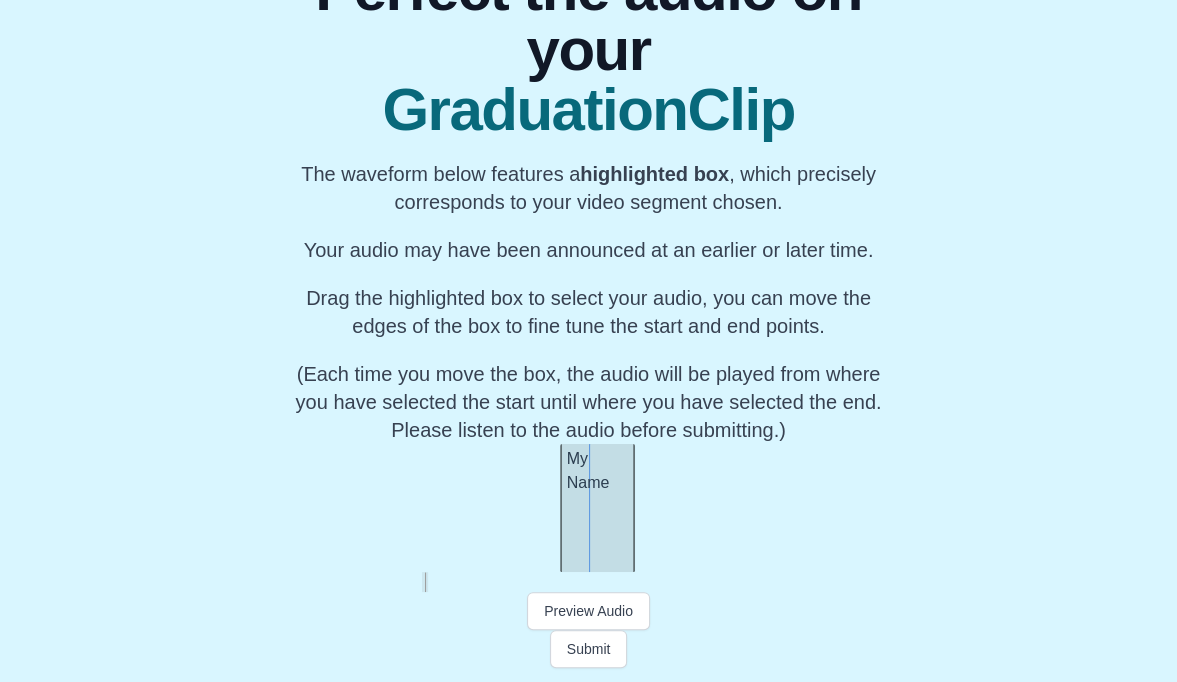 click on "My Name" at bounding box center [18433, 508] 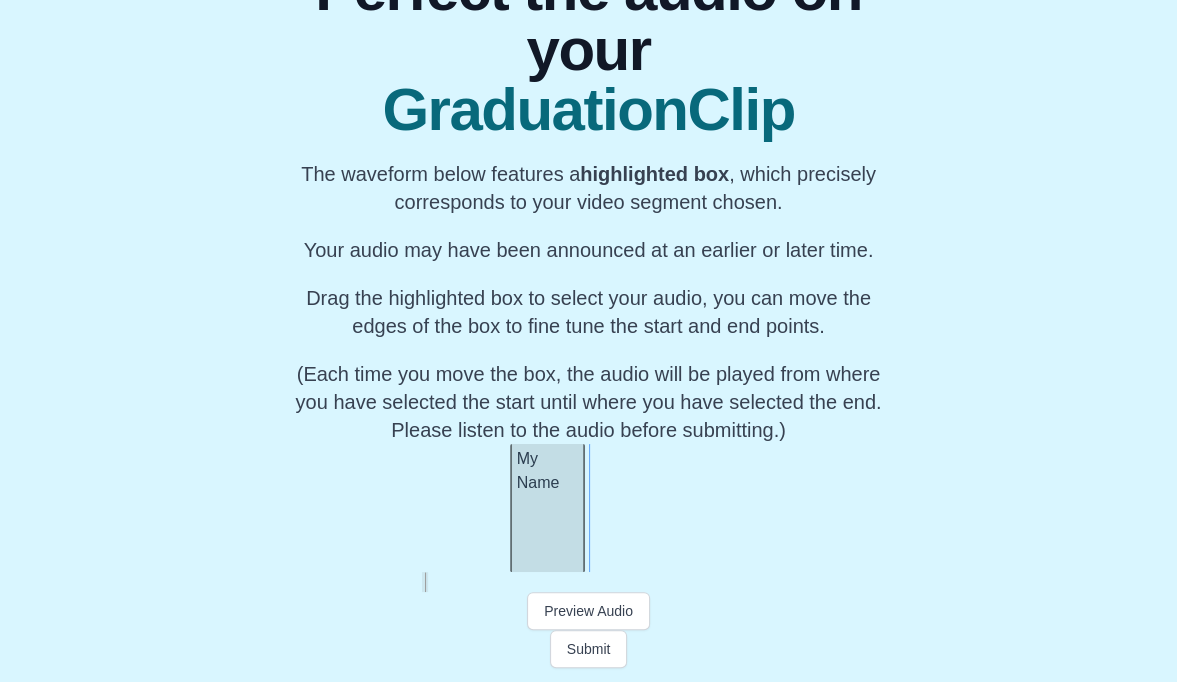 click on "My Name" at bounding box center [547, 508] 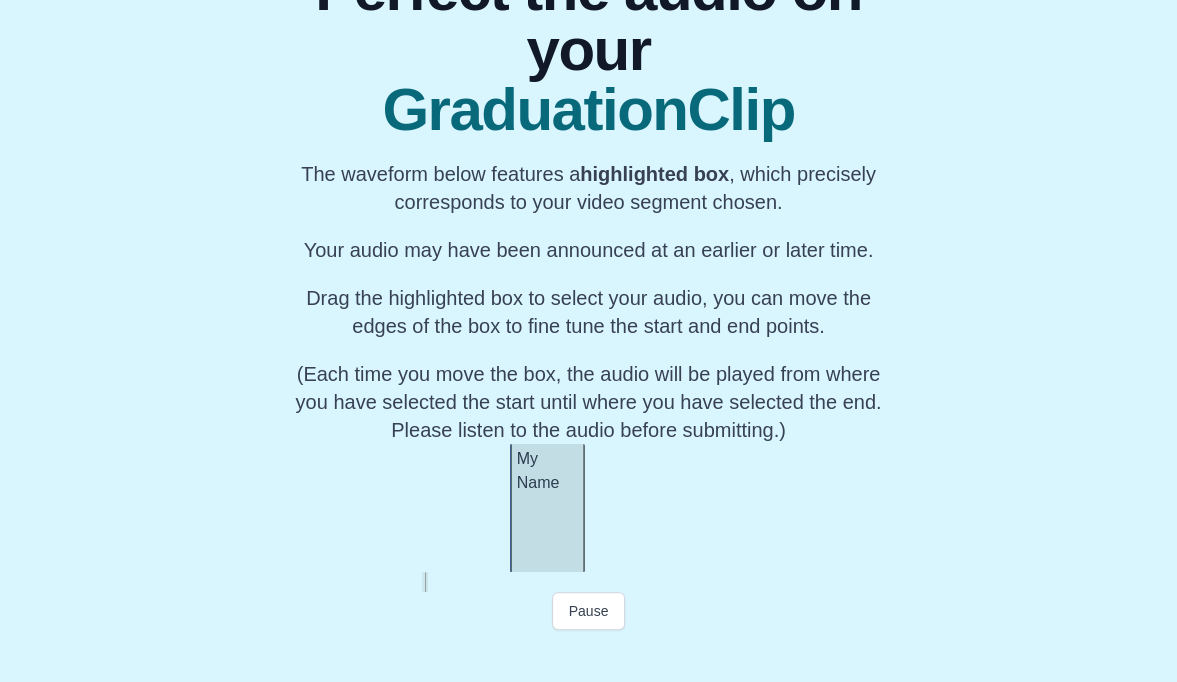 click on "My Name" at bounding box center [18433, 508] 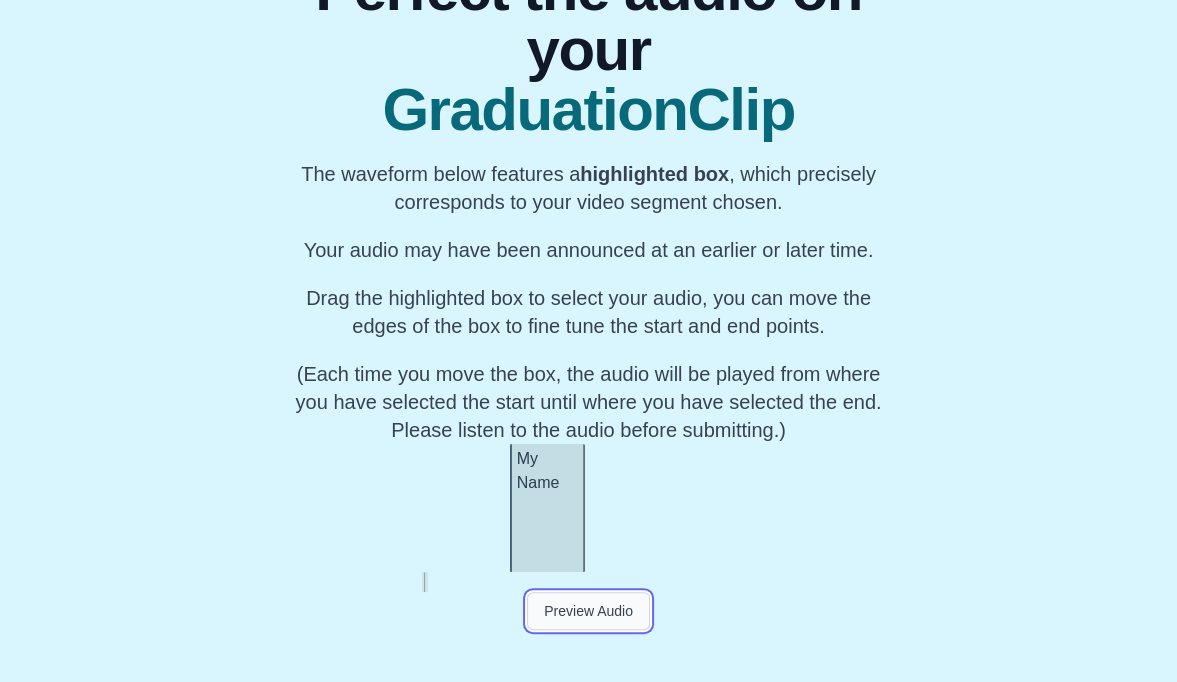 click on "Preview Audio" at bounding box center [588, 611] 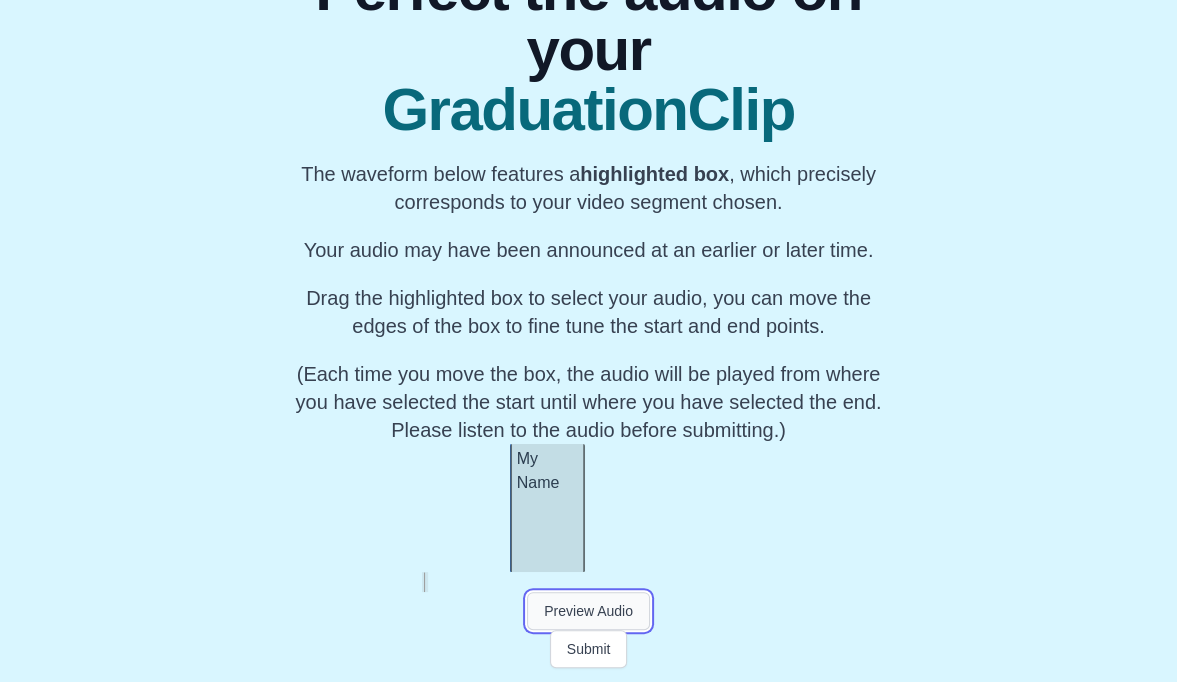 click on "Preview Audio" at bounding box center (588, 611) 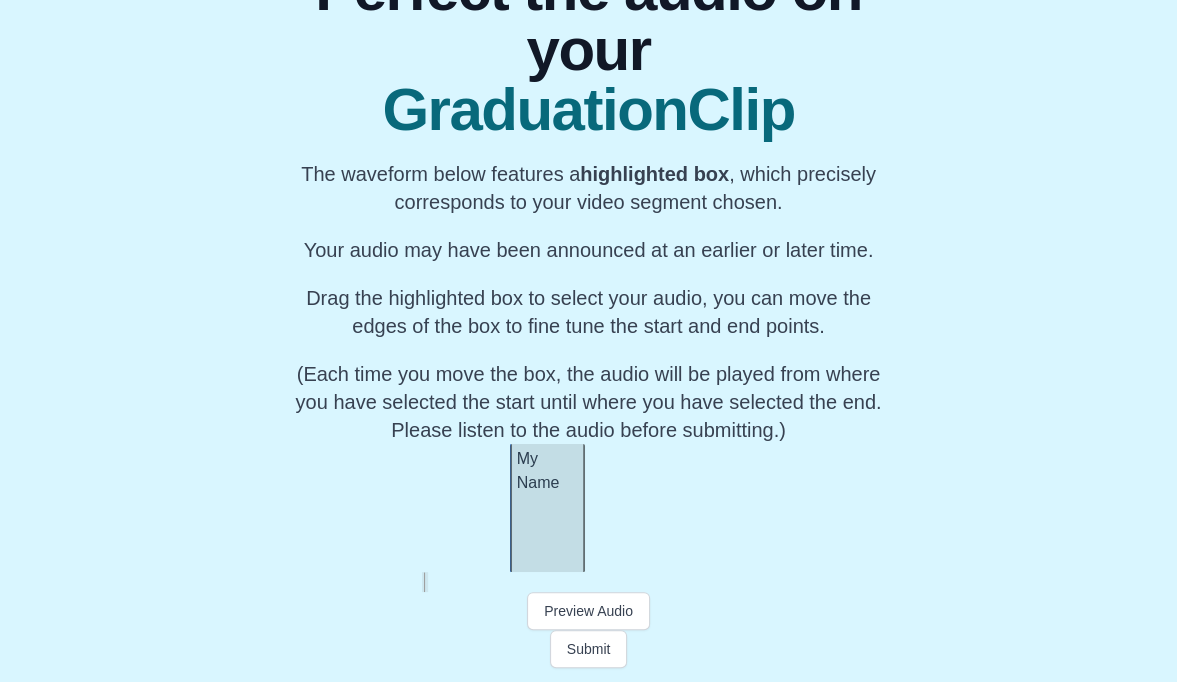 click on "My Name" at bounding box center [18433, 508] 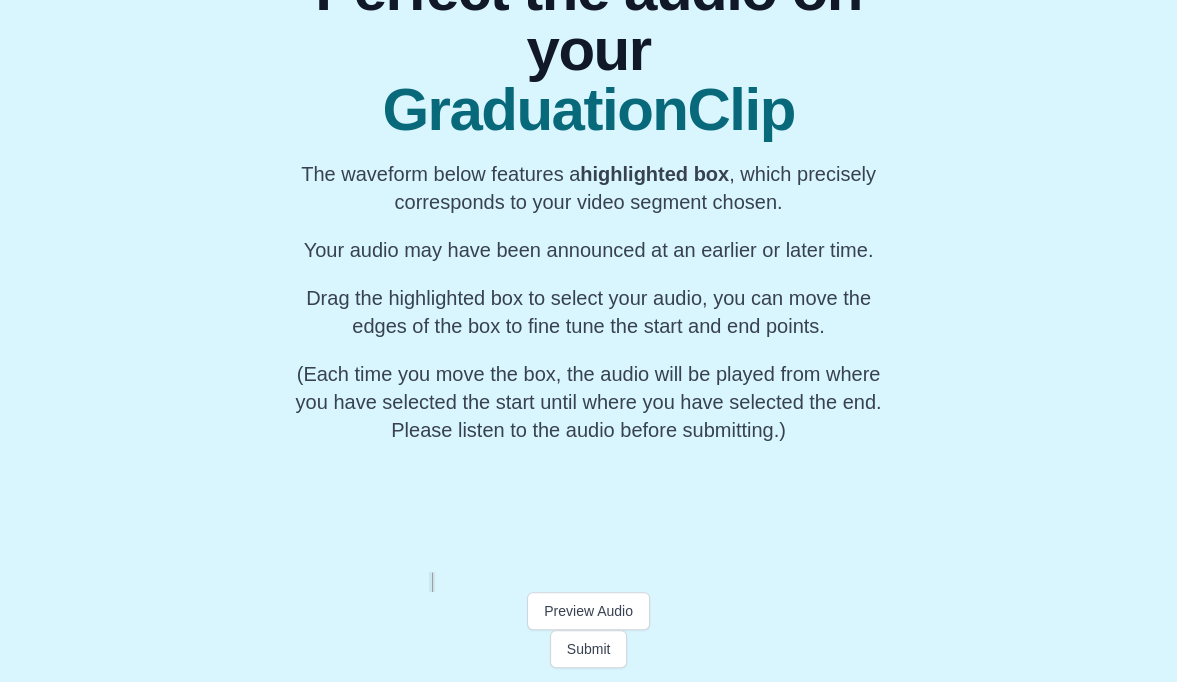 scroll, scrollTop: 0, scrollLeft: 14744, axis: horizontal 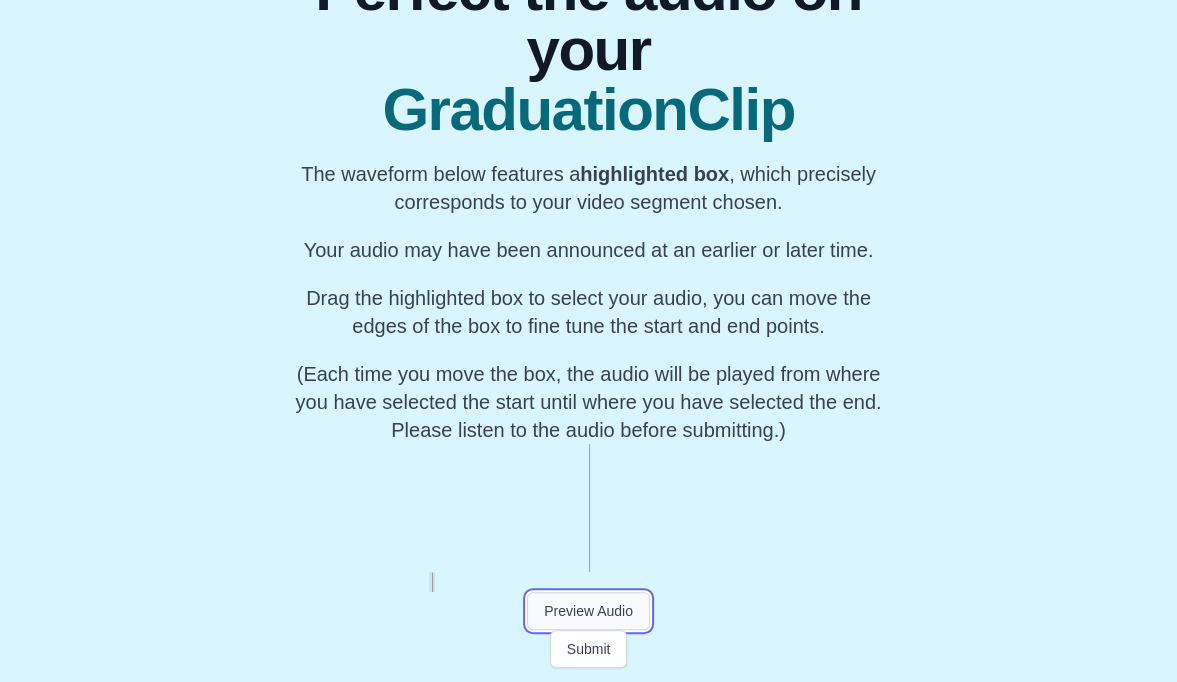 click on "Preview Audio" at bounding box center [588, 611] 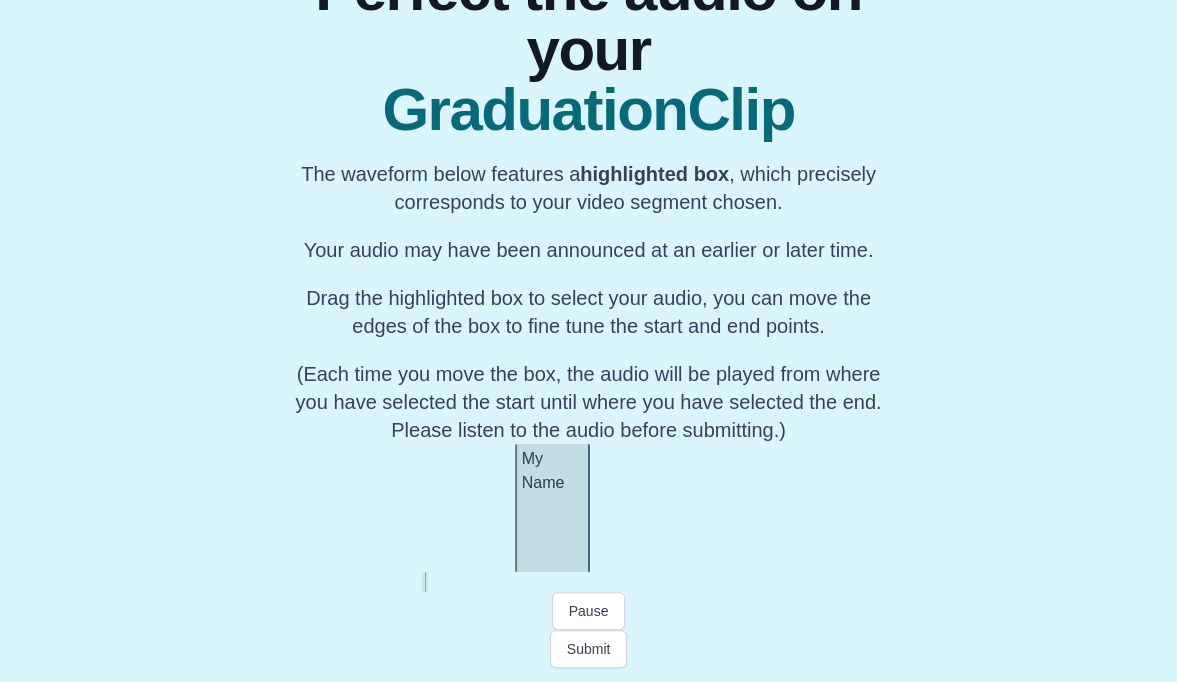 scroll, scrollTop: 0, scrollLeft: 13965, axis: horizontal 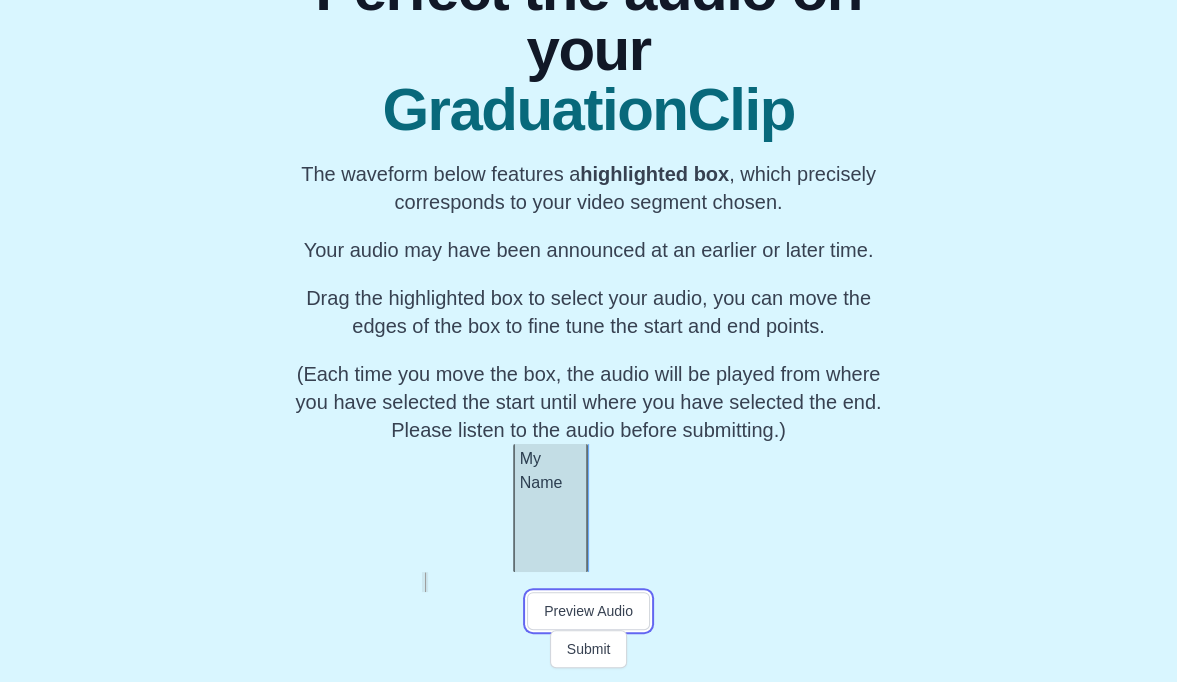 click on "Preview Audio" at bounding box center (588, 611) 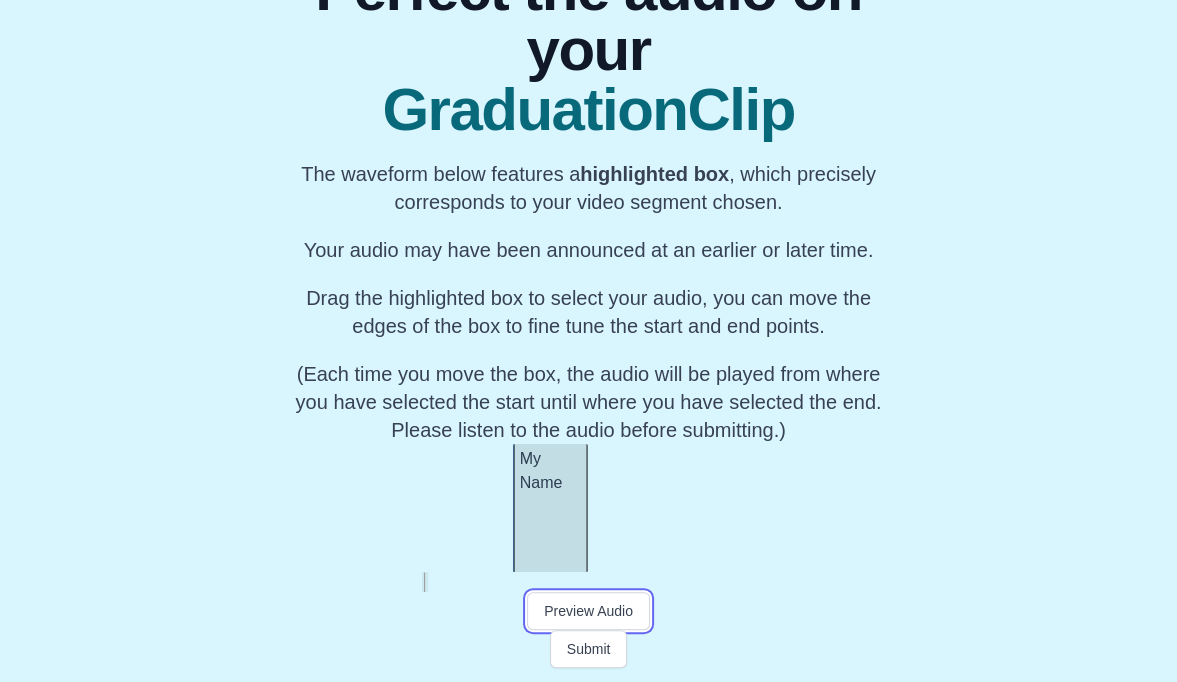 click on "Preview Audio" at bounding box center (588, 611) 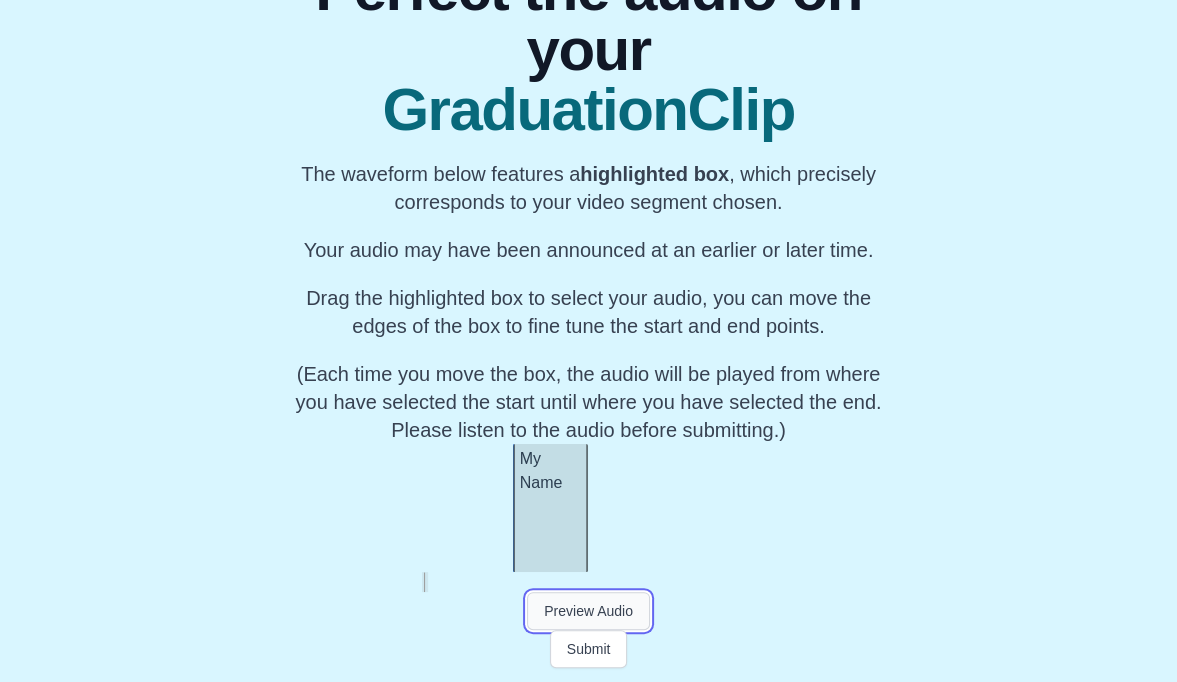click on "Preview Audio" at bounding box center [588, 611] 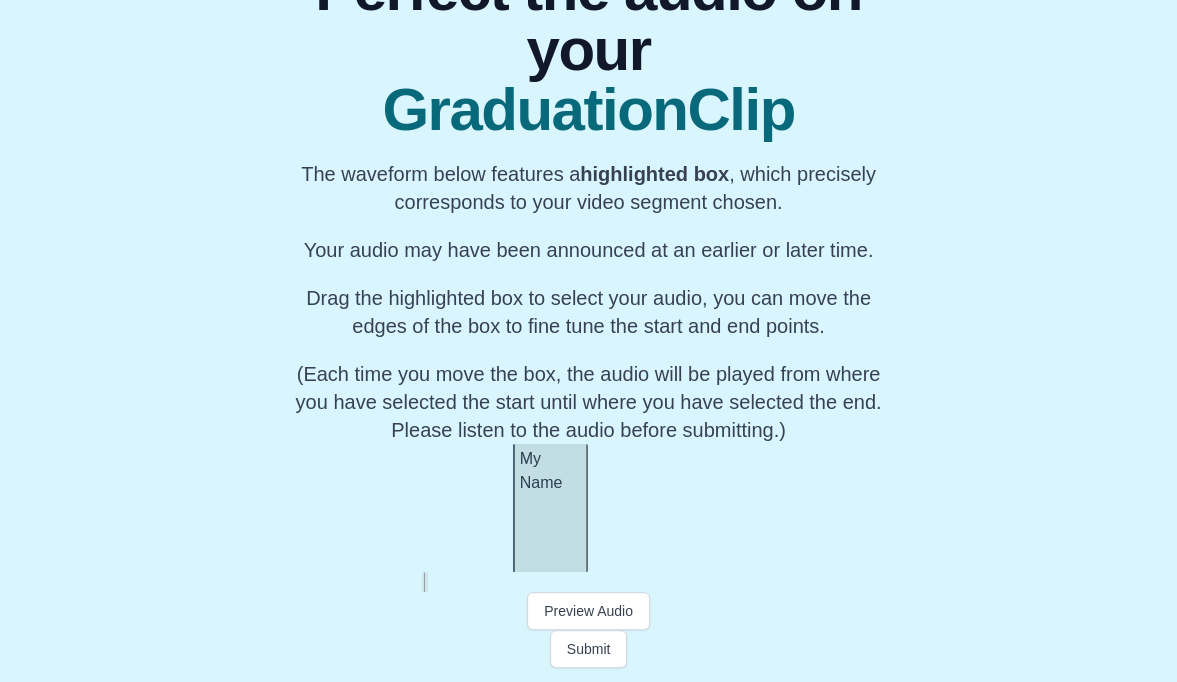 click at bounding box center (588, 582) 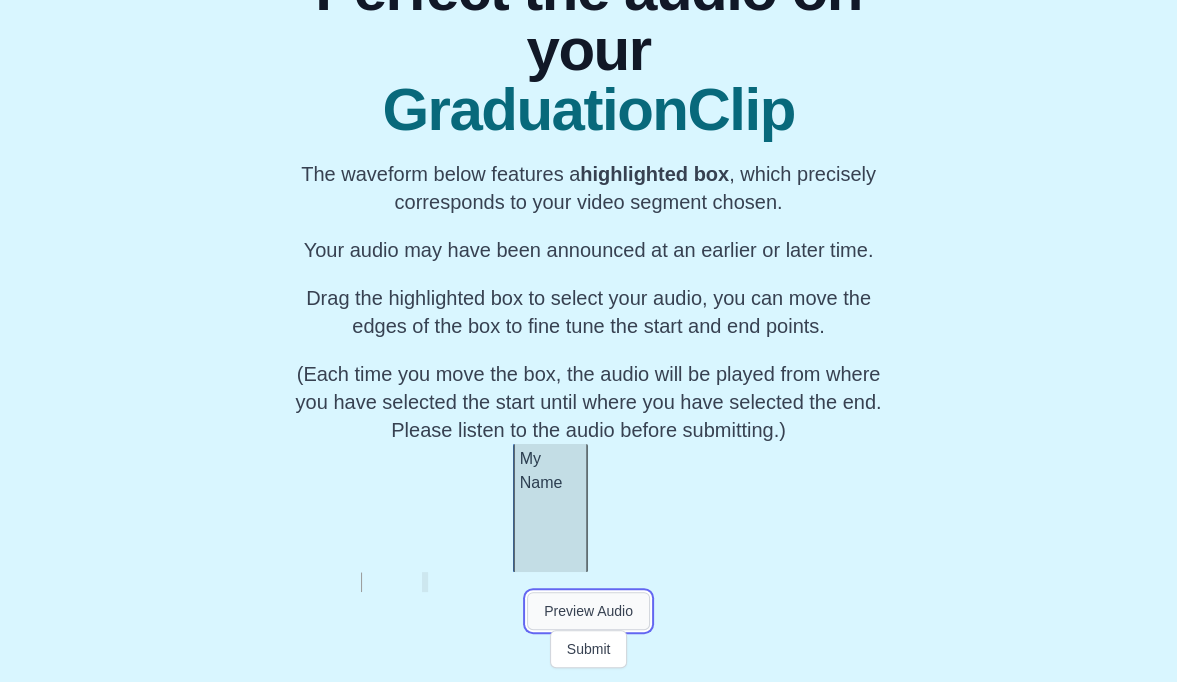 click on "Preview Audio" at bounding box center [588, 611] 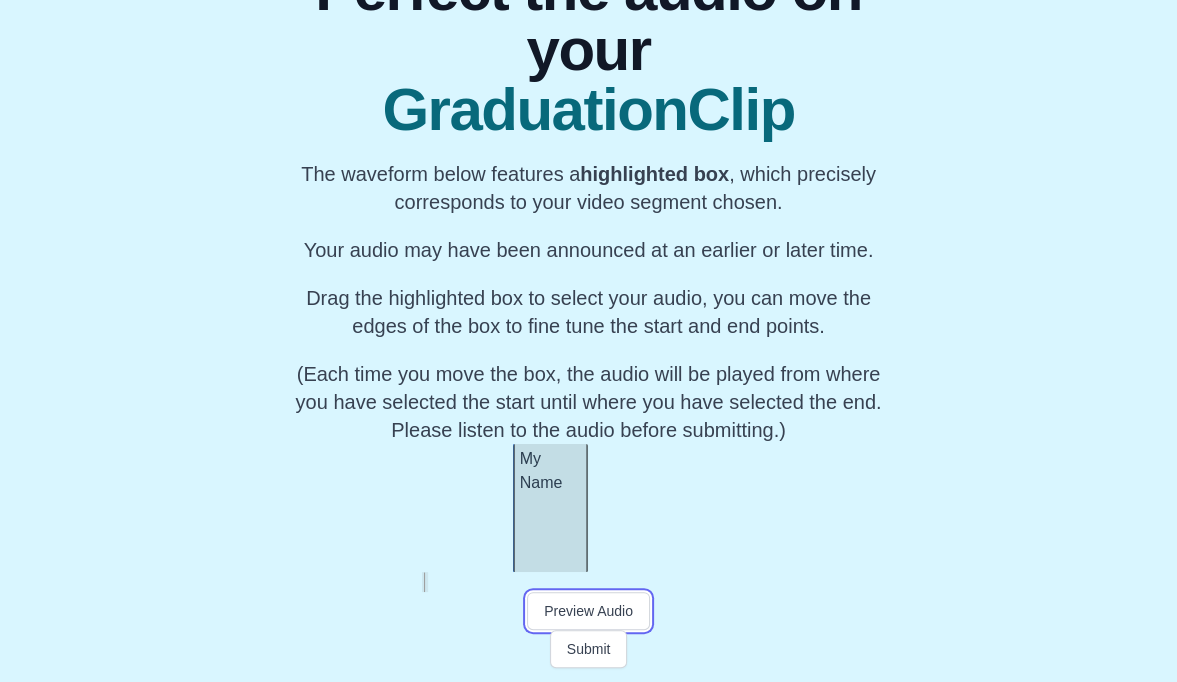 click on "Preview Audio" at bounding box center (588, 611) 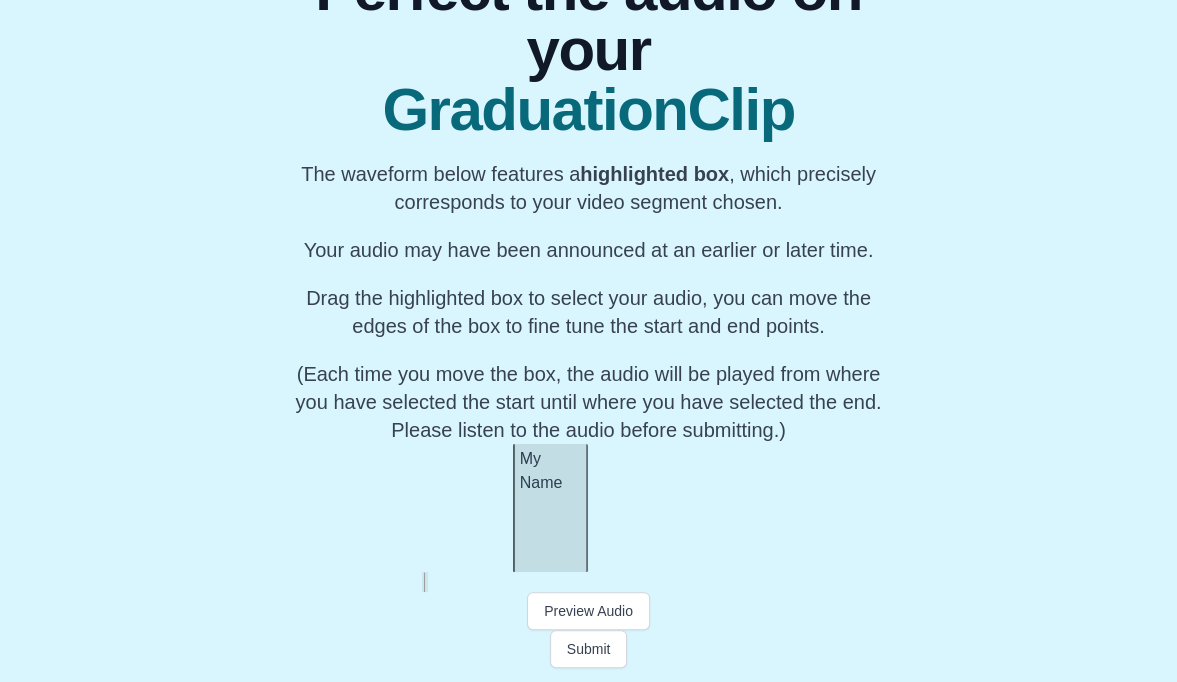 click on "My Name" at bounding box center (550, 471) 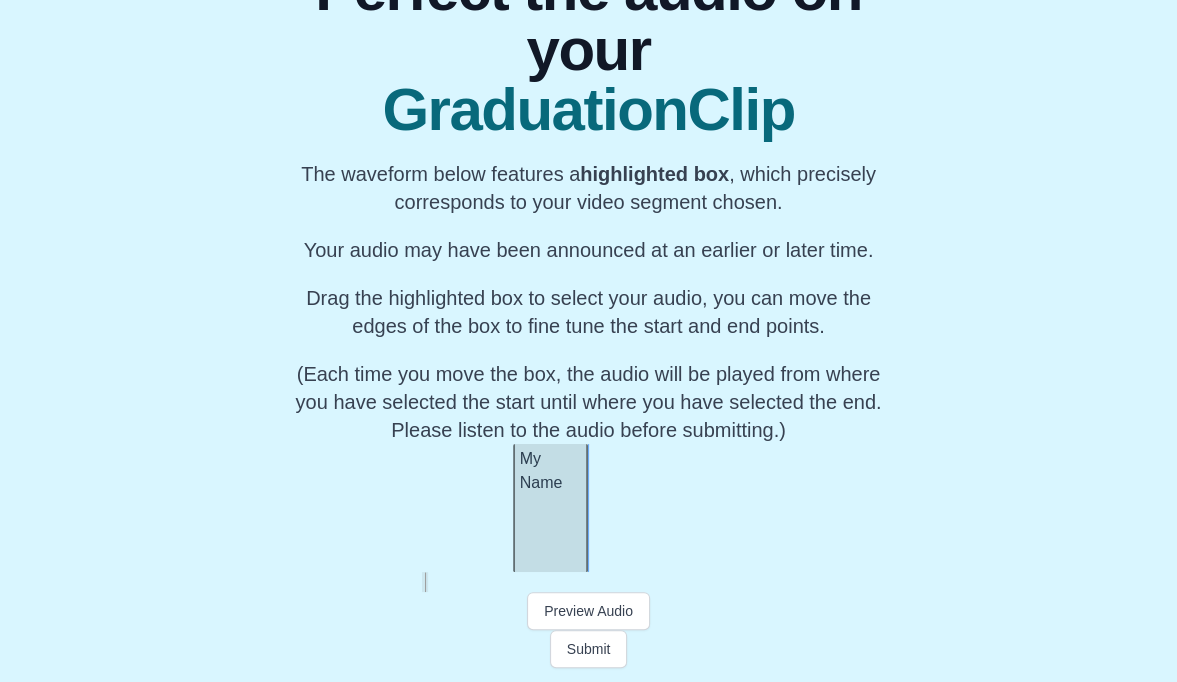click on "My Name" at bounding box center [550, 471] 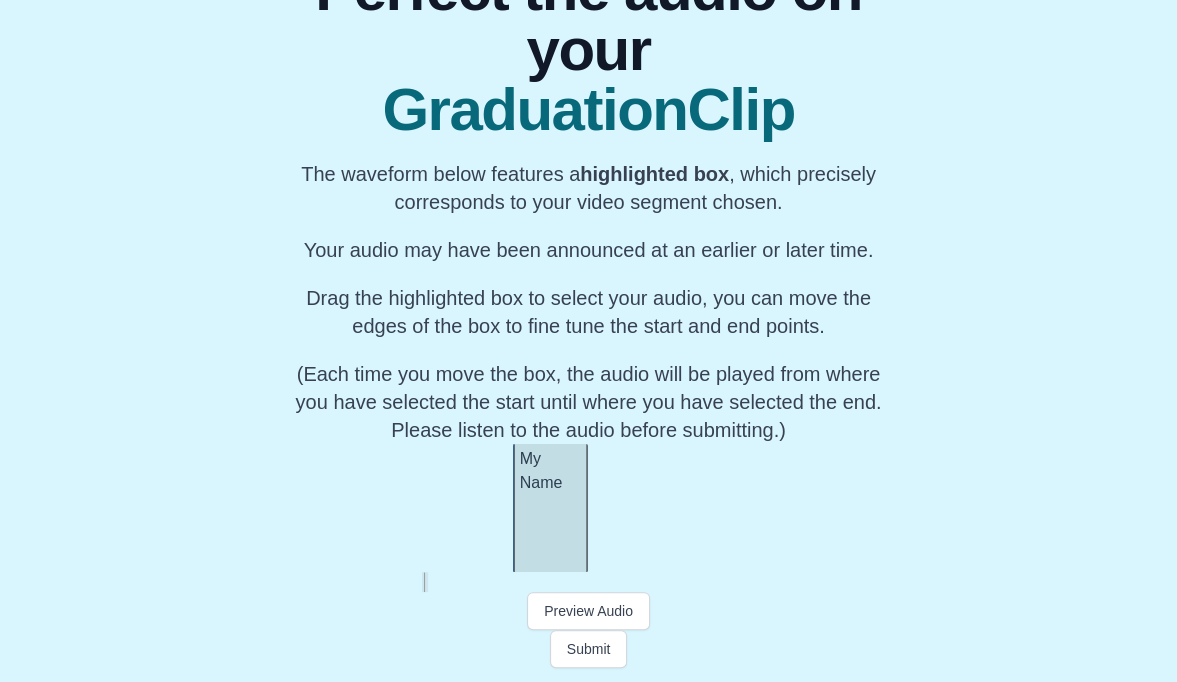 click on "My Name" at bounding box center [550, 471] 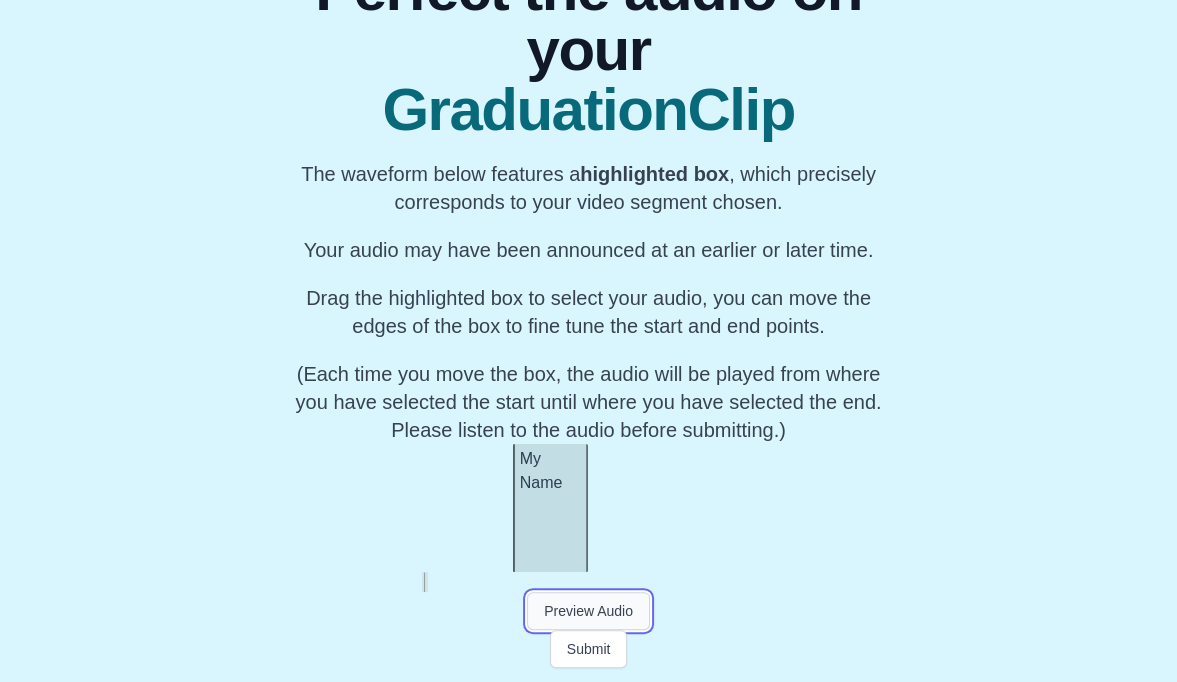 click on "Preview Audio" at bounding box center (588, 611) 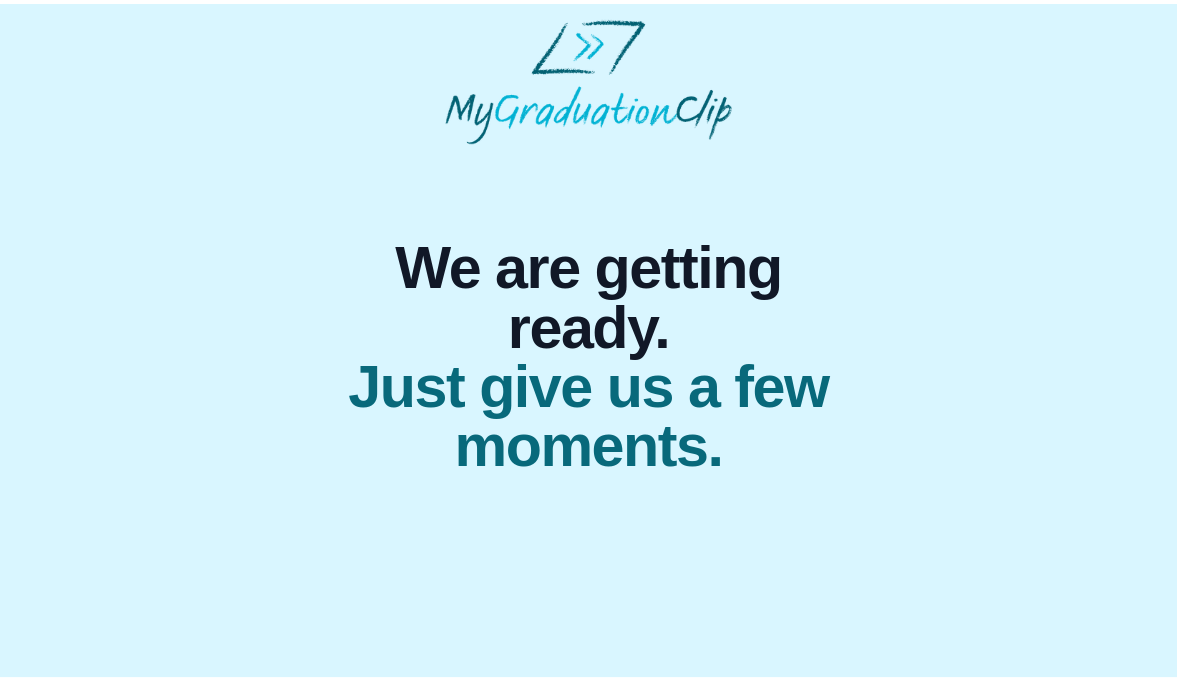 scroll, scrollTop: 0, scrollLeft: 0, axis: both 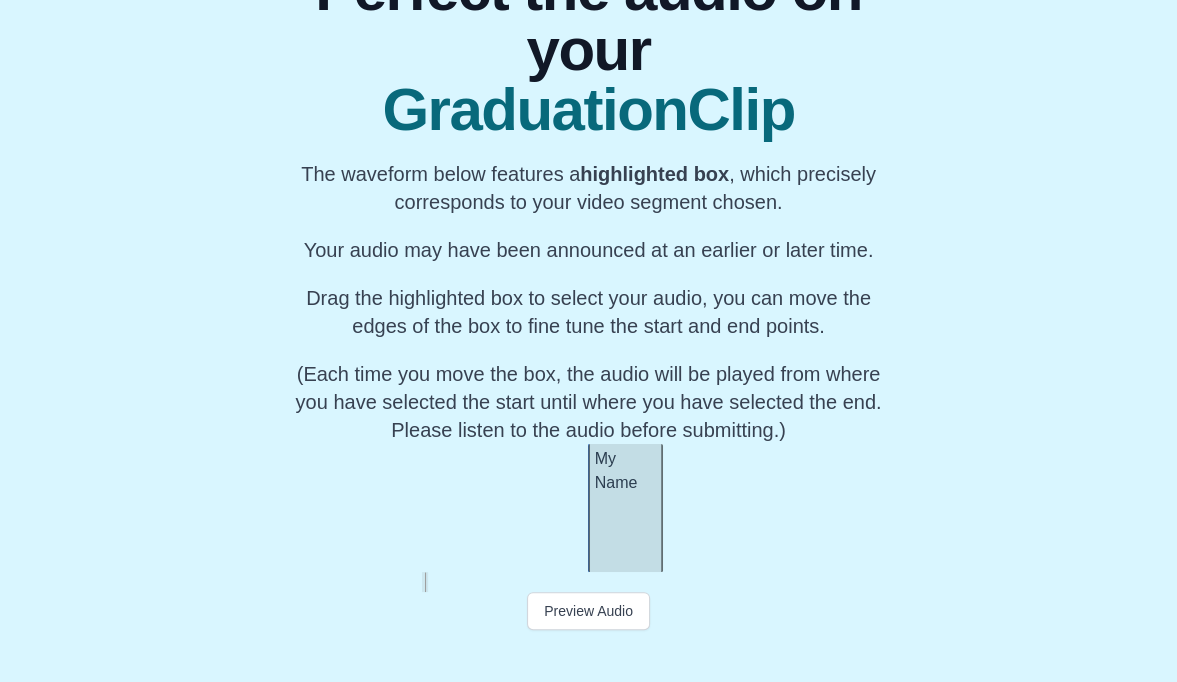 click at bounding box center [588, 582] 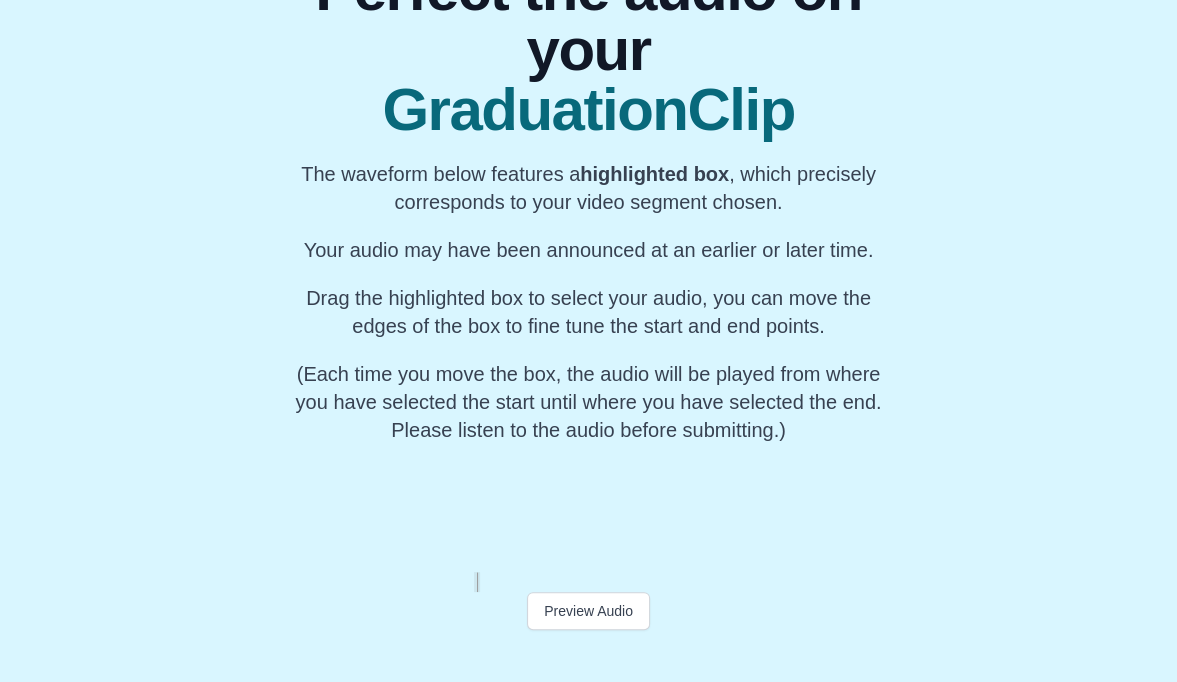 scroll, scrollTop: 0, scrollLeft: 19655, axis: horizontal 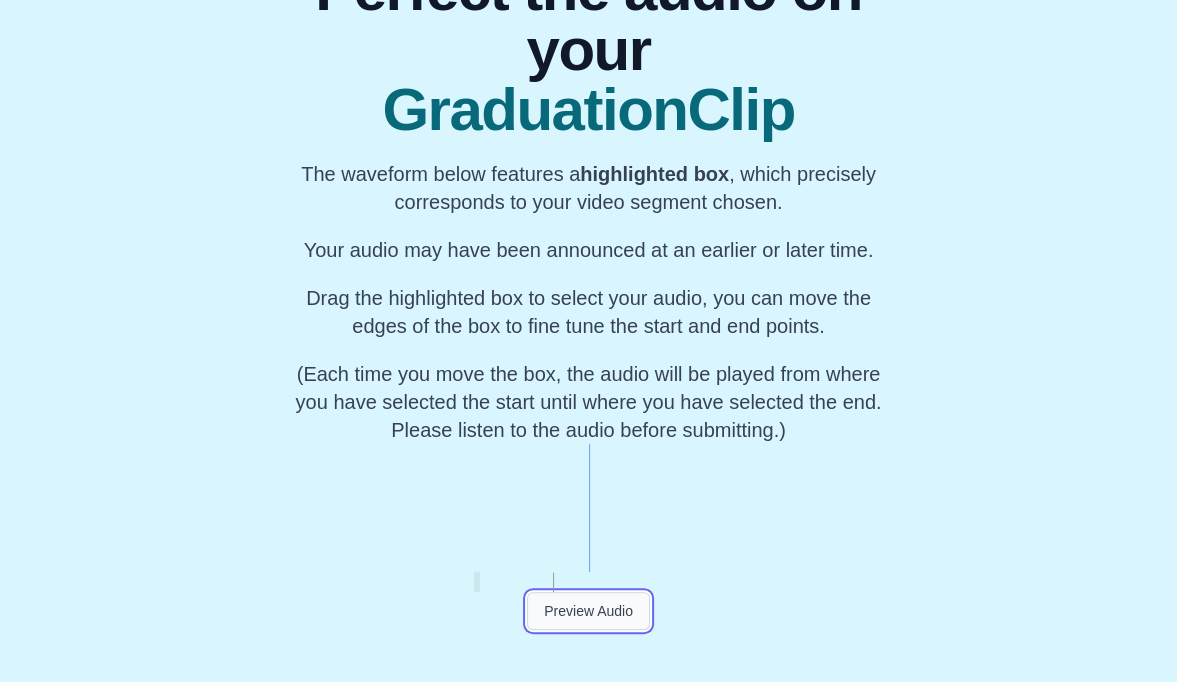 click on "Preview Audio" at bounding box center (588, 611) 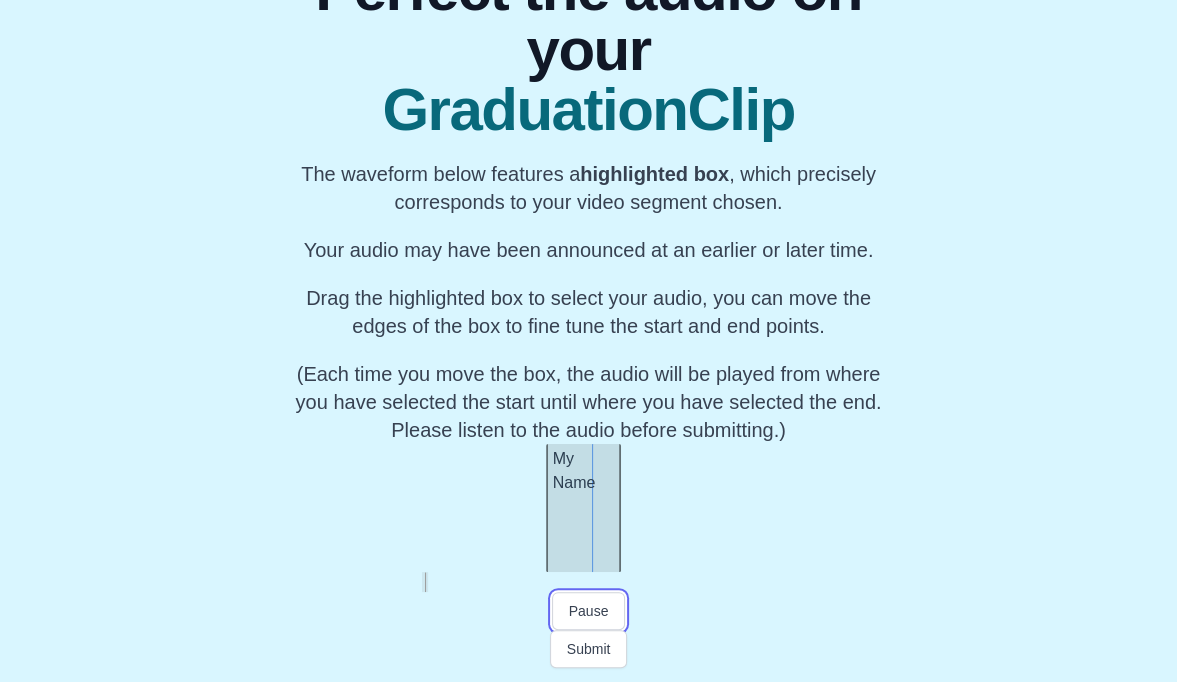 click on "Pause" at bounding box center (589, 611) 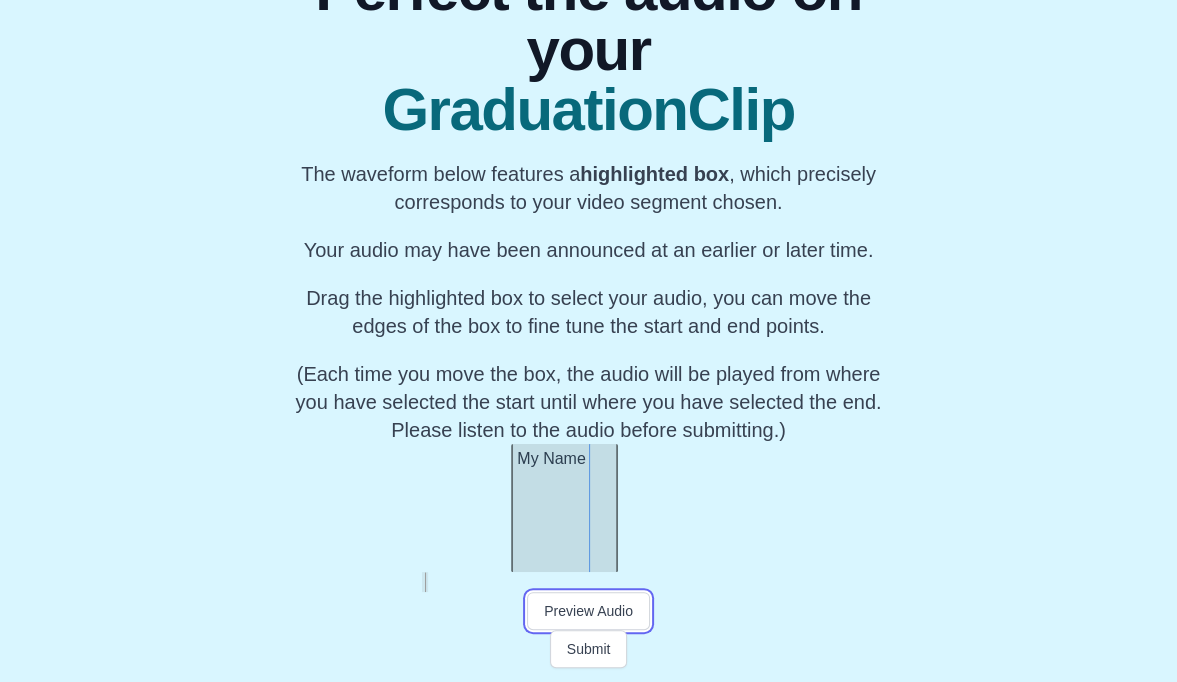 click at bounding box center [515, 508] 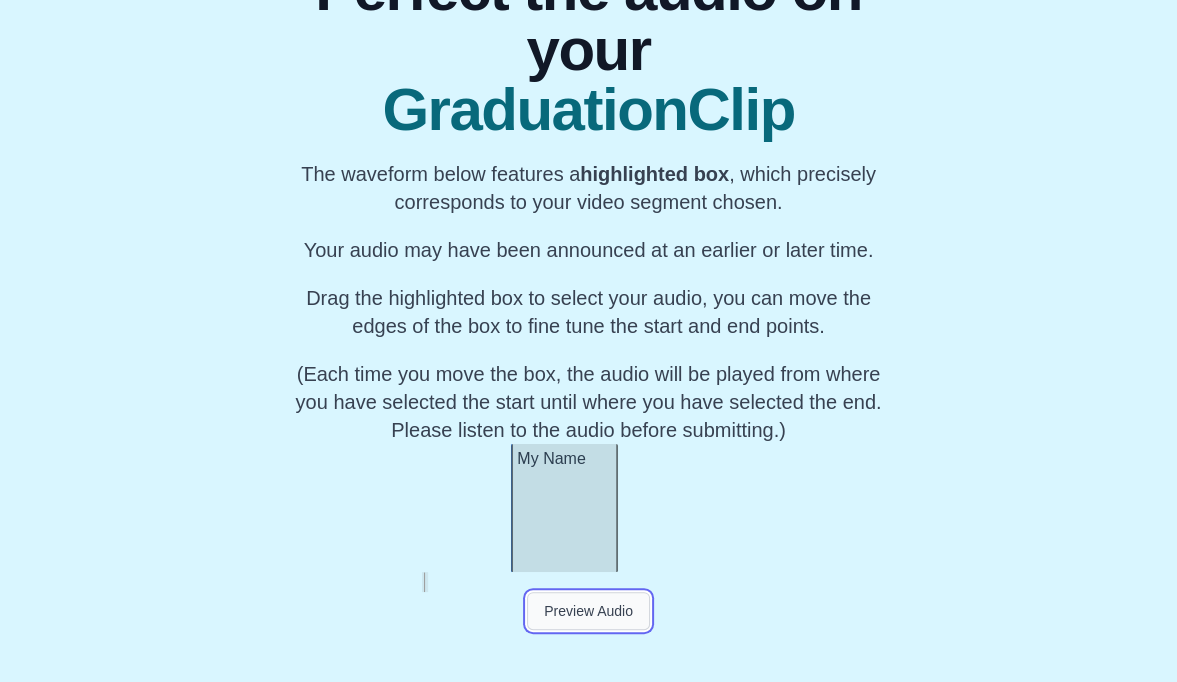 click on "Preview Audio" at bounding box center [588, 611] 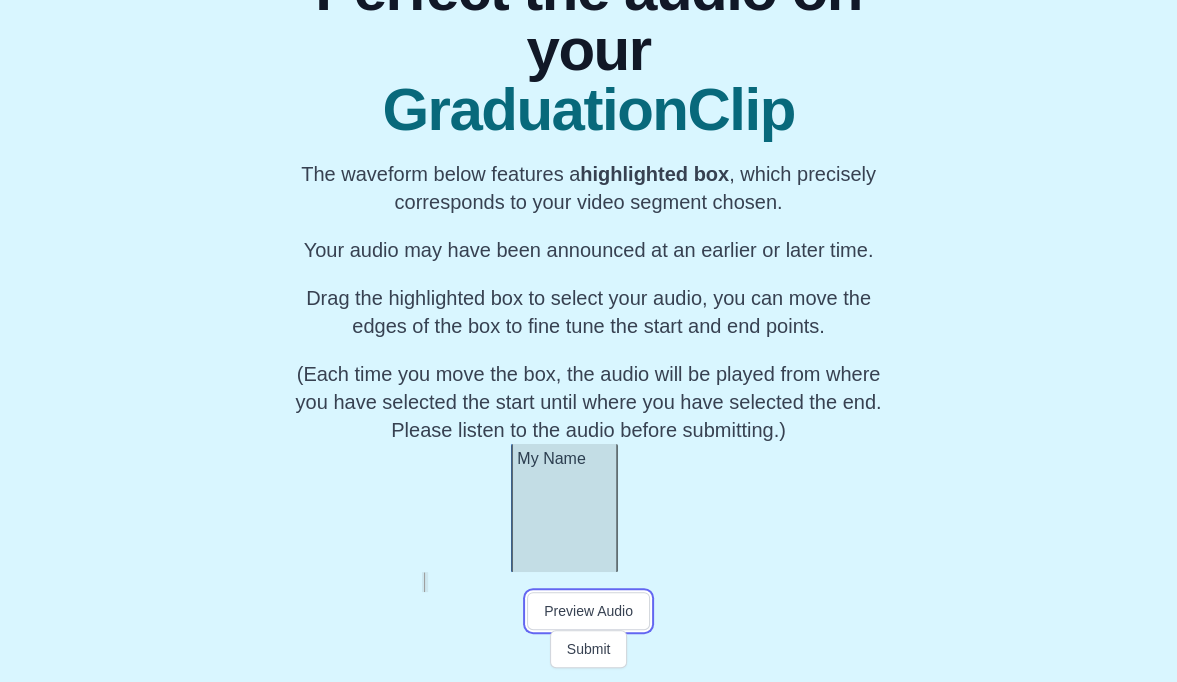 click on "Preview Audio" at bounding box center (588, 611) 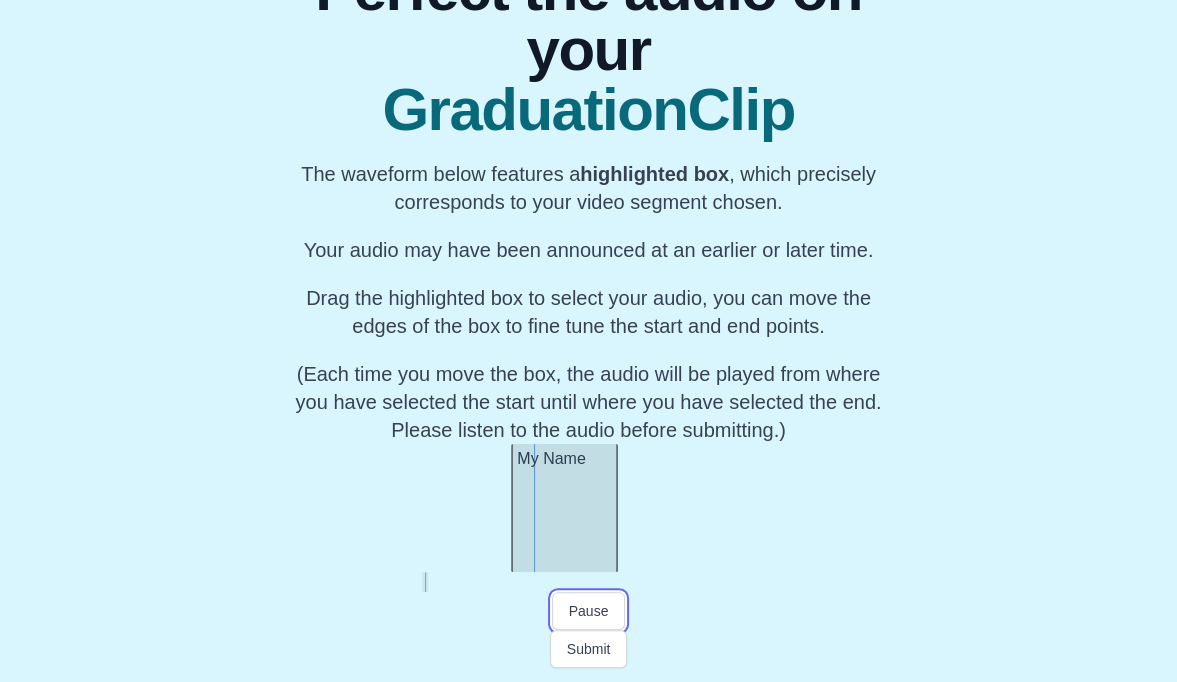 click on "Pause" at bounding box center (589, 611) 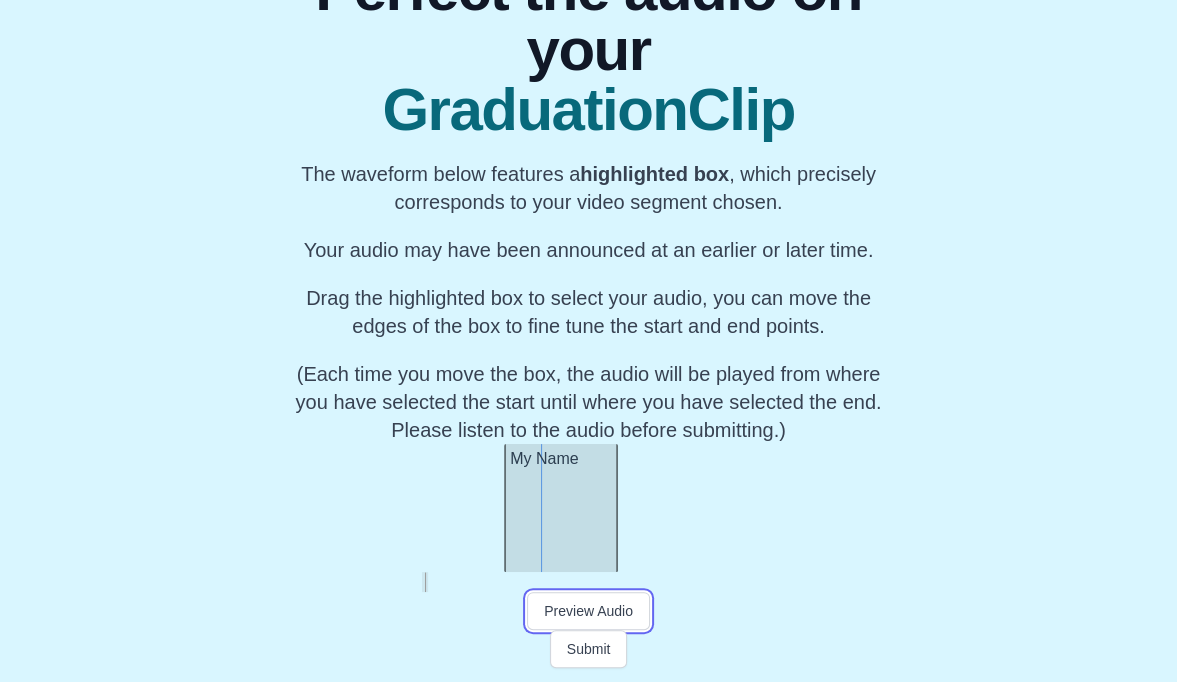 click at bounding box center (508, 508) 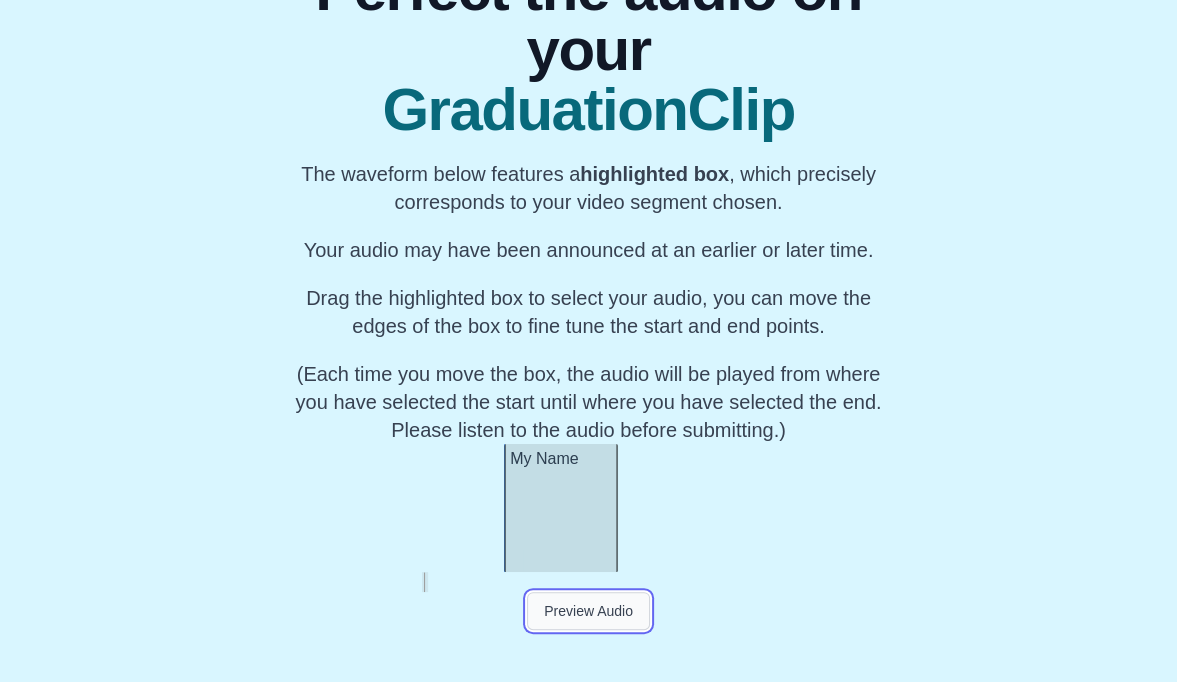 click on "Preview Audio" at bounding box center [588, 611] 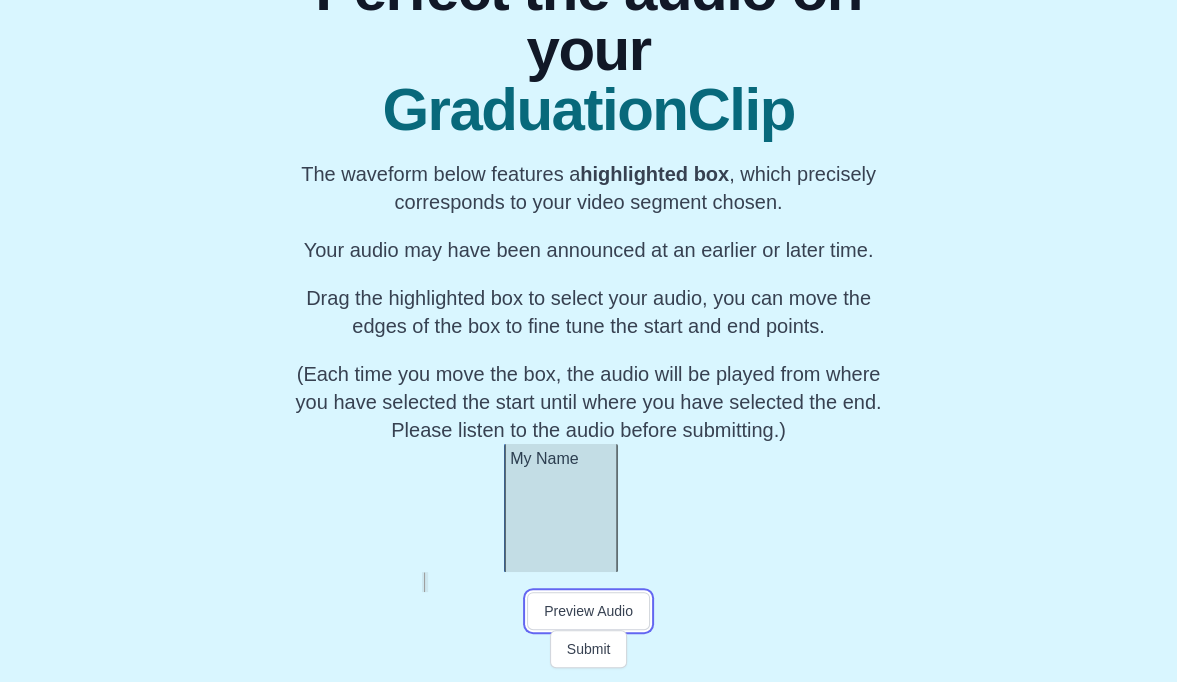 click on "Preview Audio" at bounding box center [588, 611] 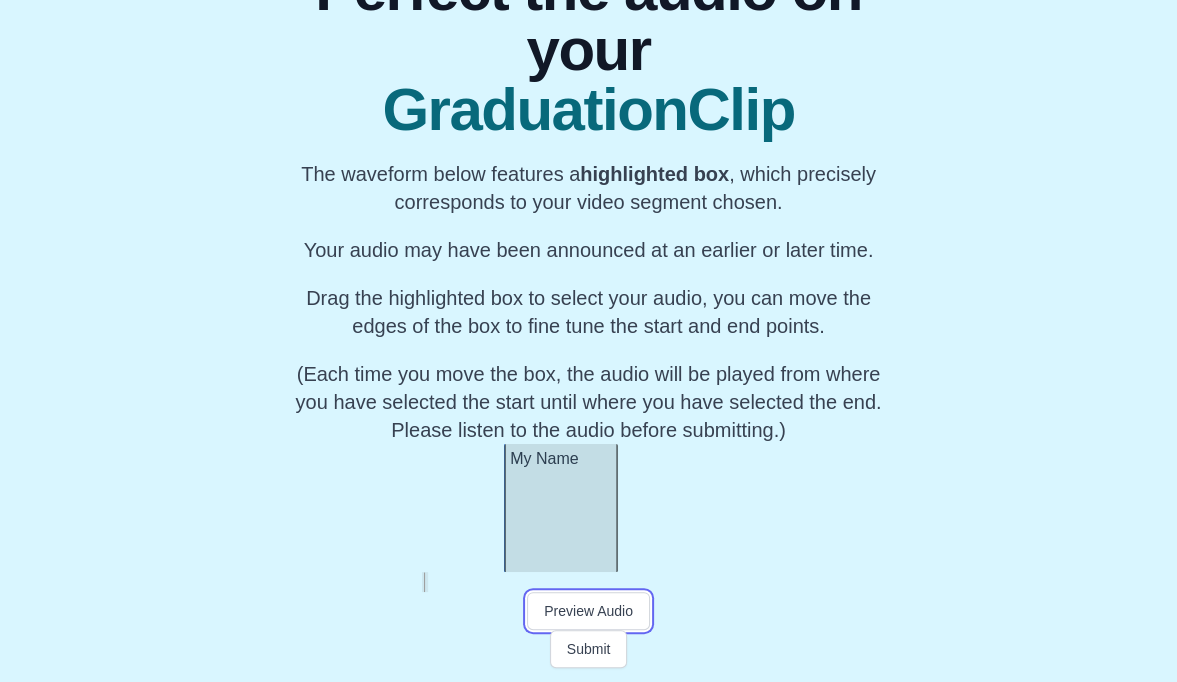 click on "Preview Audio" at bounding box center (588, 611) 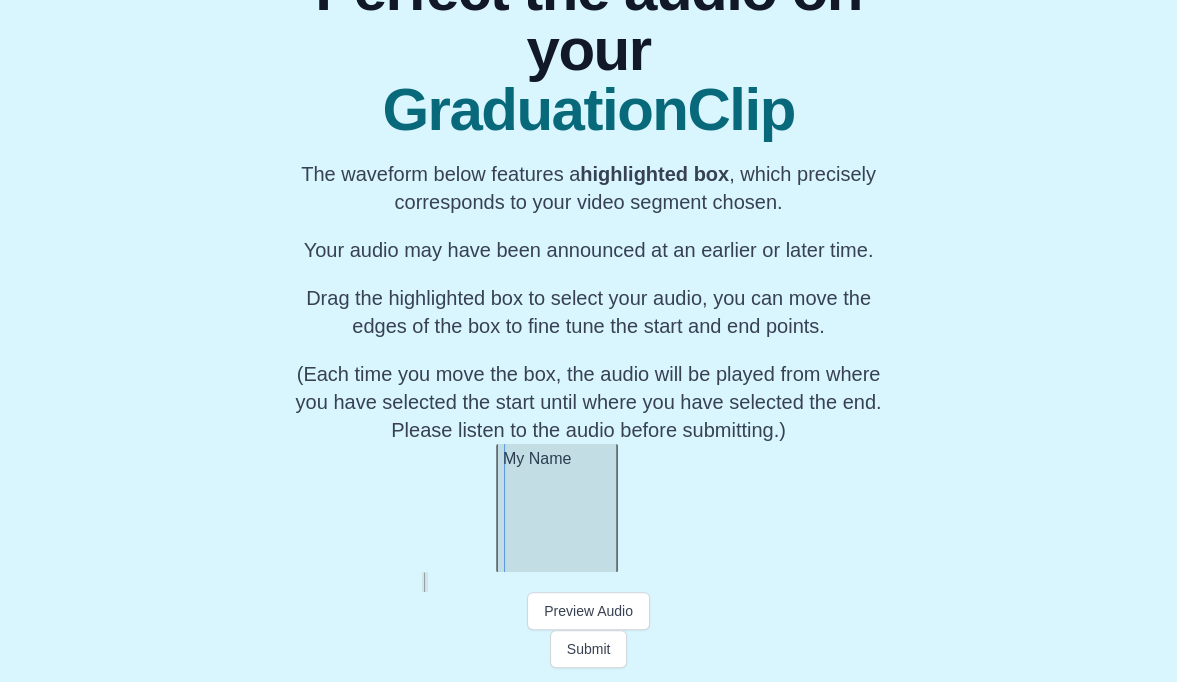 click at bounding box center (500, 508) 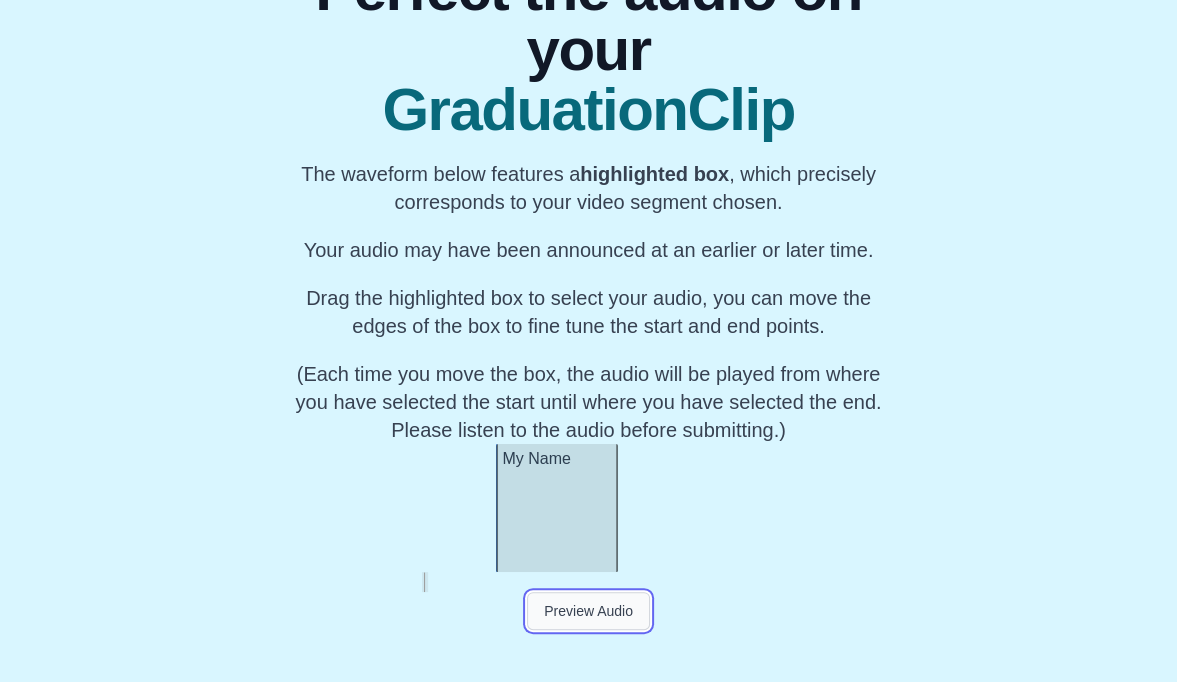 click on "Preview Audio" at bounding box center (588, 611) 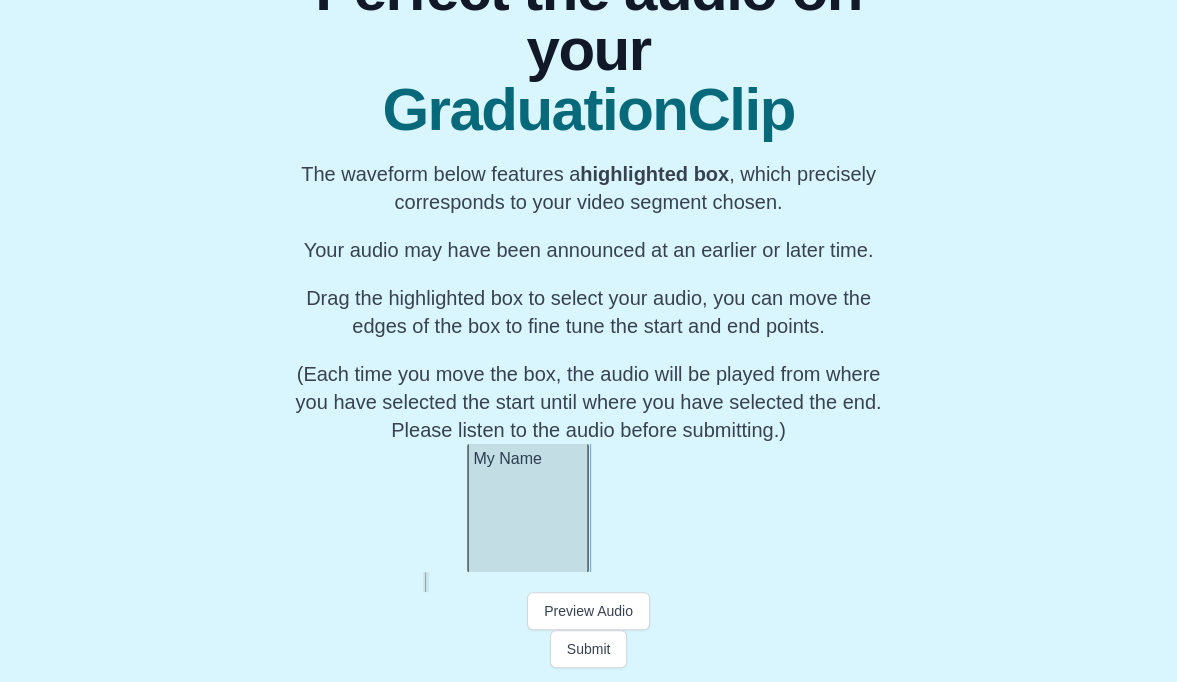 scroll, scrollTop: 0, scrollLeft: 14015, axis: horizontal 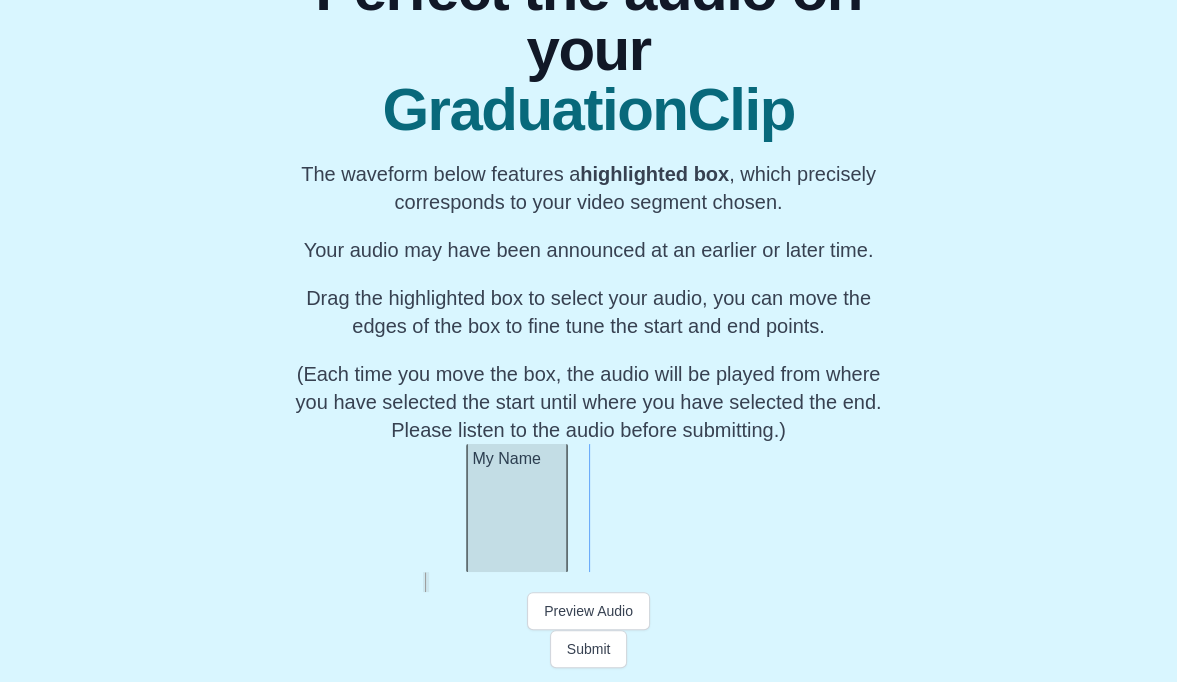 click at bounding box center [564, 508] 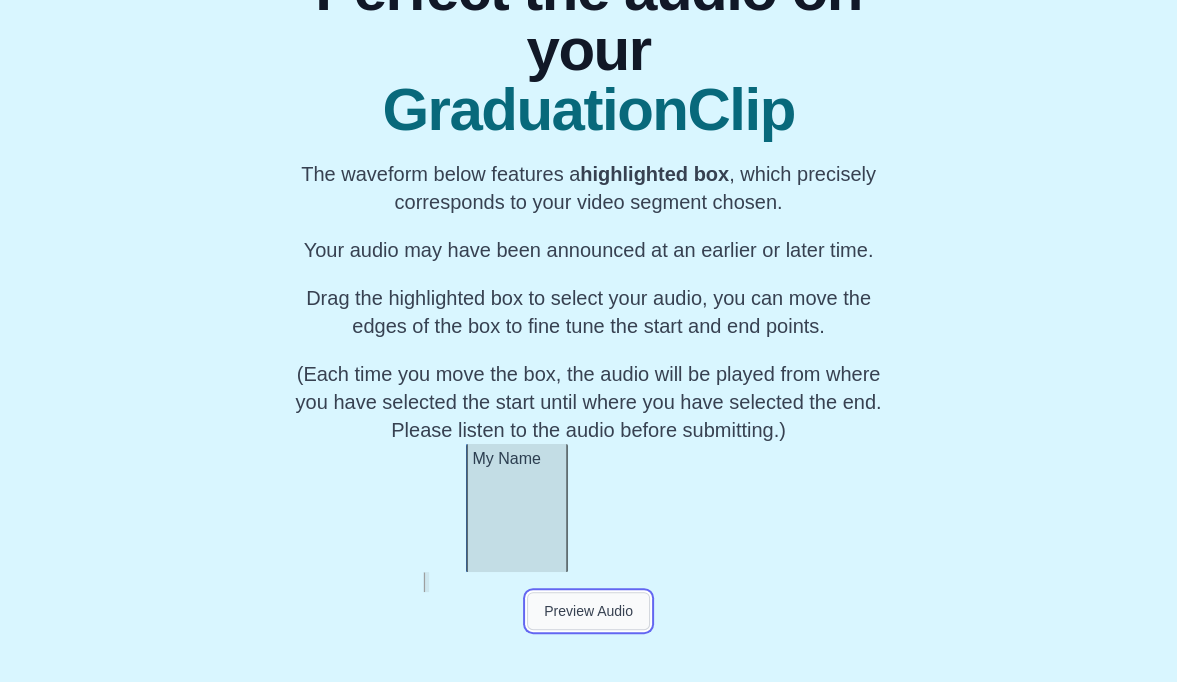 click on "Preview Audio" at bounding box center [588, 611] 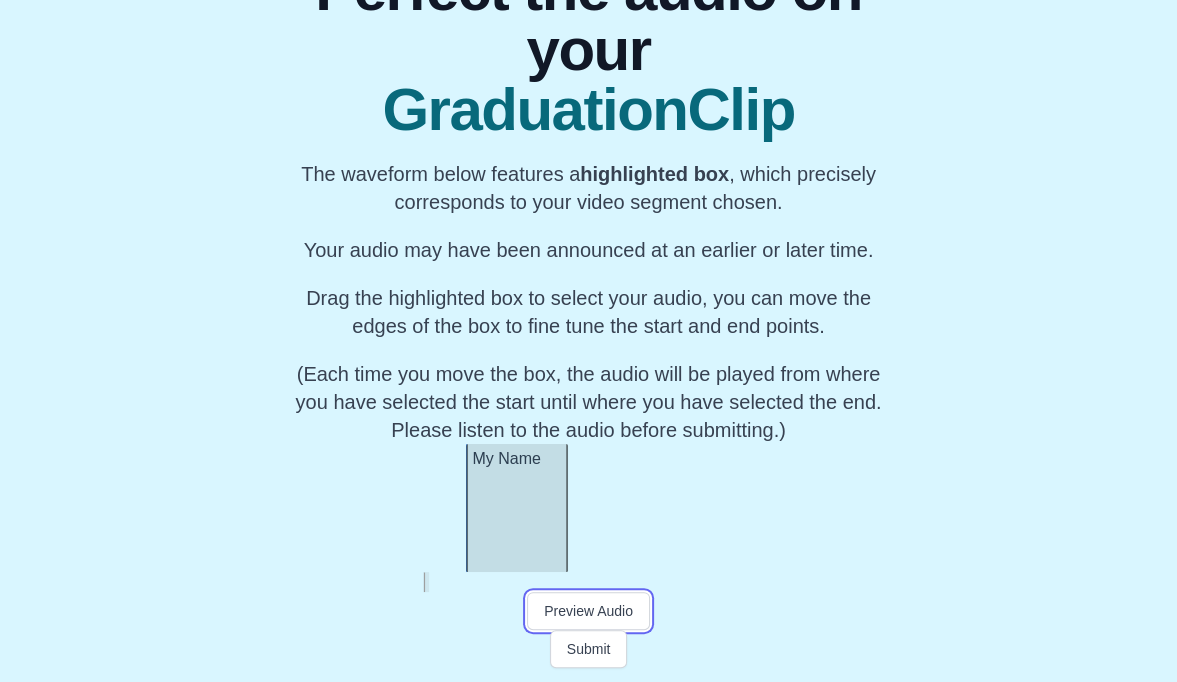 click on "Preview Audio" at bounding box center (588, 611) 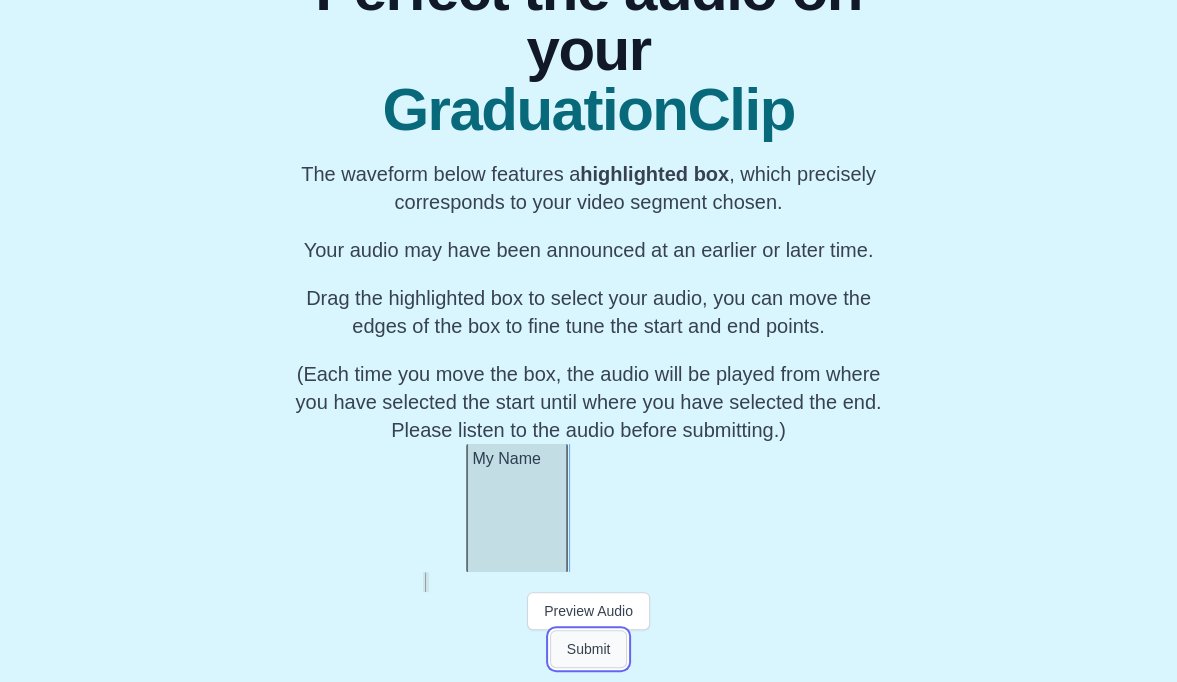 click on "Submit" at bounding box center [589, 649] 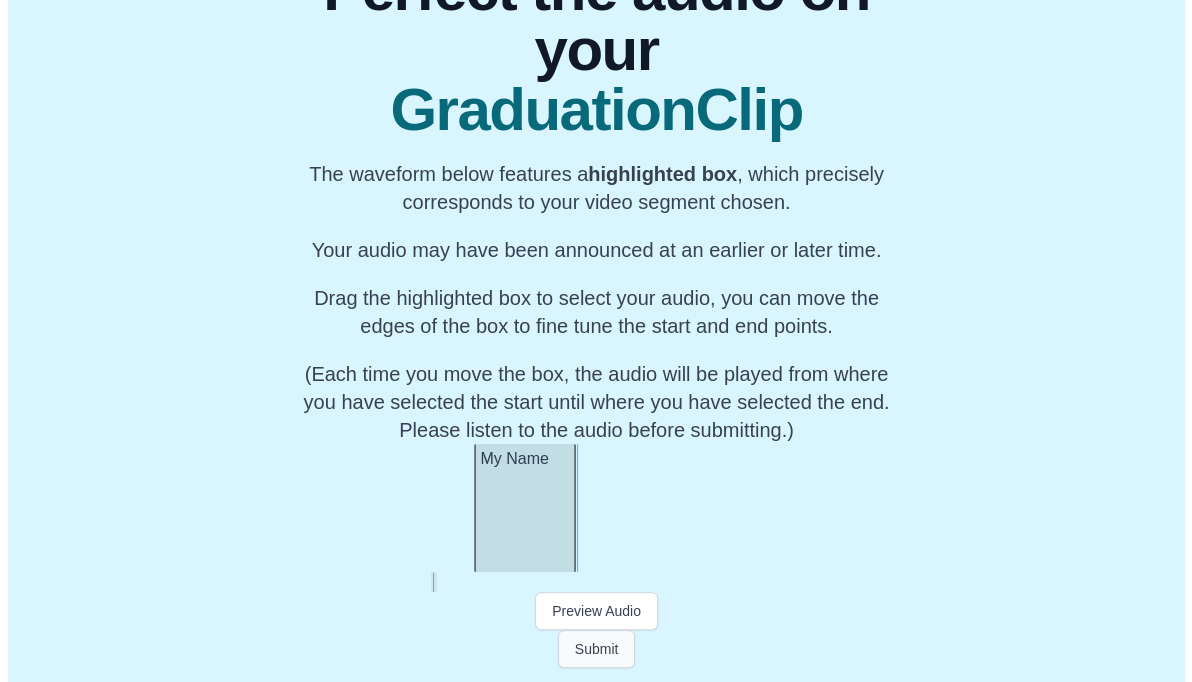 scroll, scrollTop: 0, scrollLeft: 0, axis: both 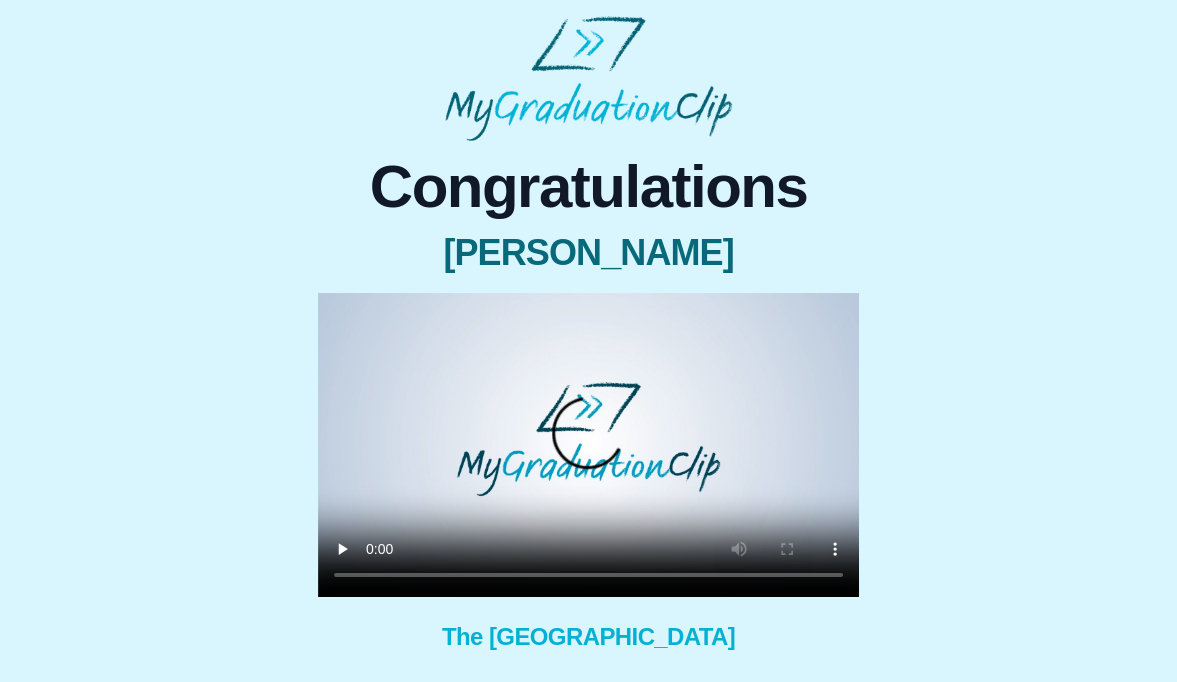type 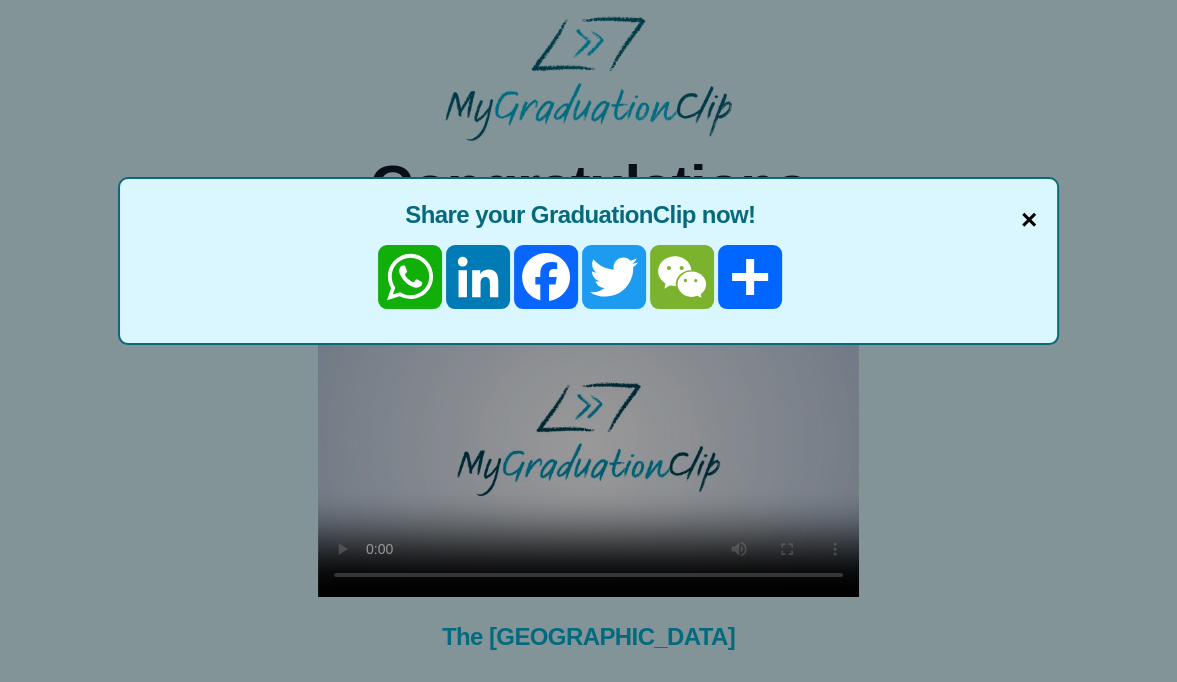 click on "×" at bounding box center [1029, 220] 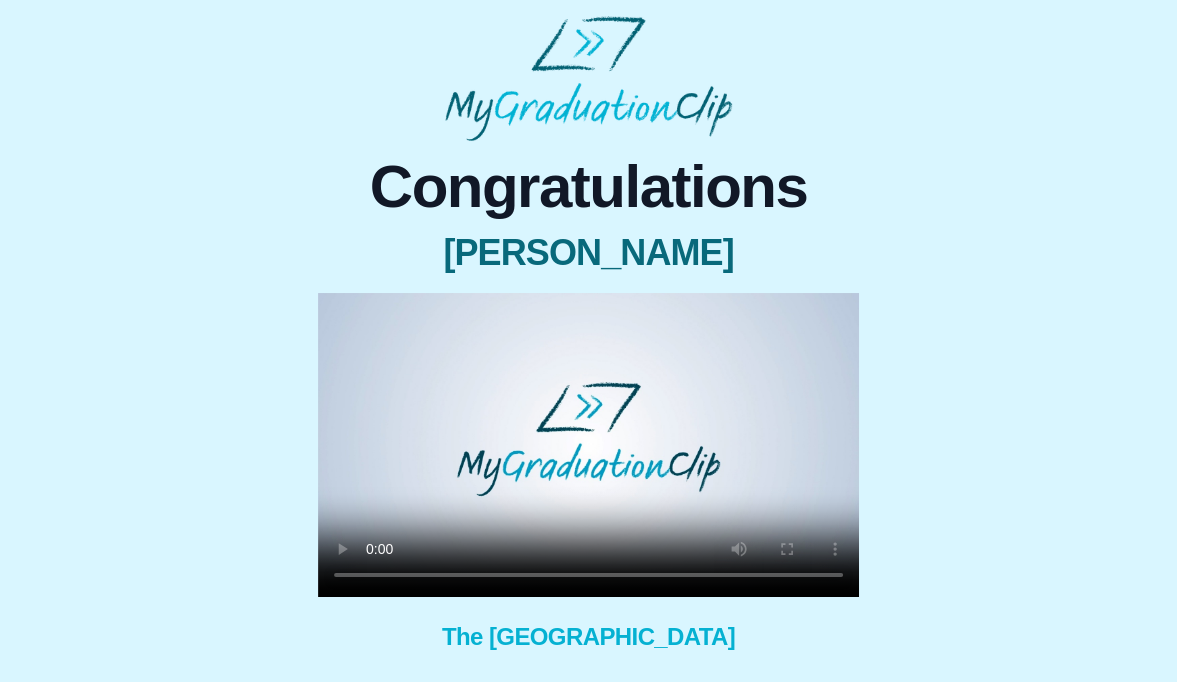 drag, startPoint x: 341, startPoint y: 546, endPoint x: 988, endPoint y: 636, distance: 653.2297 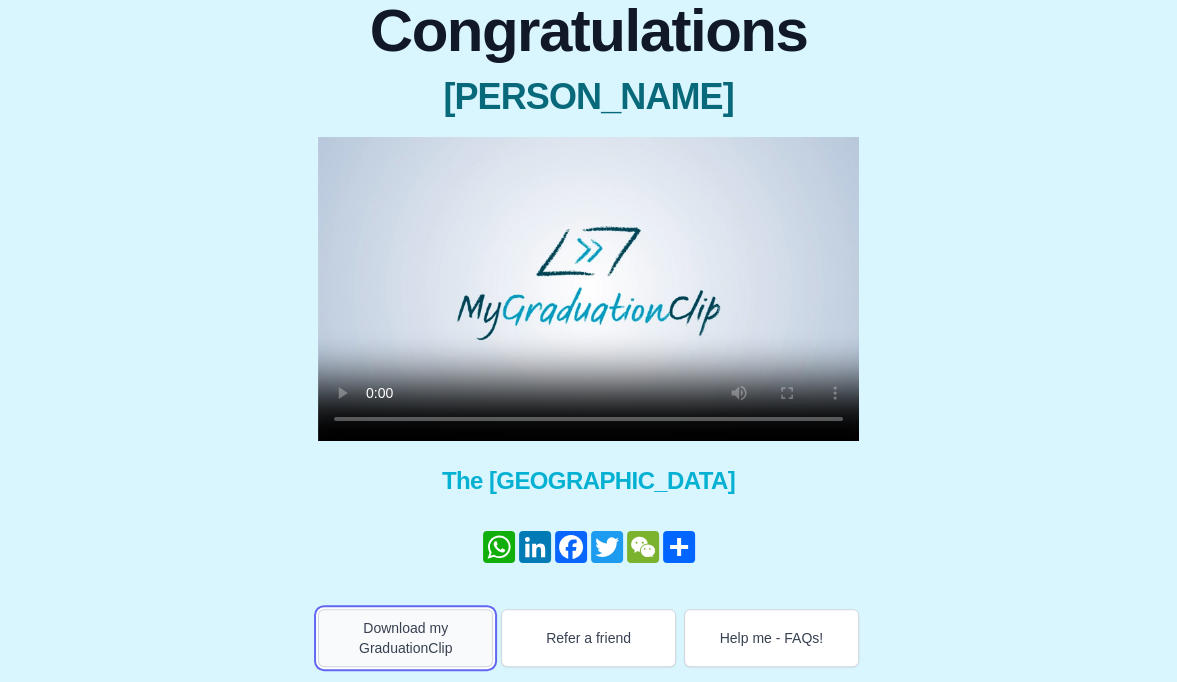 click on "Download my GraduationClip" at bounding box center (405, 638) 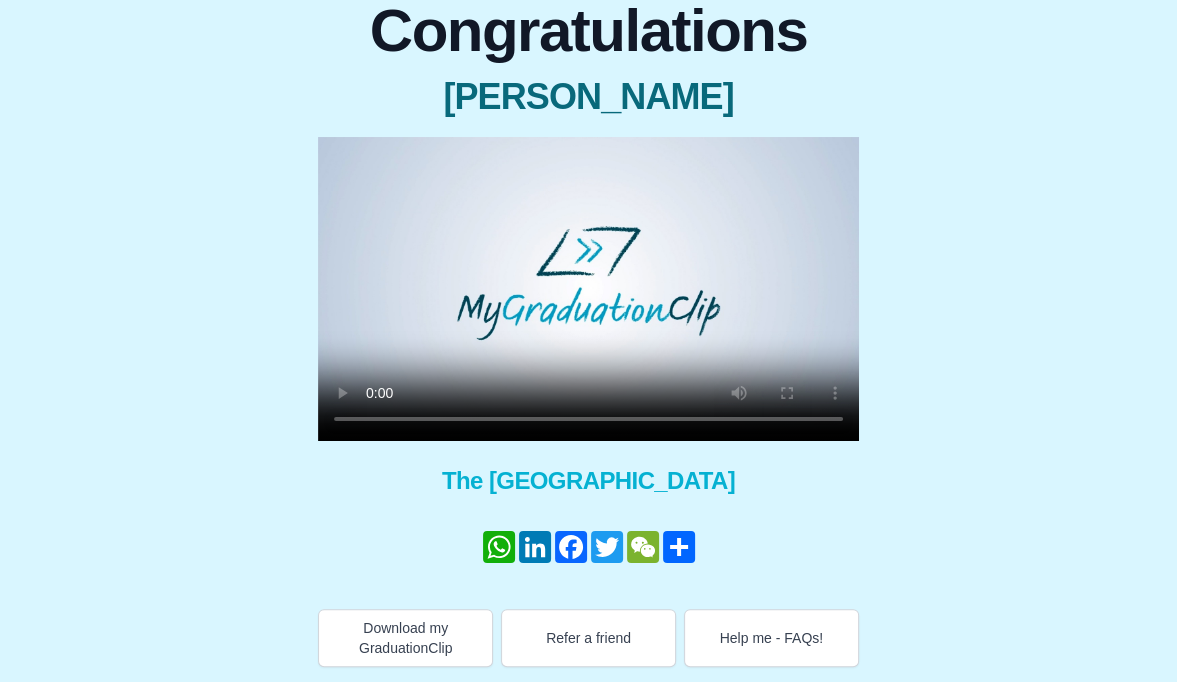 click on "Congratulations [PERSON_NAME] × Share your GraduationClip now! WhatsApp LinkedIn Facebook Twitter WeChat Share × Why not also get the Full Length Graduation film? Get the full ceremony film! The [GEOGRAPHIC_DATA] WhatsApp LinkedIn Facebook Twitter WeChat Share  Download my GraduationClip   Refer a friend   Help me - FAQs!" at bounding box center (588, 263) 